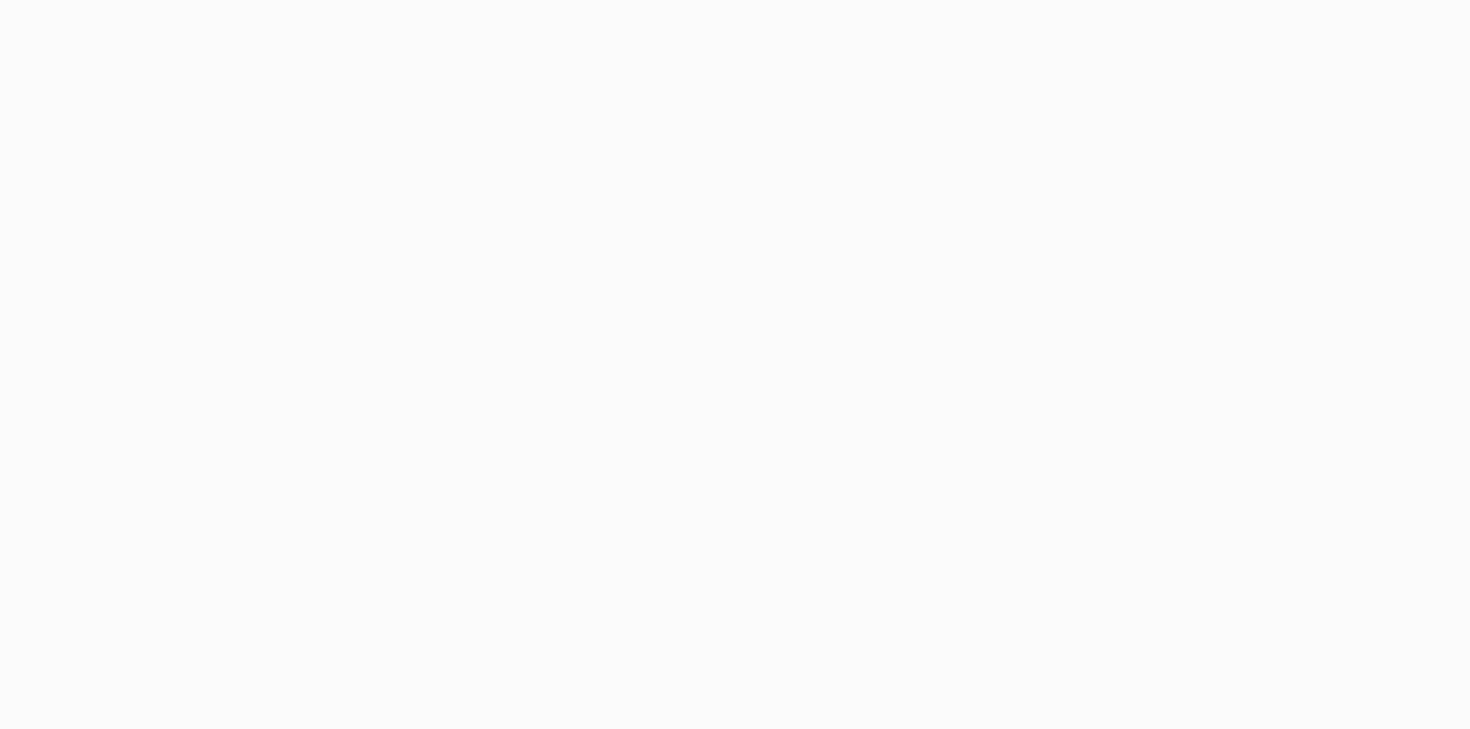 scroll, scrollTop: 0, scrollLeft: 0, axis: both 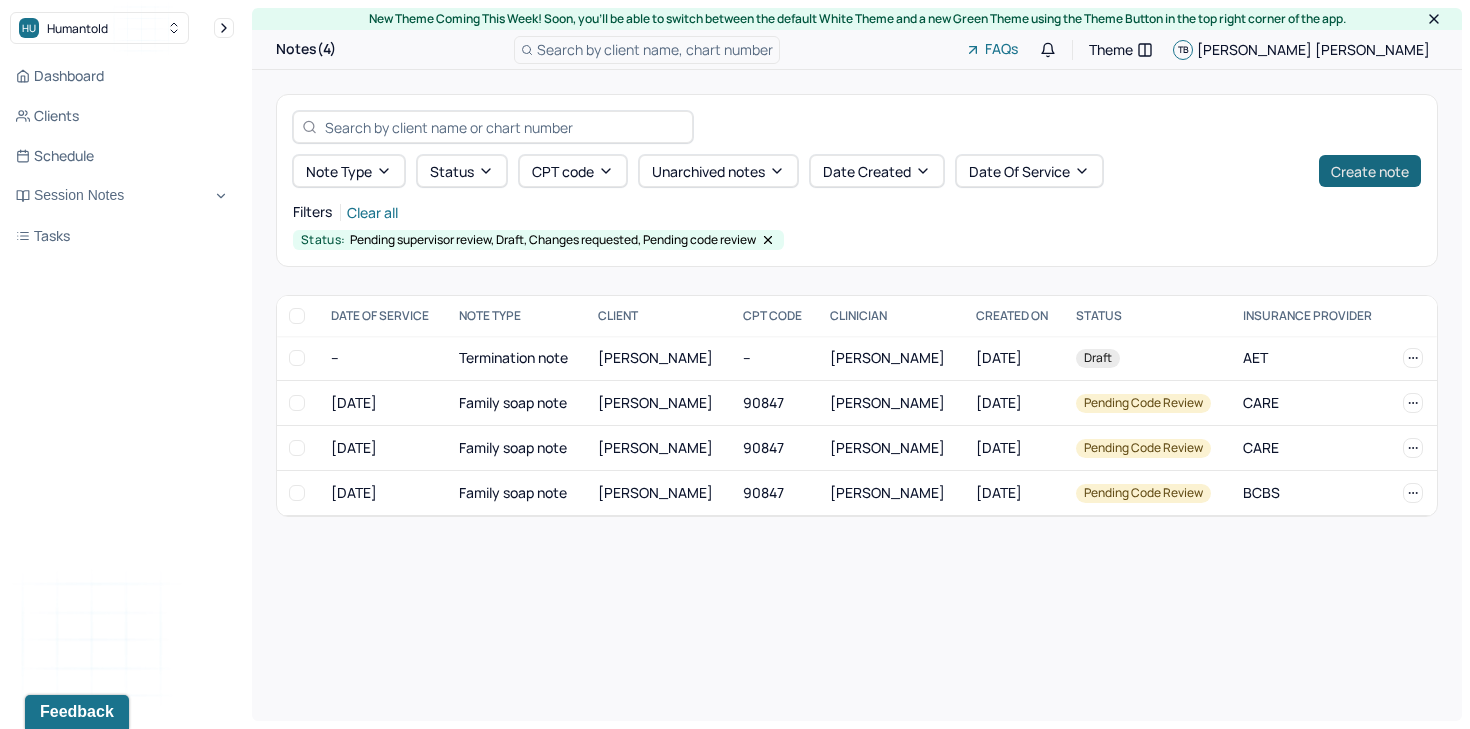 click on "Create note" at bounding box center (1370, 171) 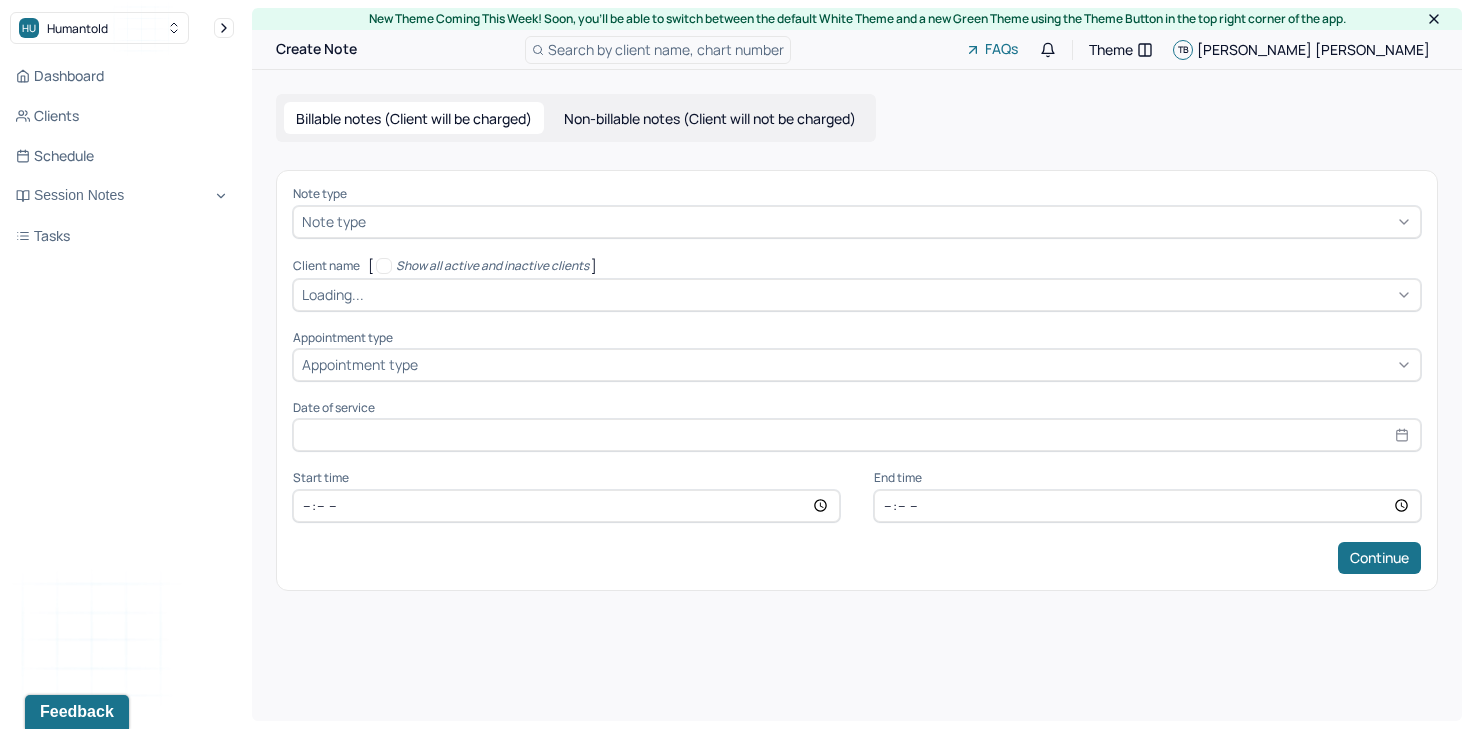 click at bounding box center [891, 221] 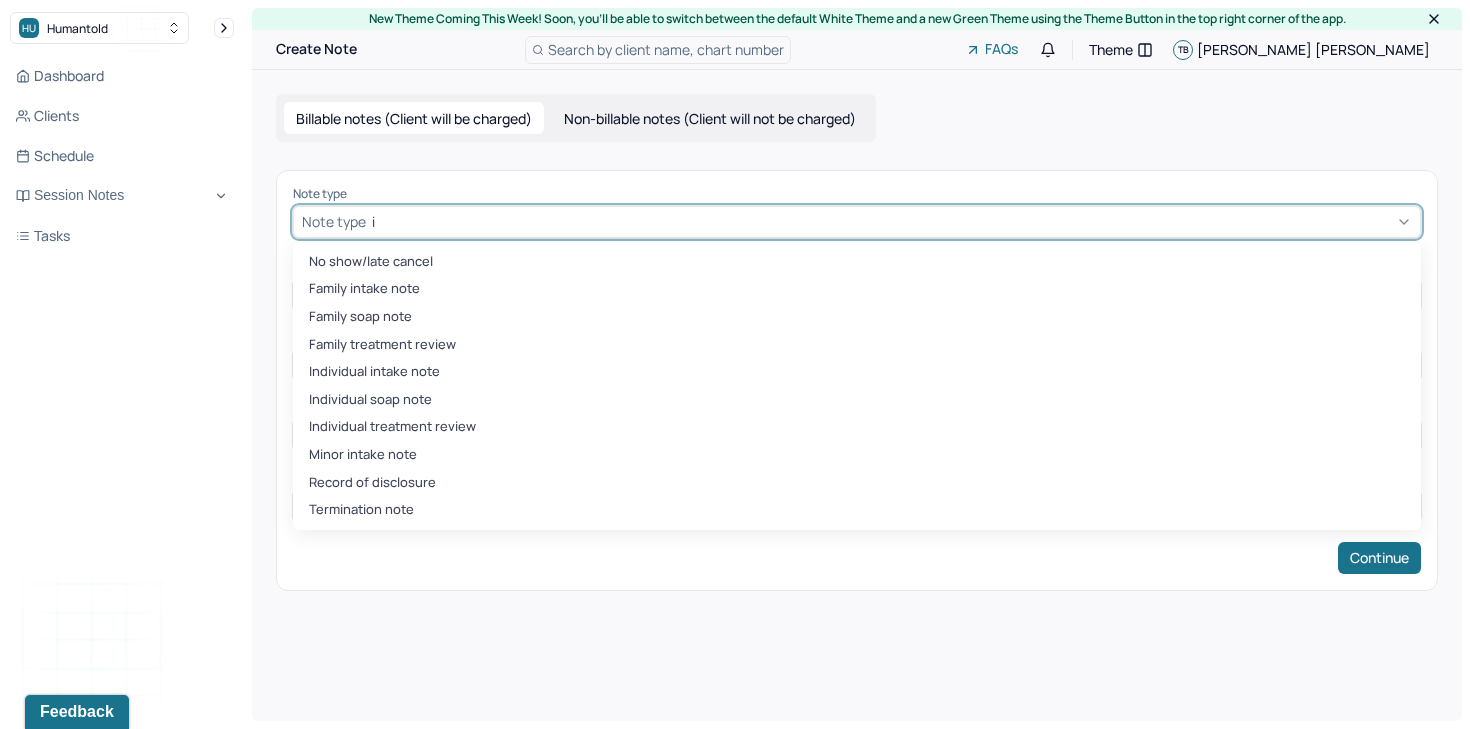 type on "in" 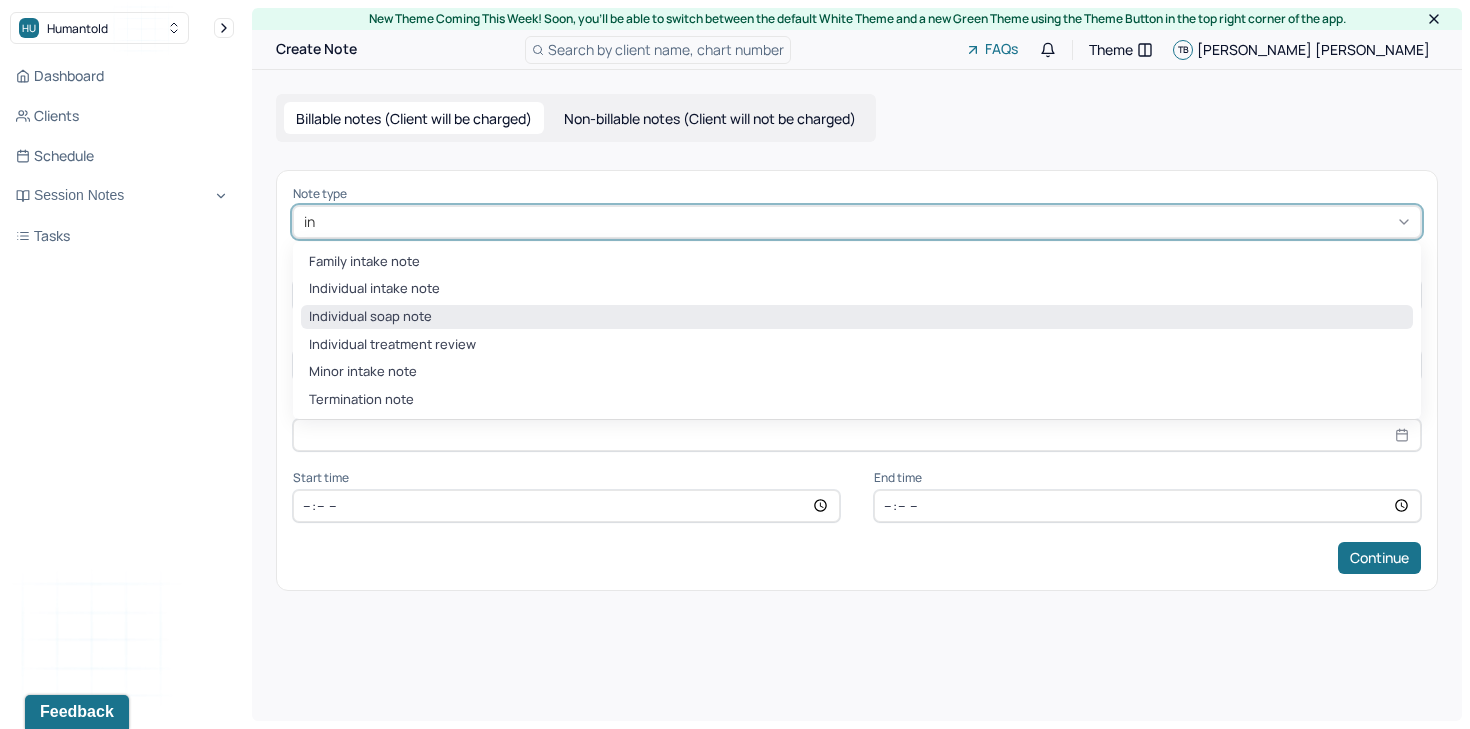 click on "Individual soap note" at bounding box center [857, 317] 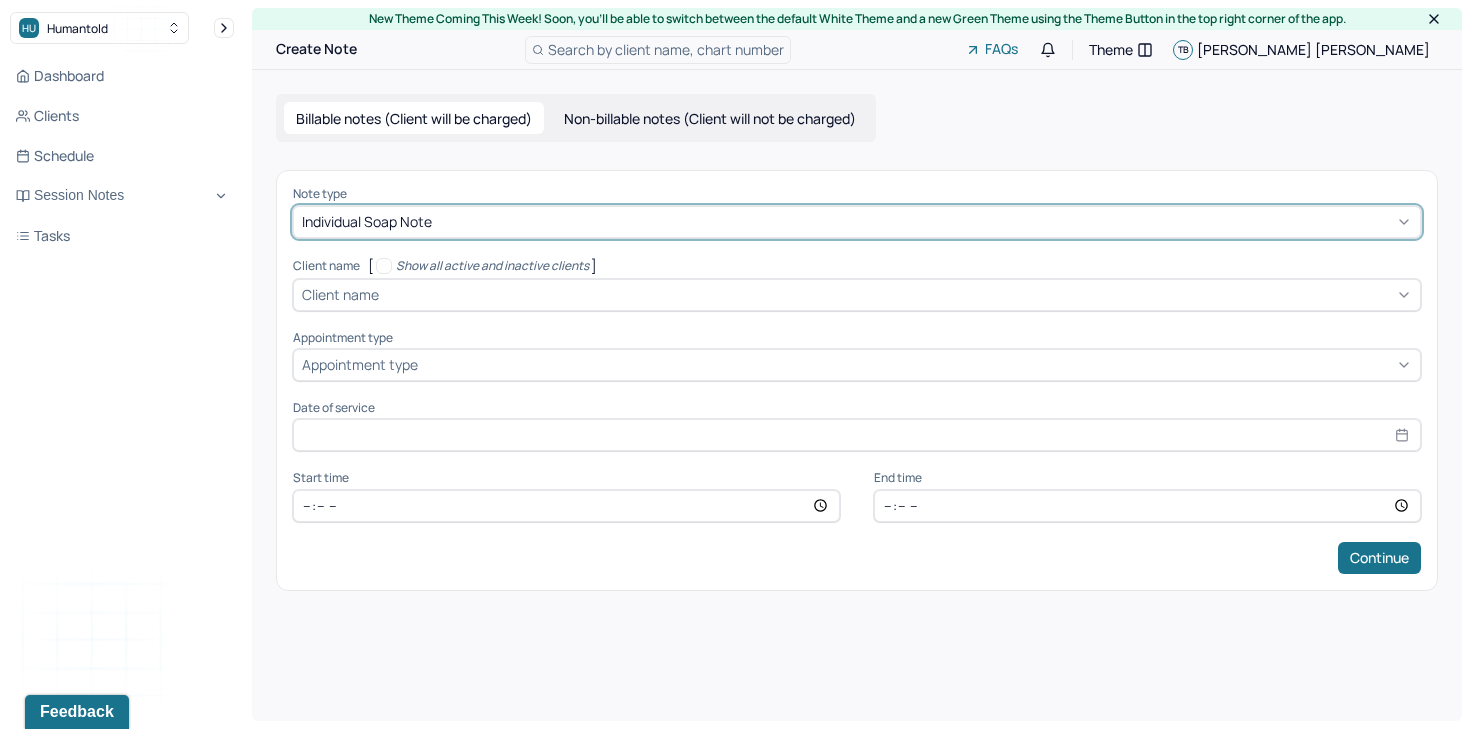 click at bounding box center [897, 294] 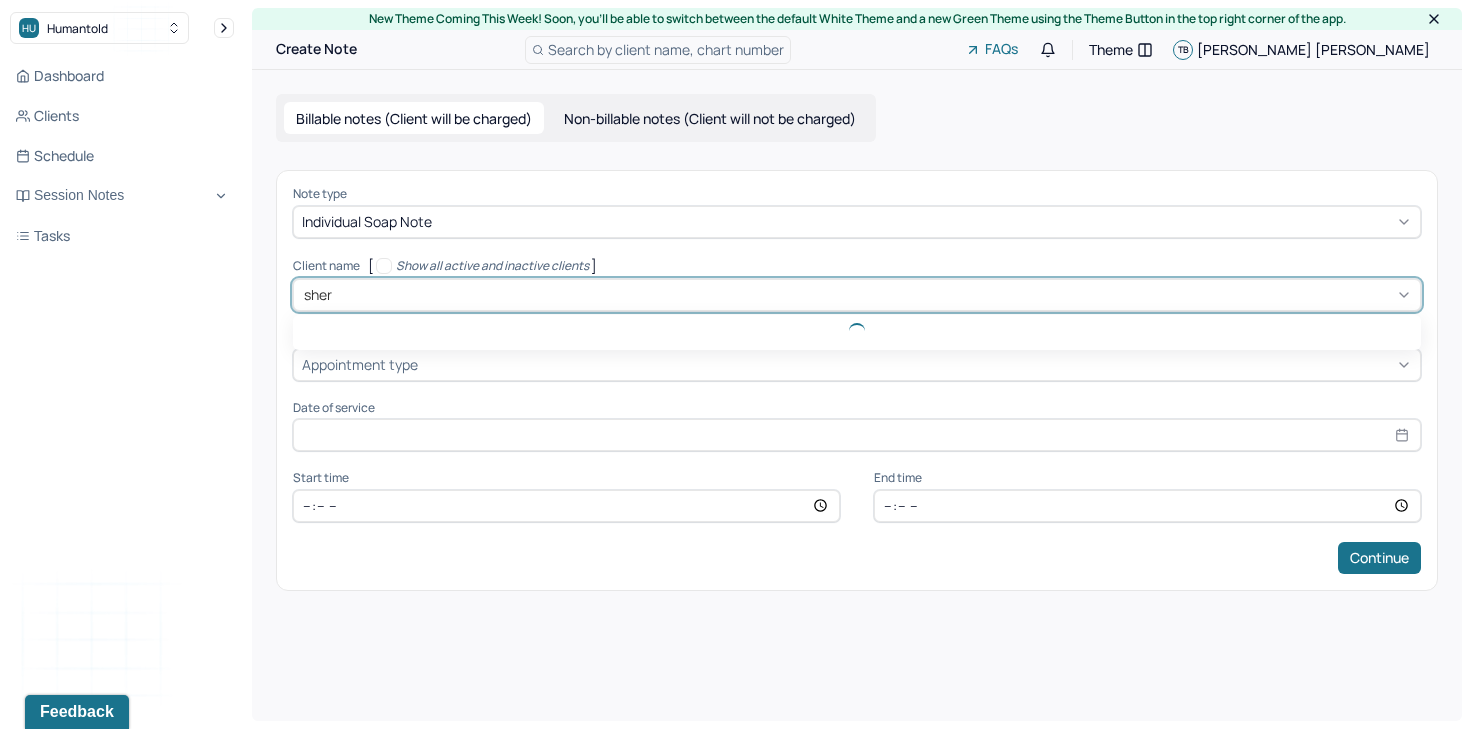 type on "sheri" 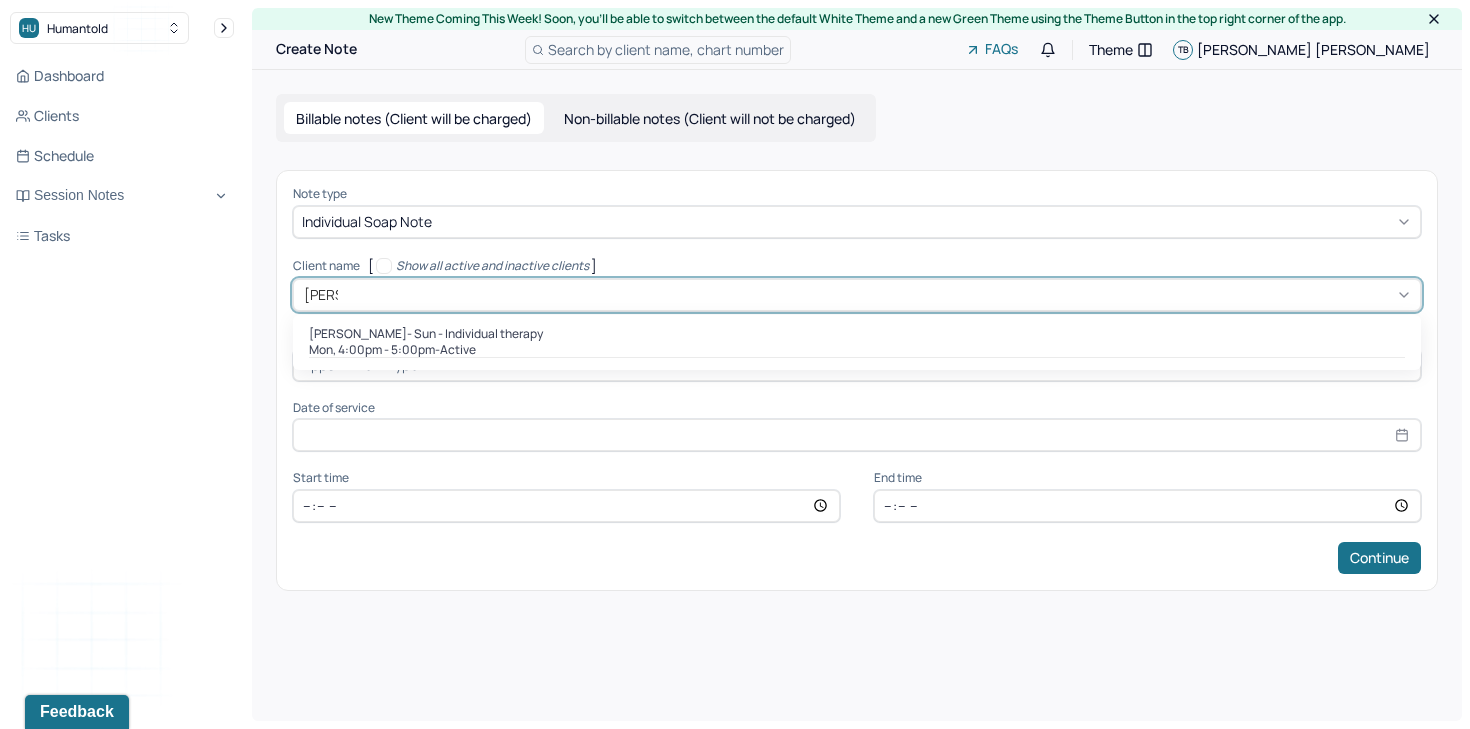click on "Sheri De Pugh- Sun - Individual therapy" at bounding box center (426, 334) 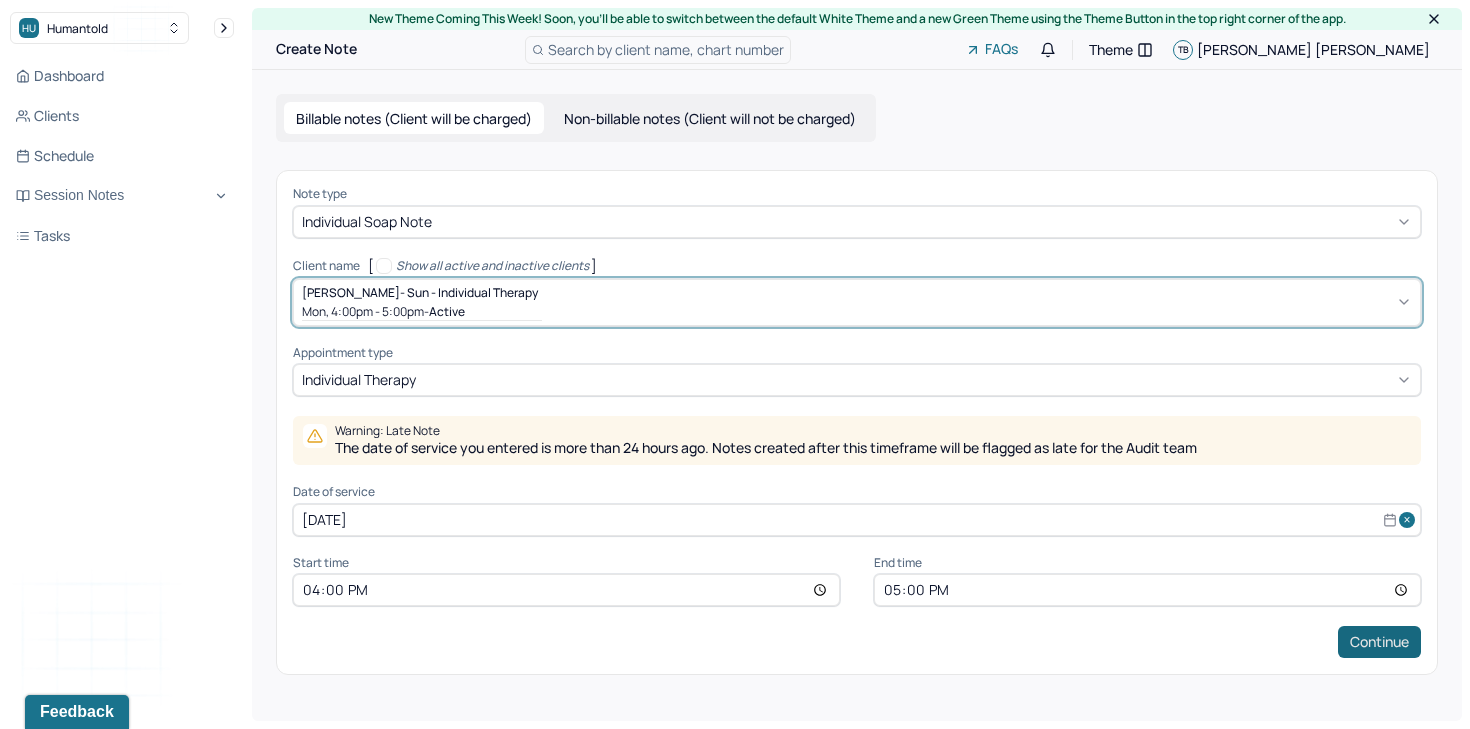 click on "Continue" at bounding box center [1379, 642] 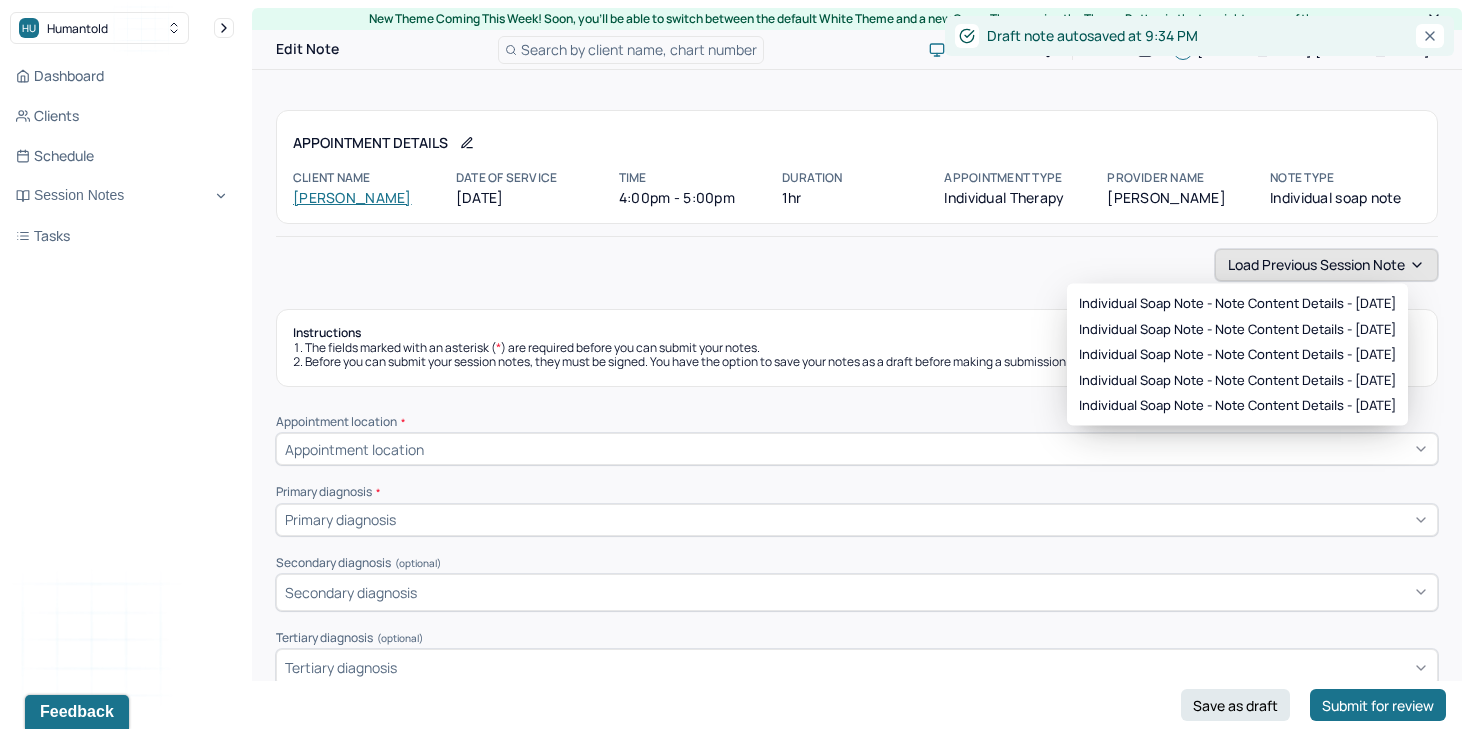 click on "Load previous session note" at bounding box center (1326, 265) 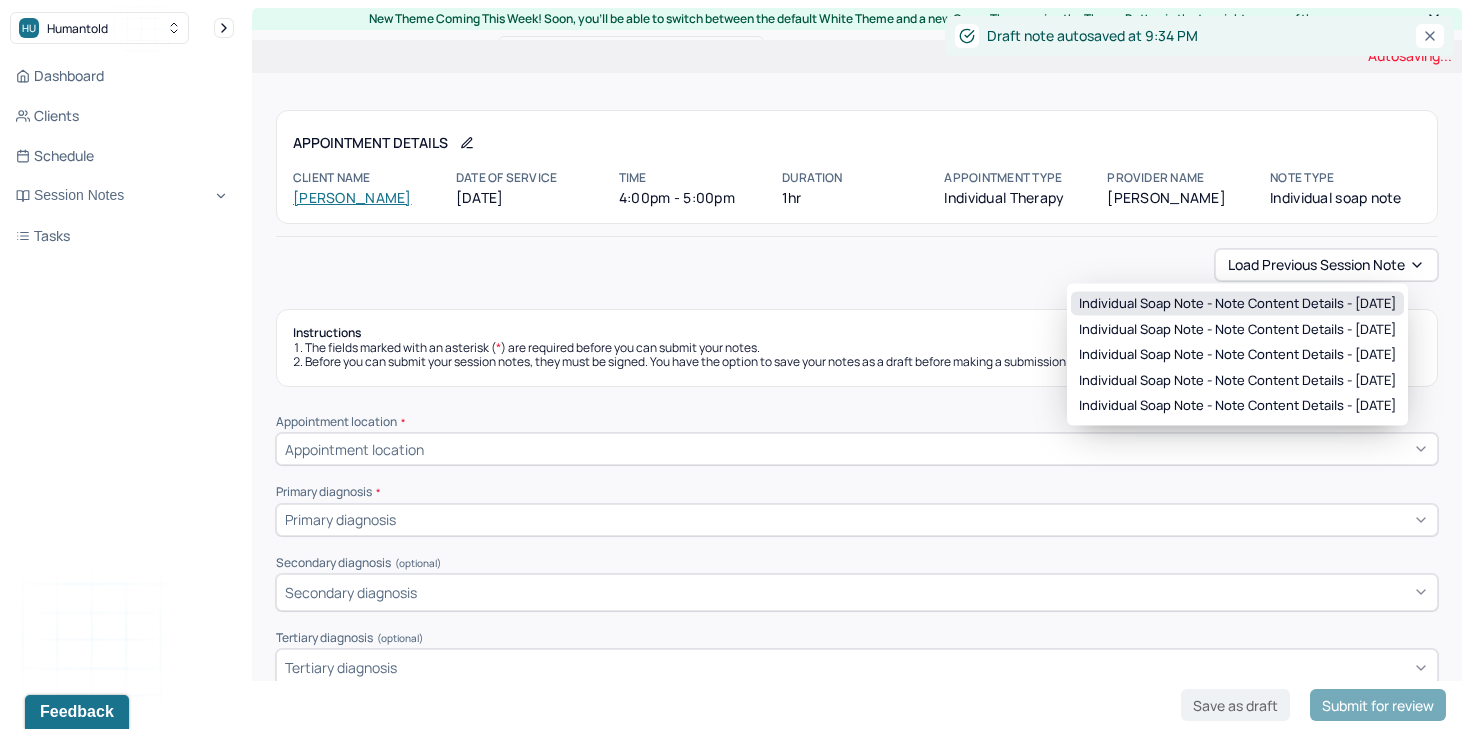 click on "Individual soap note   - Note content Details -   07/14/2025" at bounding box center [1237, 304] 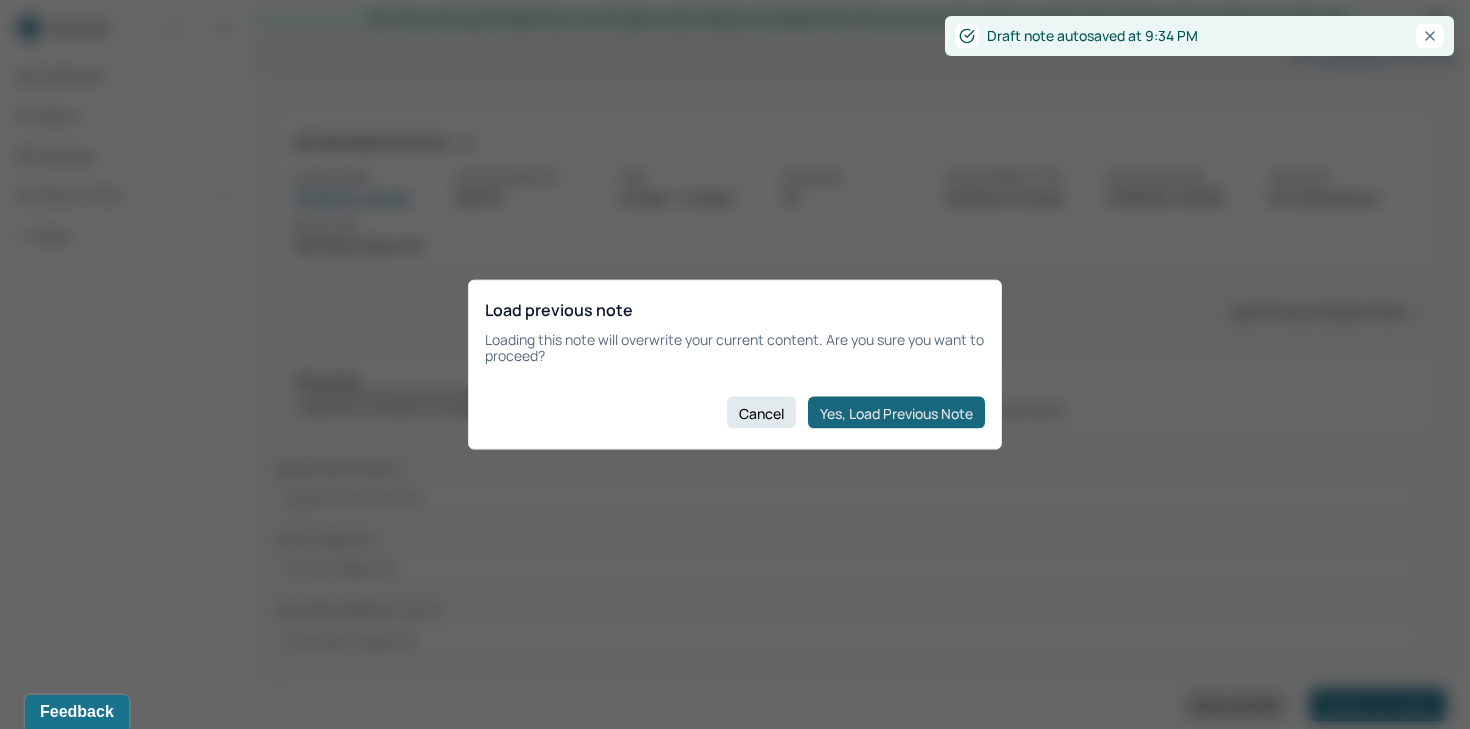 click on "Yes, Load Previous Note" at bounding box center [896, 413] 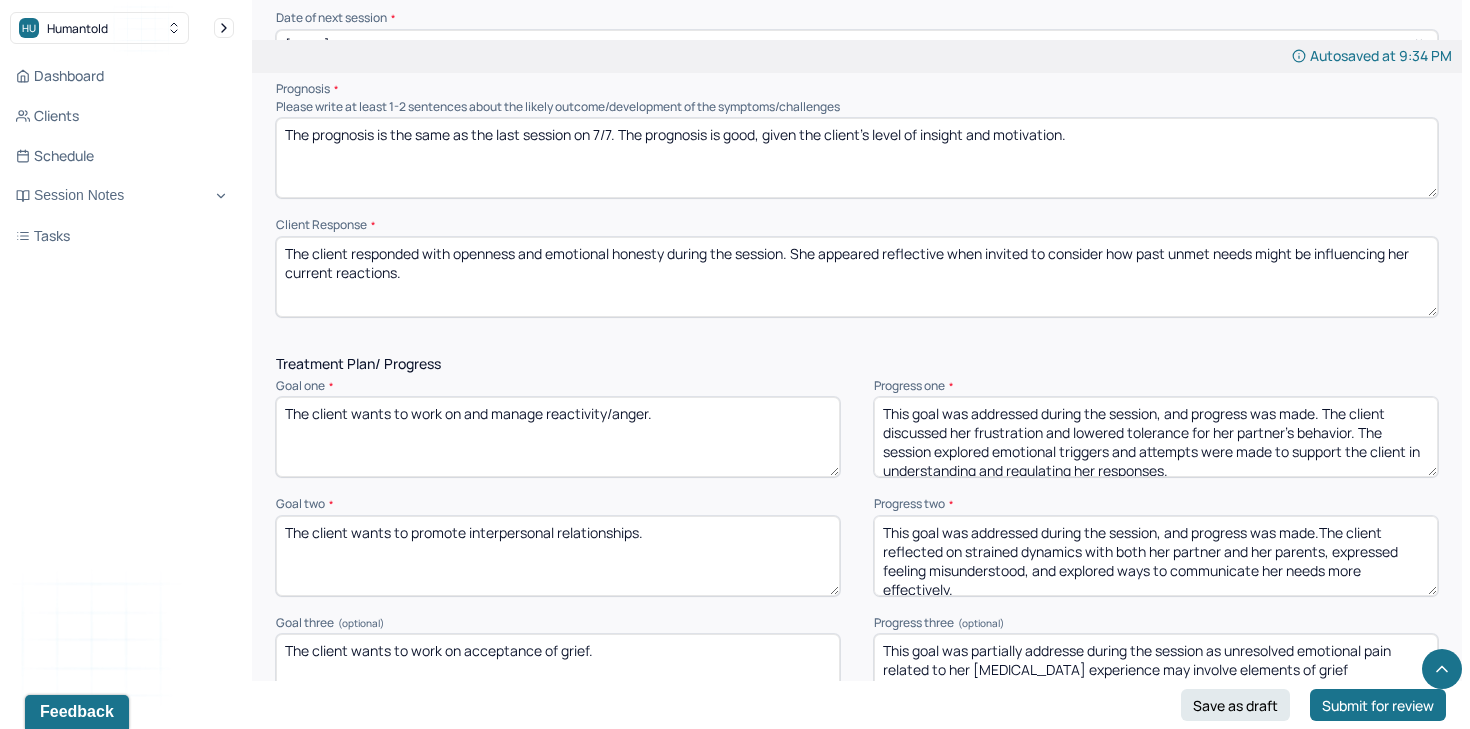 scroll, scrollTop: 2430, scrollLeft: 0, axis: vertical 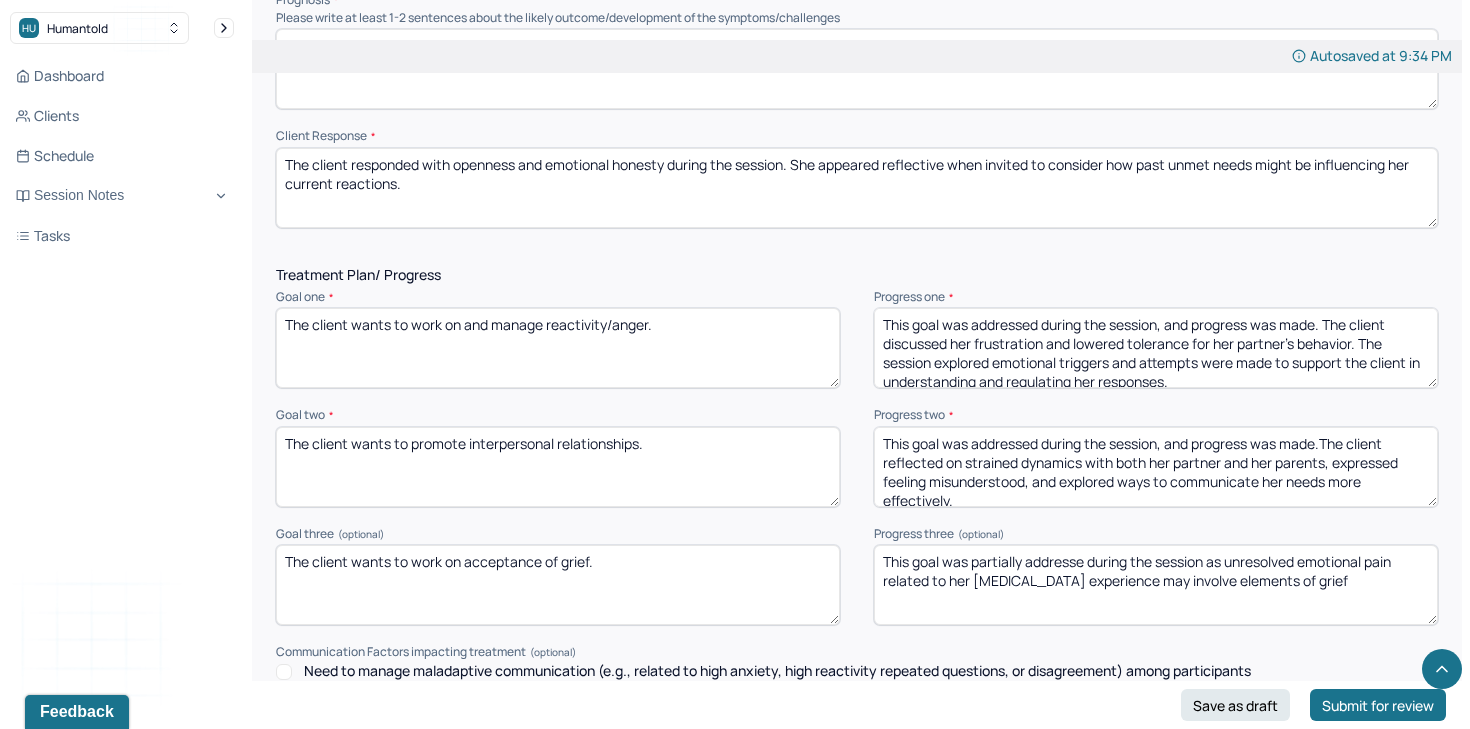 click on "This goal was addressed during the session, and progress was made. The client discussed her frustration and lowered tolerance for her partner’s behavior. The session explored emotional triggers and attempts were made to support the client in understanding and regulating her responses." at bounding box center [1156, 348] 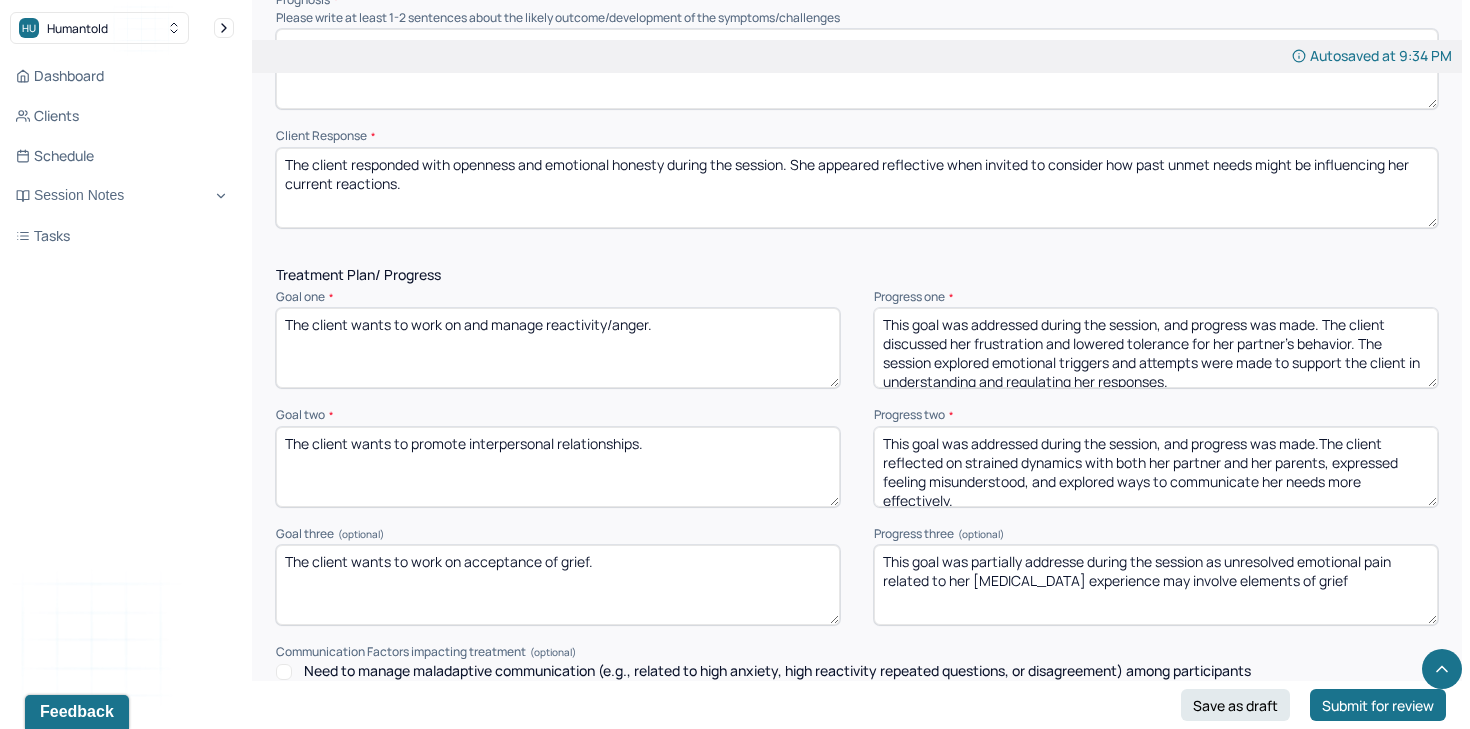 click on "This goal was addressed during the session, and progress was made. The client discussed her frustration and lowered tolerance for her partner’s behavior. The session explored emotional triggers and attempts were made to support the client in understanding and regulating her responses." at bounding box center (1156, 348) 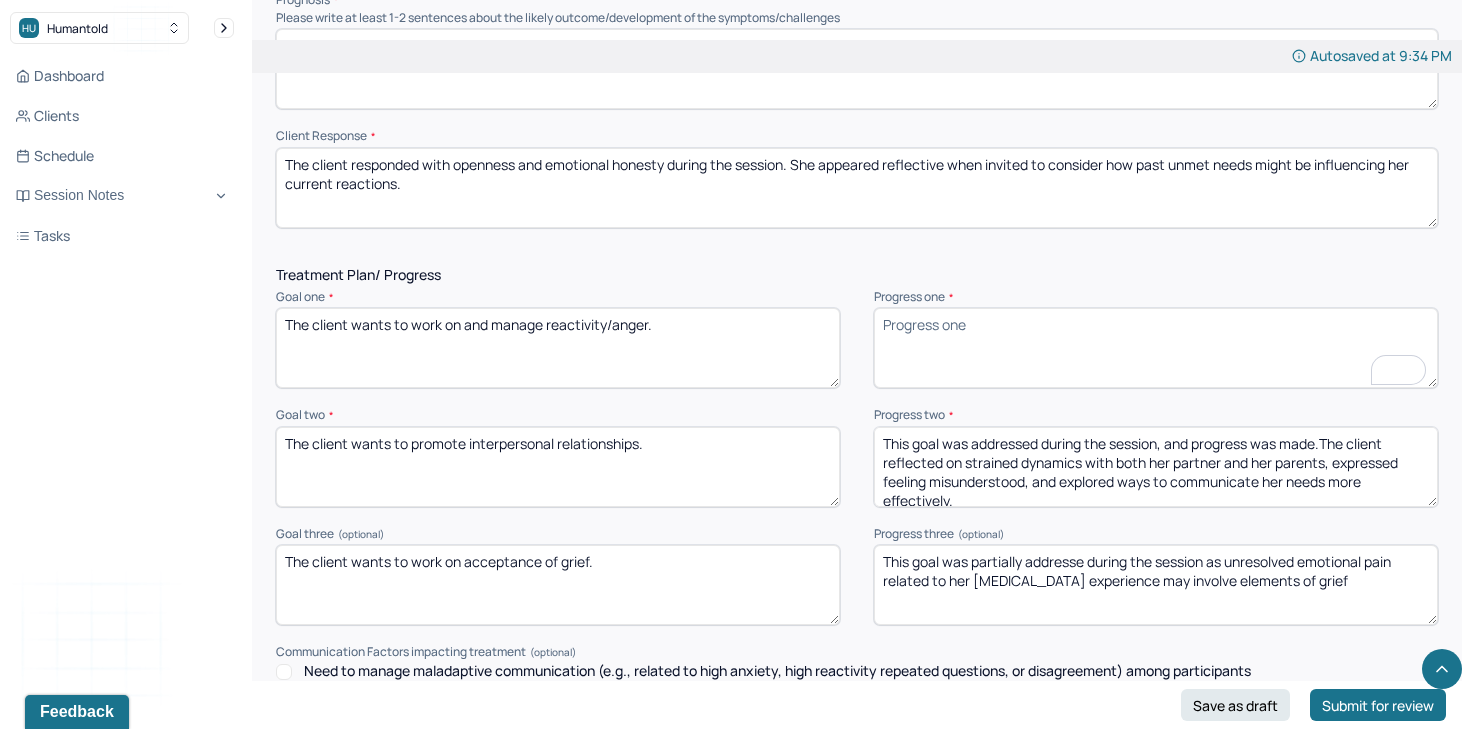 type 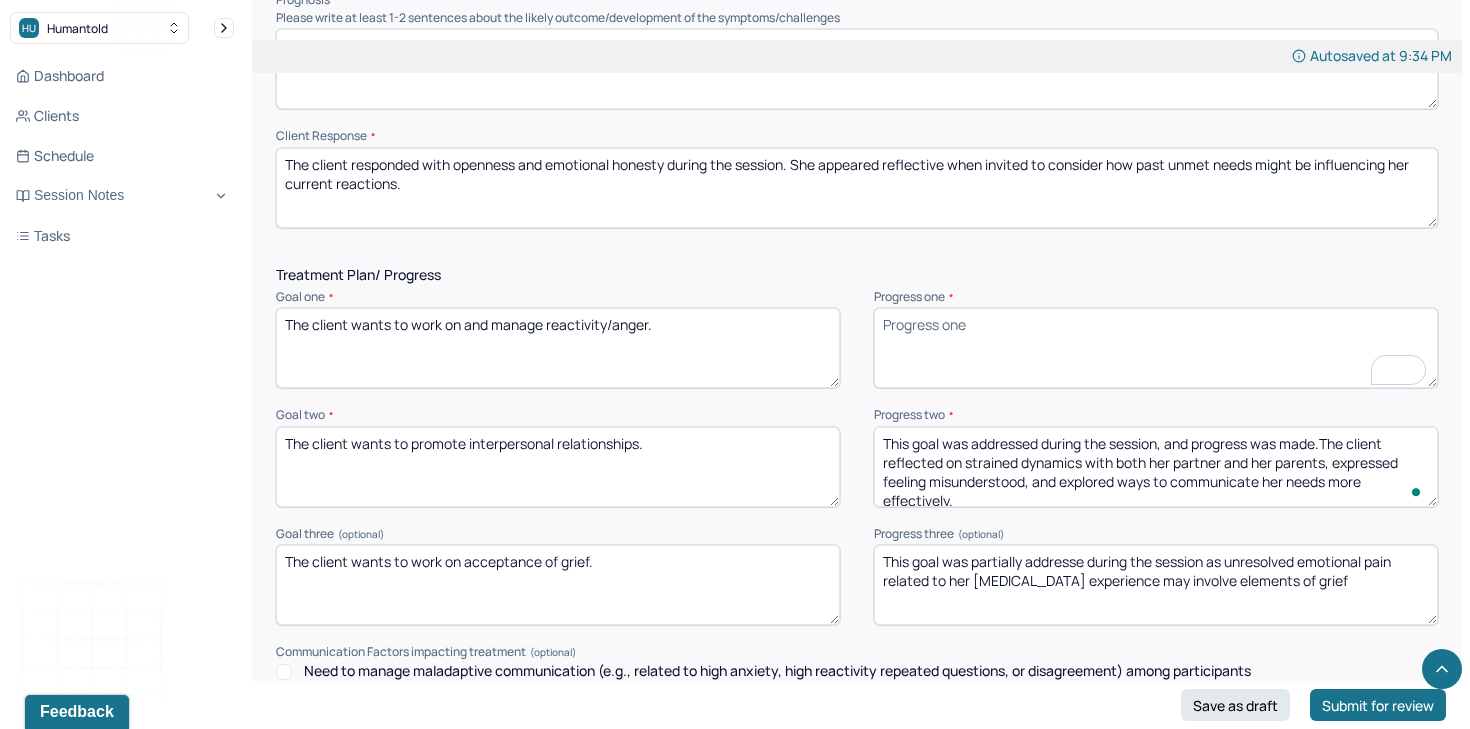 click on "This goal was addressed during the session, and progress was made.The client reflected on strained dynamics with both her partner and her parents, expressed feeling misunderstood, and explored ways to communicate her needs more effectively." at bounding box center [1156, 467] 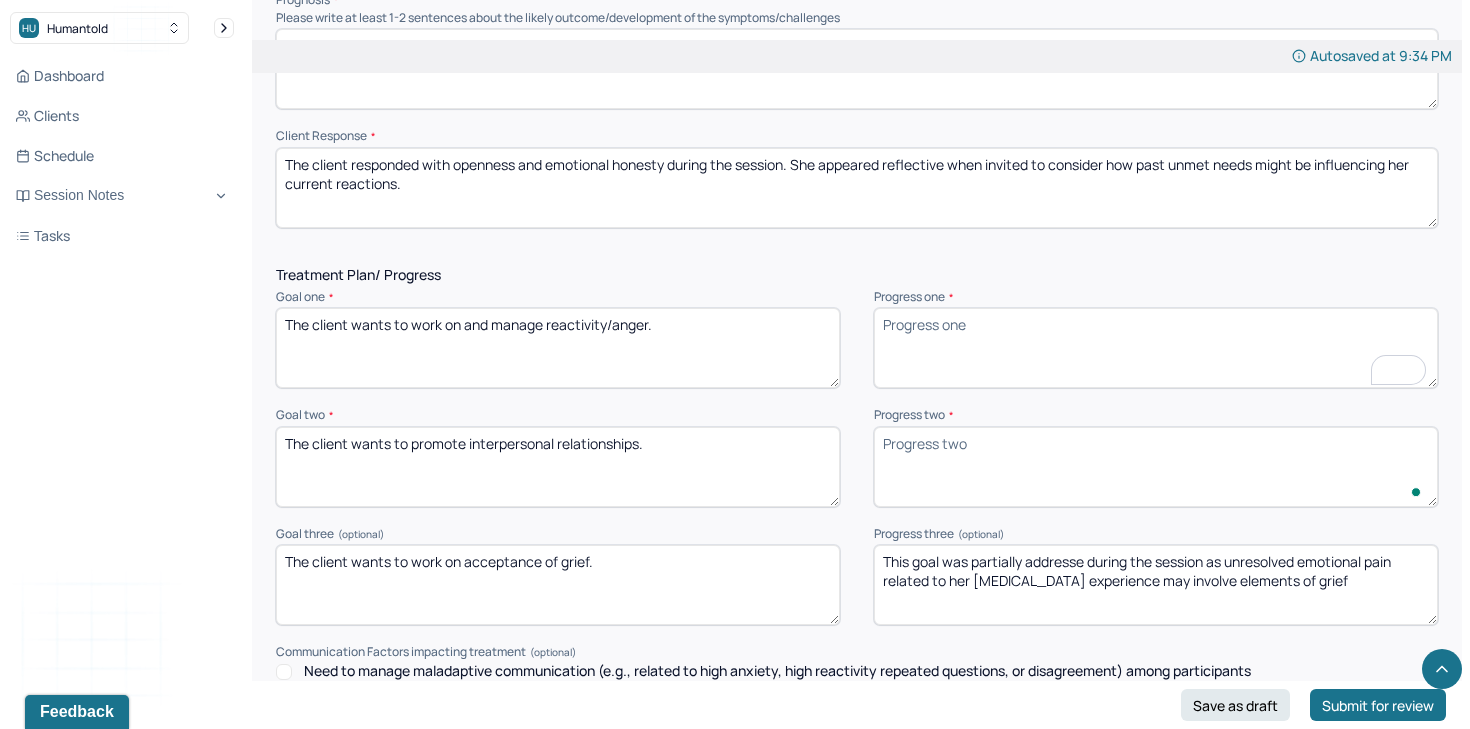 type 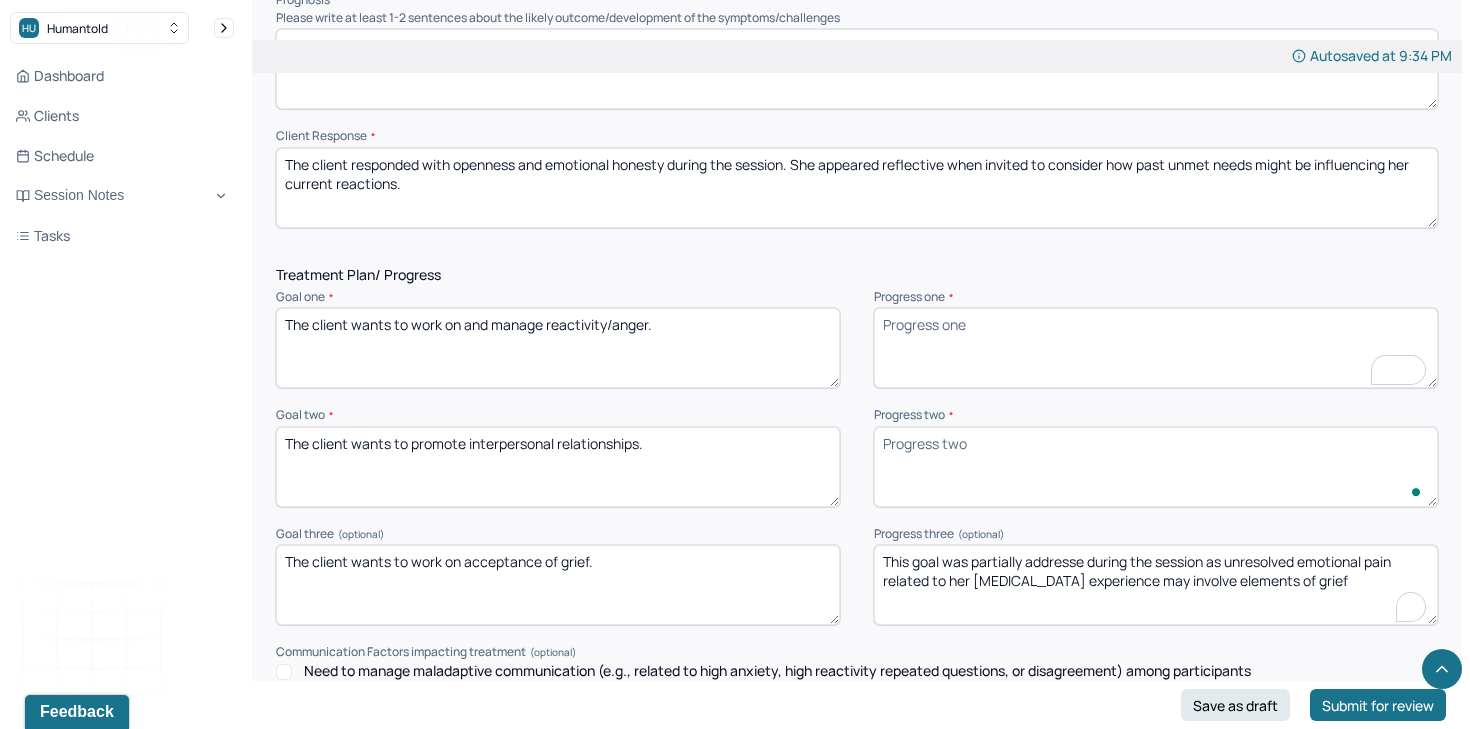 click on "This goal was partially addresse during the session as unresolved emotional pain related to her postpartum experience may involve elements of grief" at bounding box center (1156, 585) 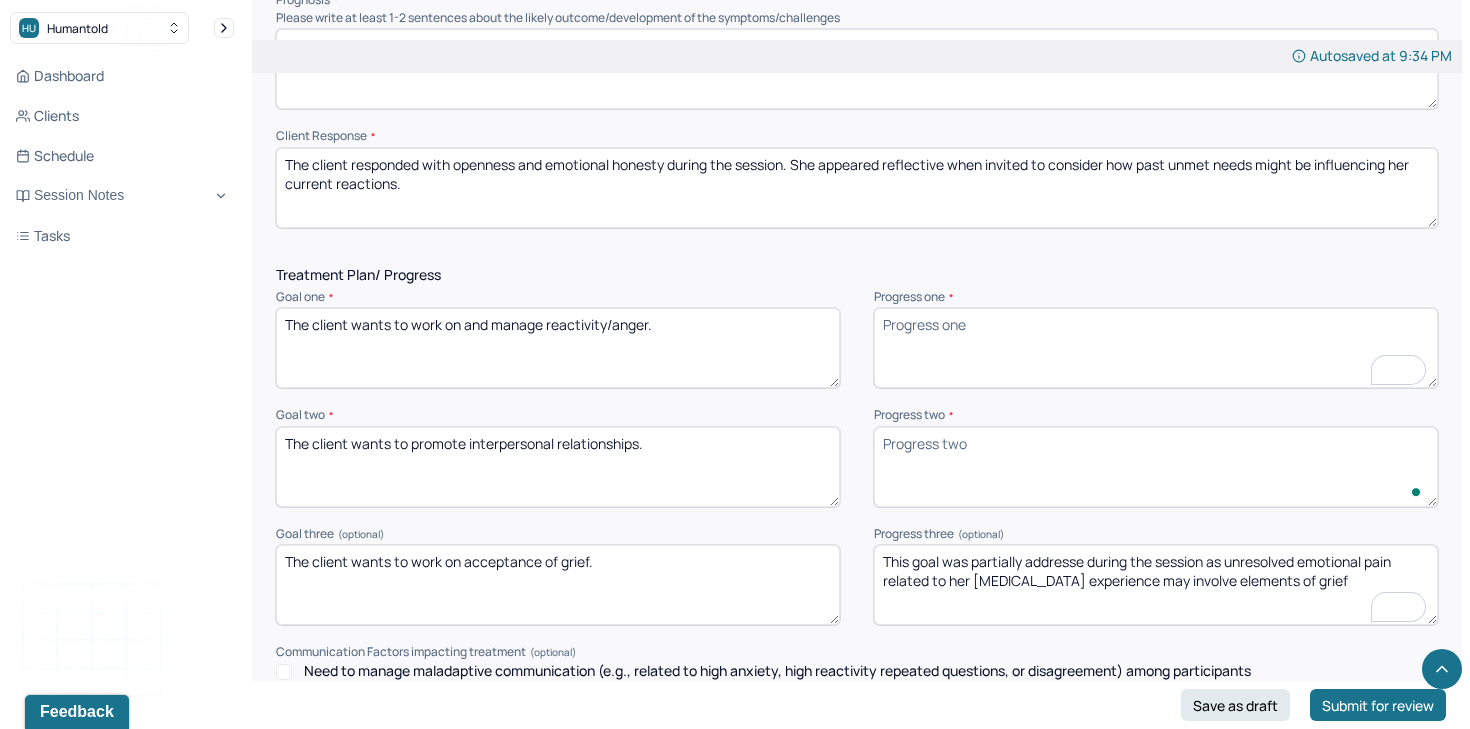 click on "This goal was partially addresse during the session as unresolved emotional pain related to her postpartum experience may involve elements of grief" at bounding box center (1156, 585) 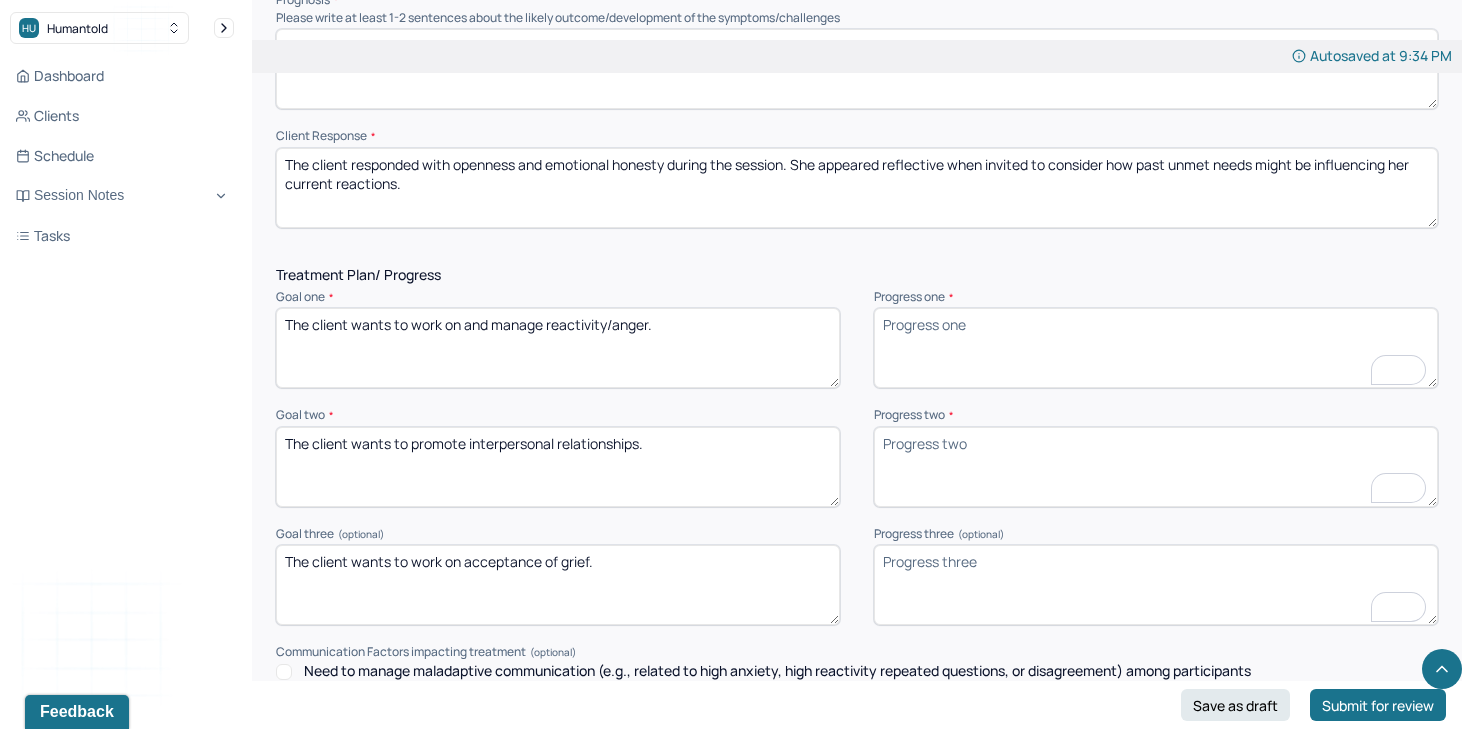 type 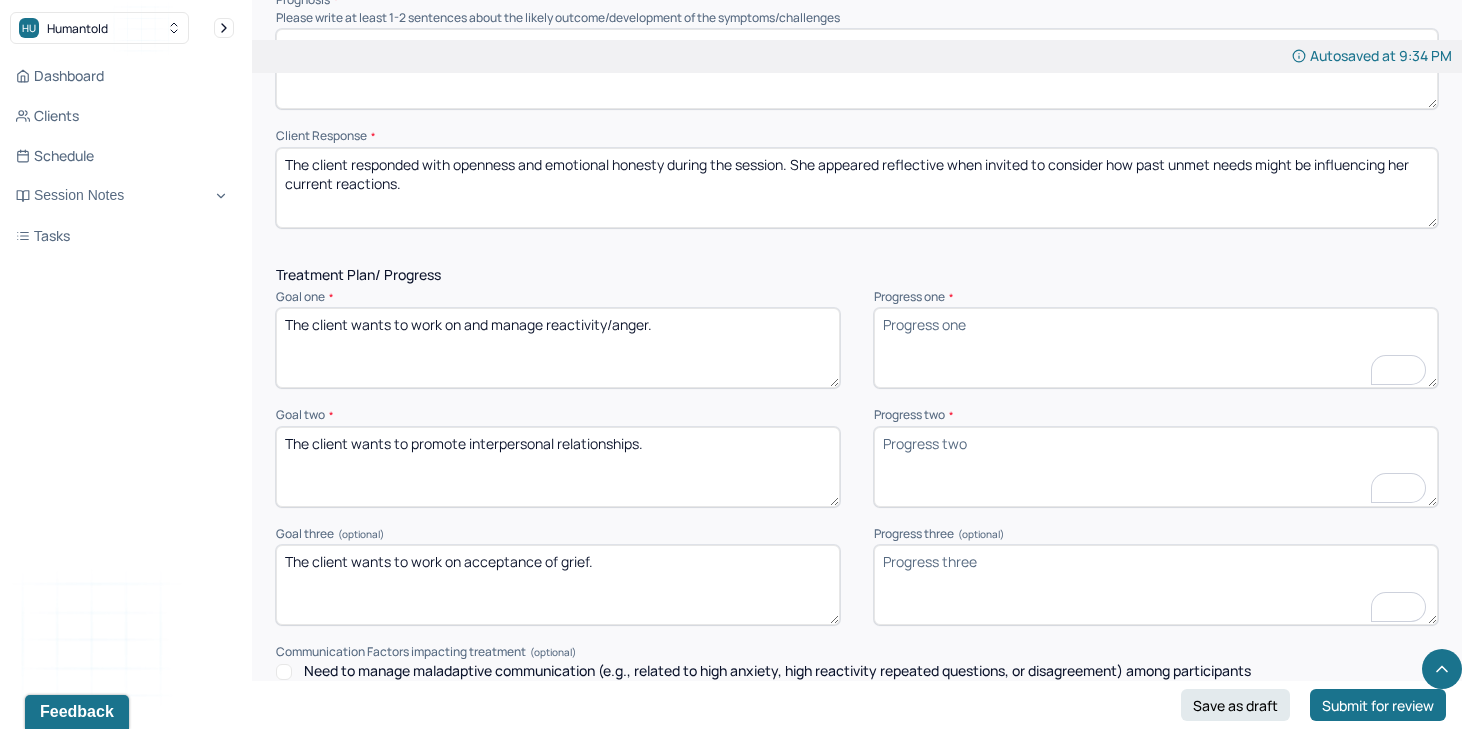 click on "The client responded with openness and emotional honesty during the session. She appeared reflective when invited to consider how past unmet needs might be influencing her current reactions." at bounding box center [857, 188] 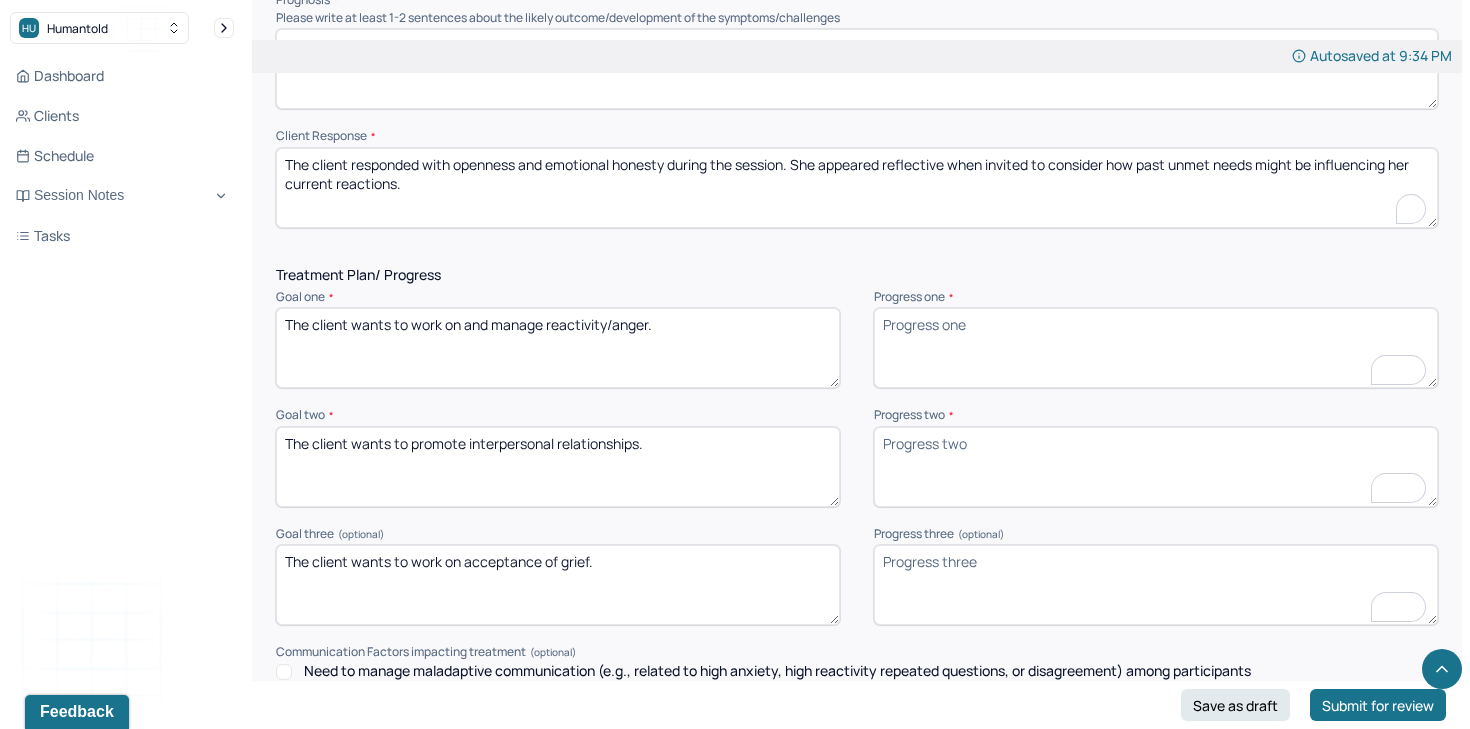 click on "The client responded with openness and emotional honesty during the session. She appeared reflective when invited to consider how past unmet needs might be influencing her current reactions." at bounding box center (857, 188) 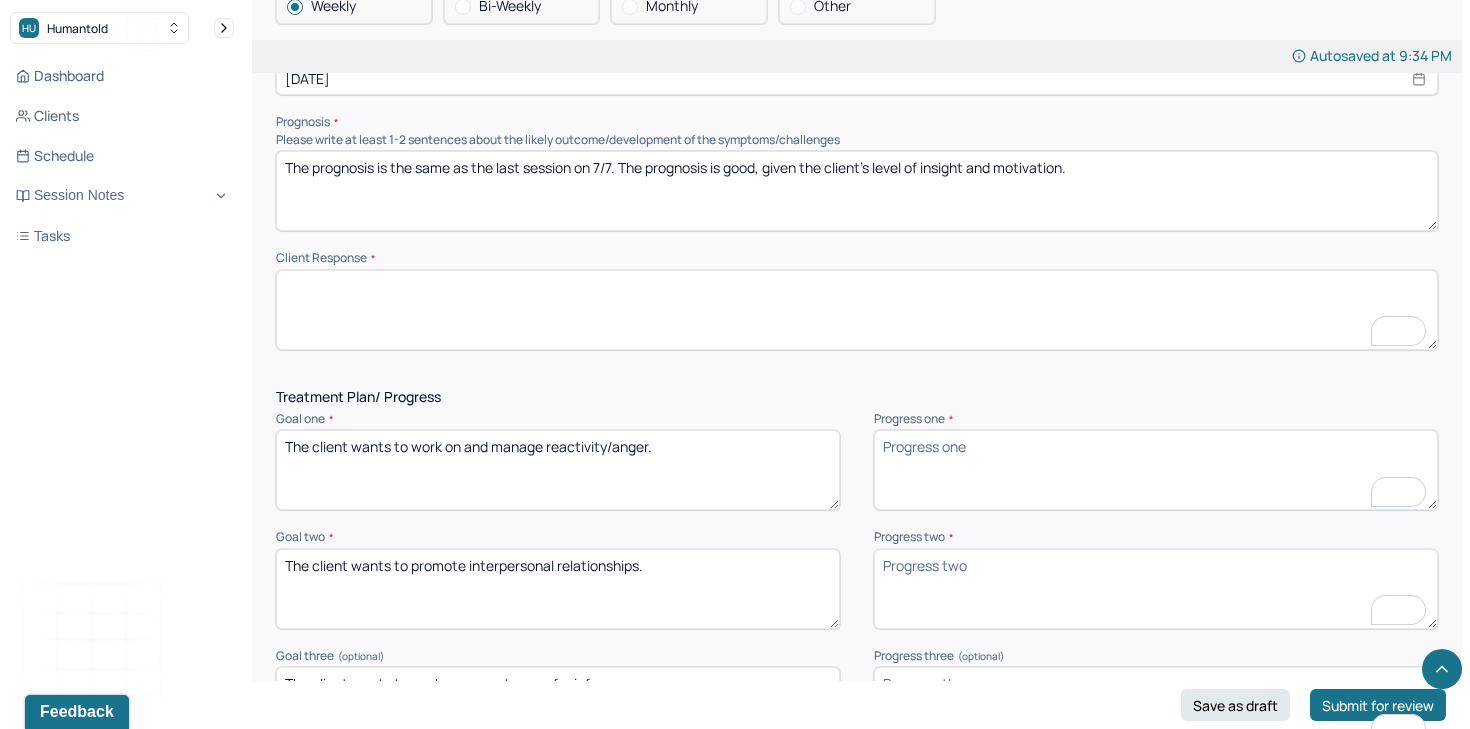 scroll, scrollTop: 2302, scrollLeft: 0, axis: vertical 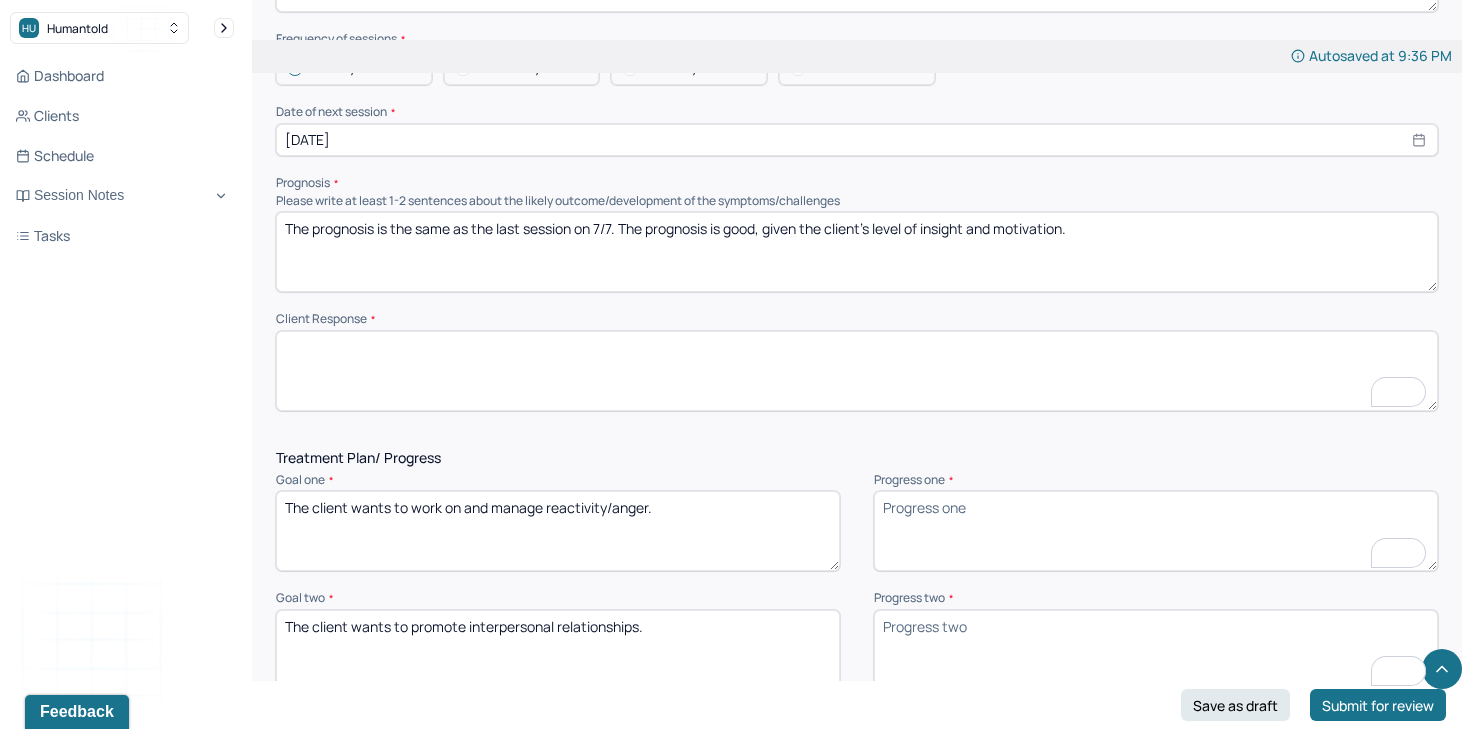 type 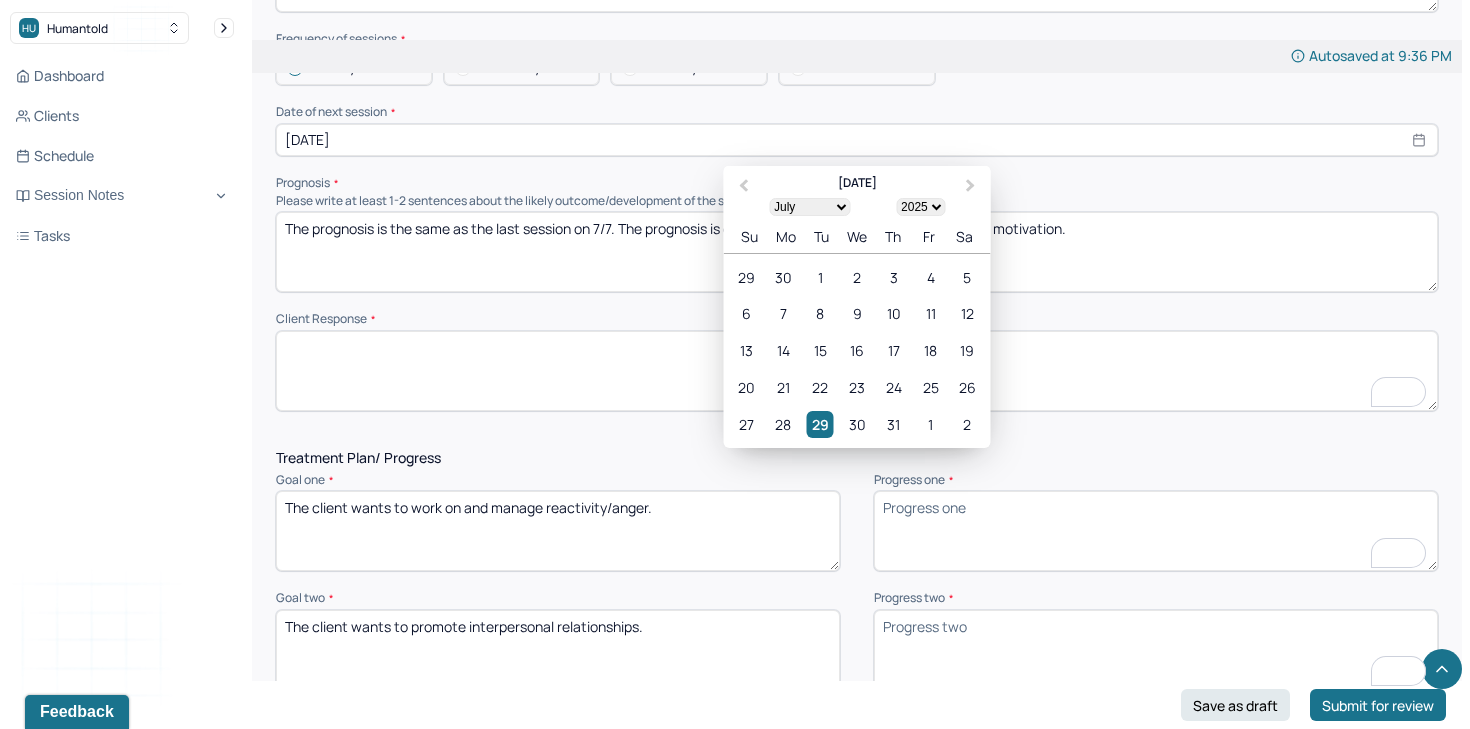click on "07/21/2025" at bounding box center (857, 140) 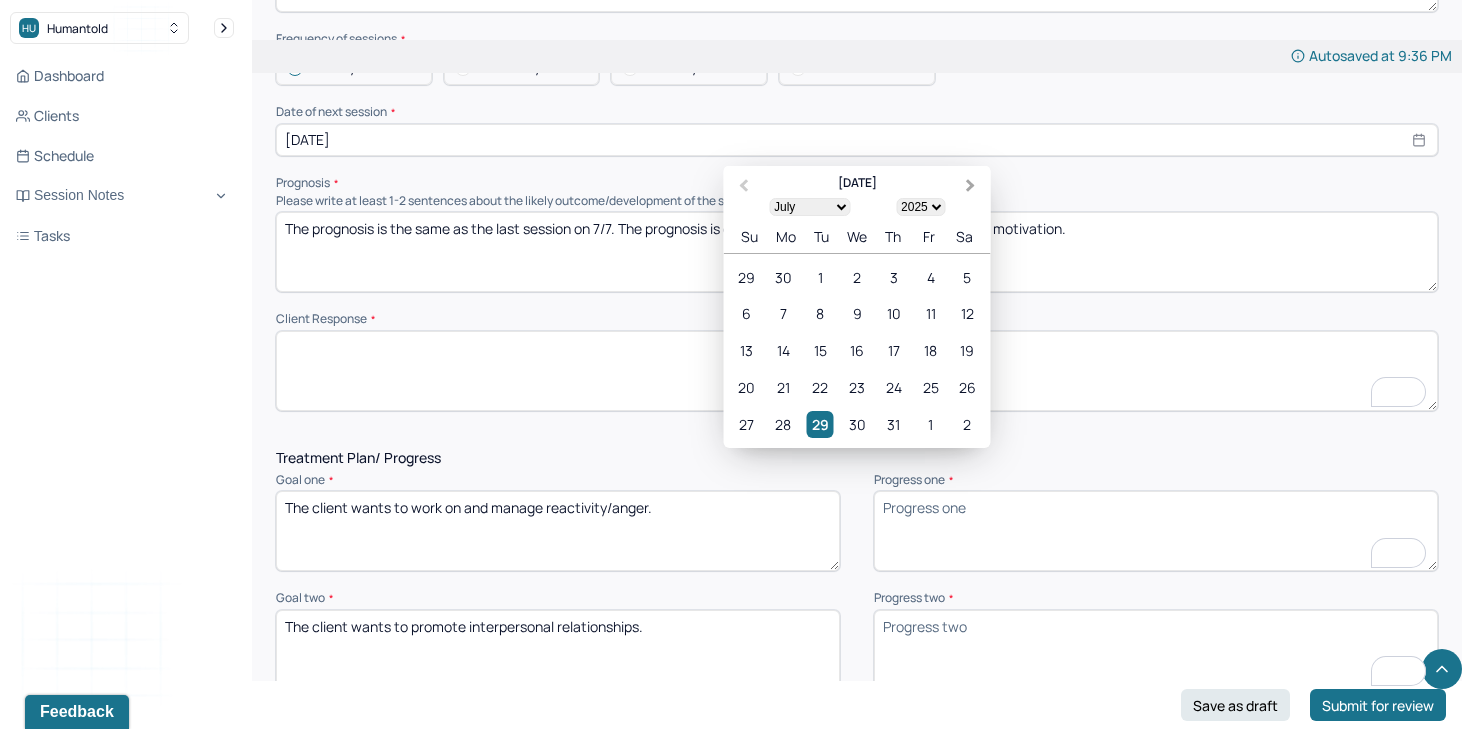 click on "Next Month" at bounding box center [971, 185] 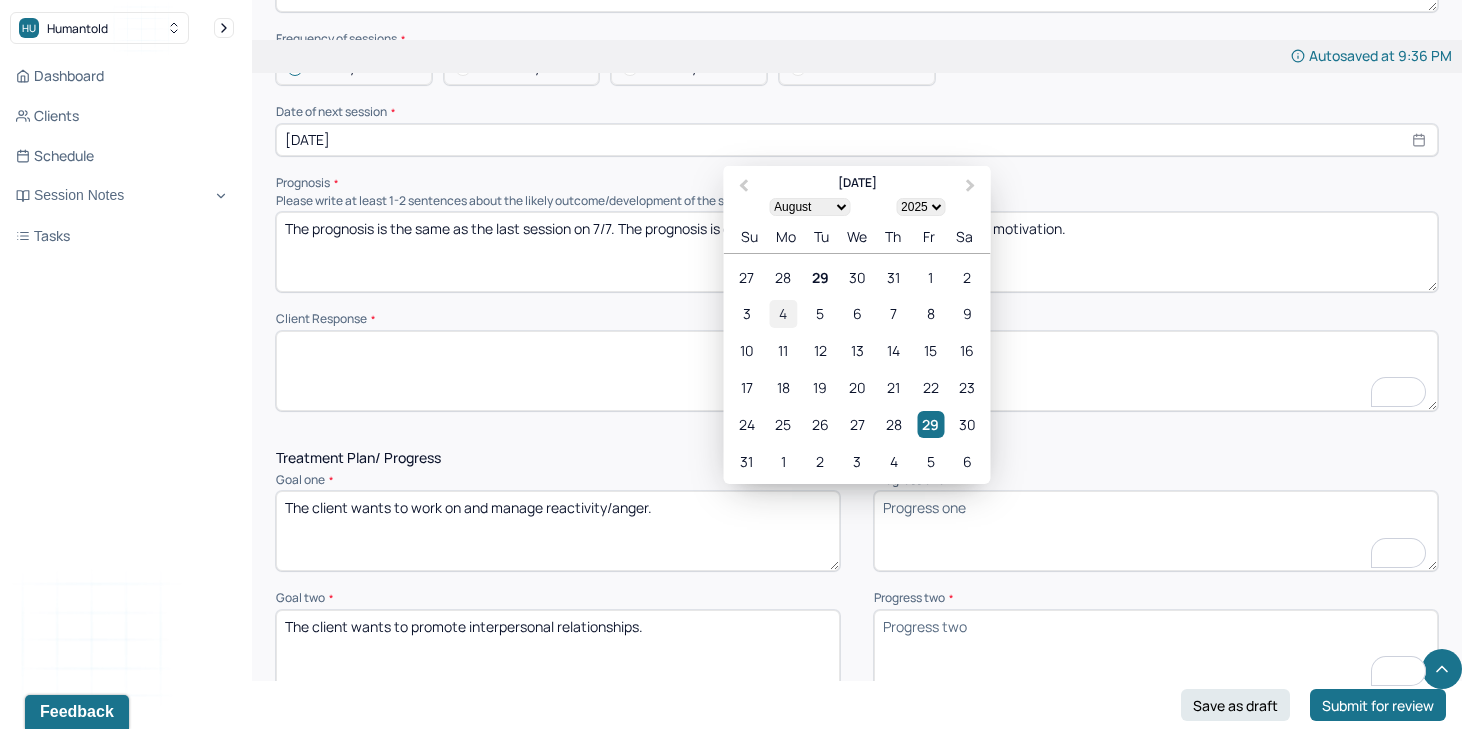 click on "4" at bounding box center [783, 313] 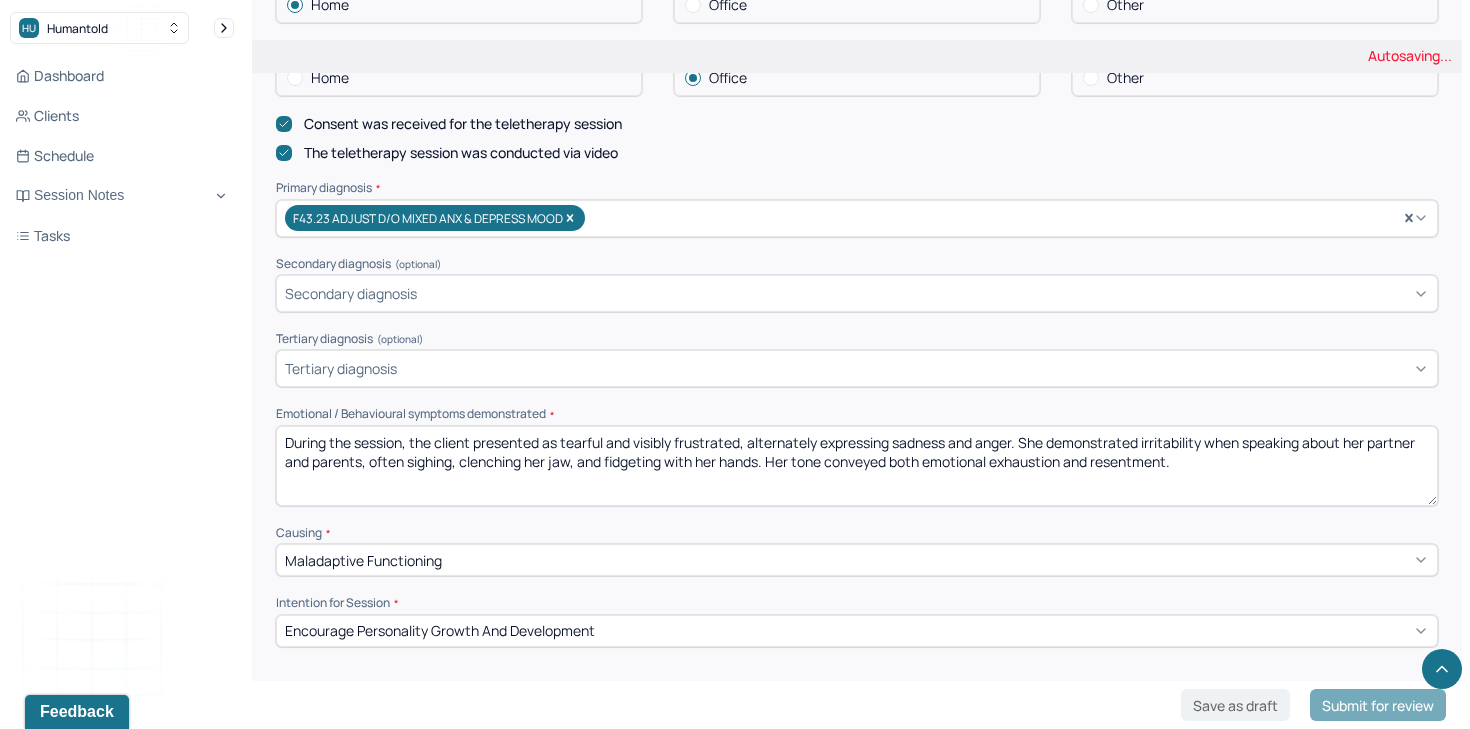 scroll, scrollTop: 0, scrollLeft: 0, axis: both 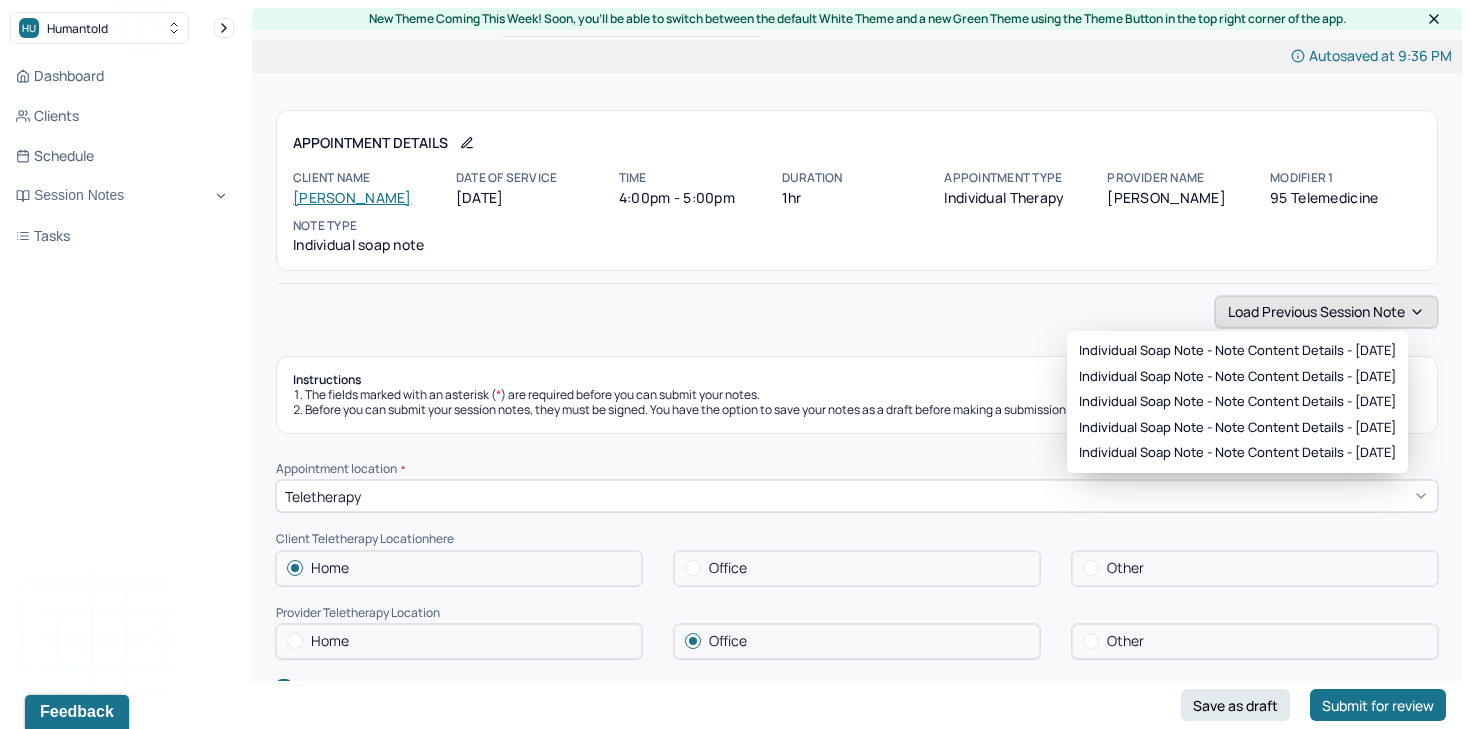 click on "Load previous session note" at bounding box center [1326, 312] 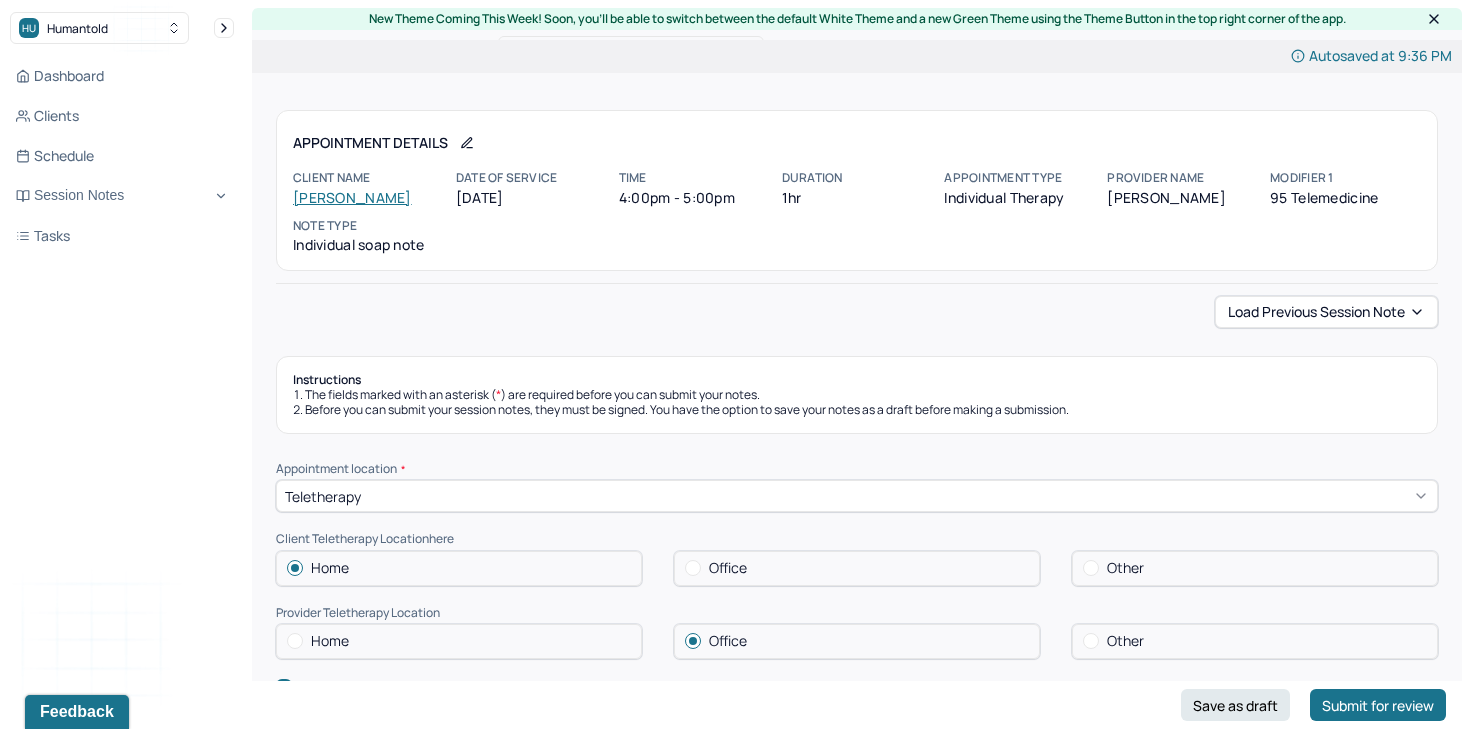 click on "Instructions" at bounding box center [857, 380] 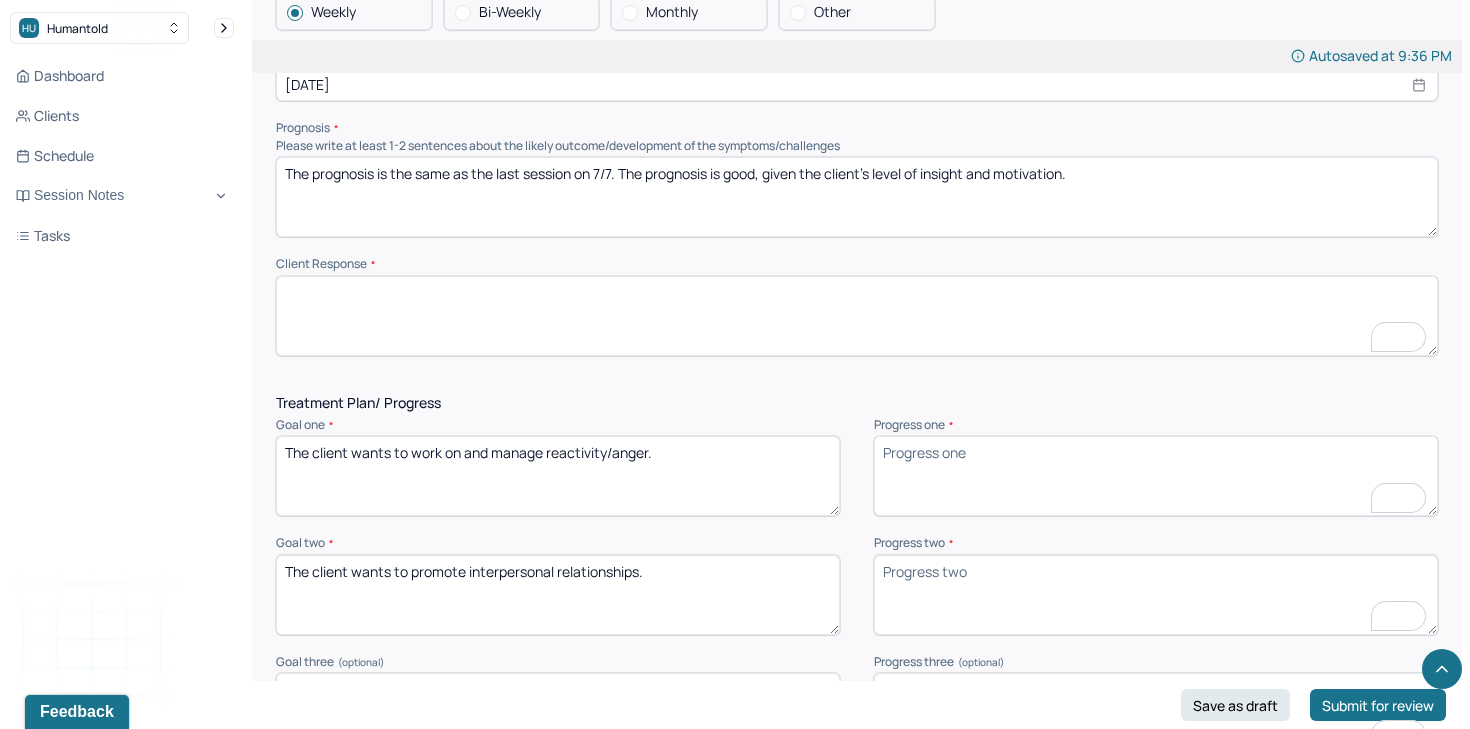 scroll, scrollTop: 2229, scrollLeft: 0, axis: vertical 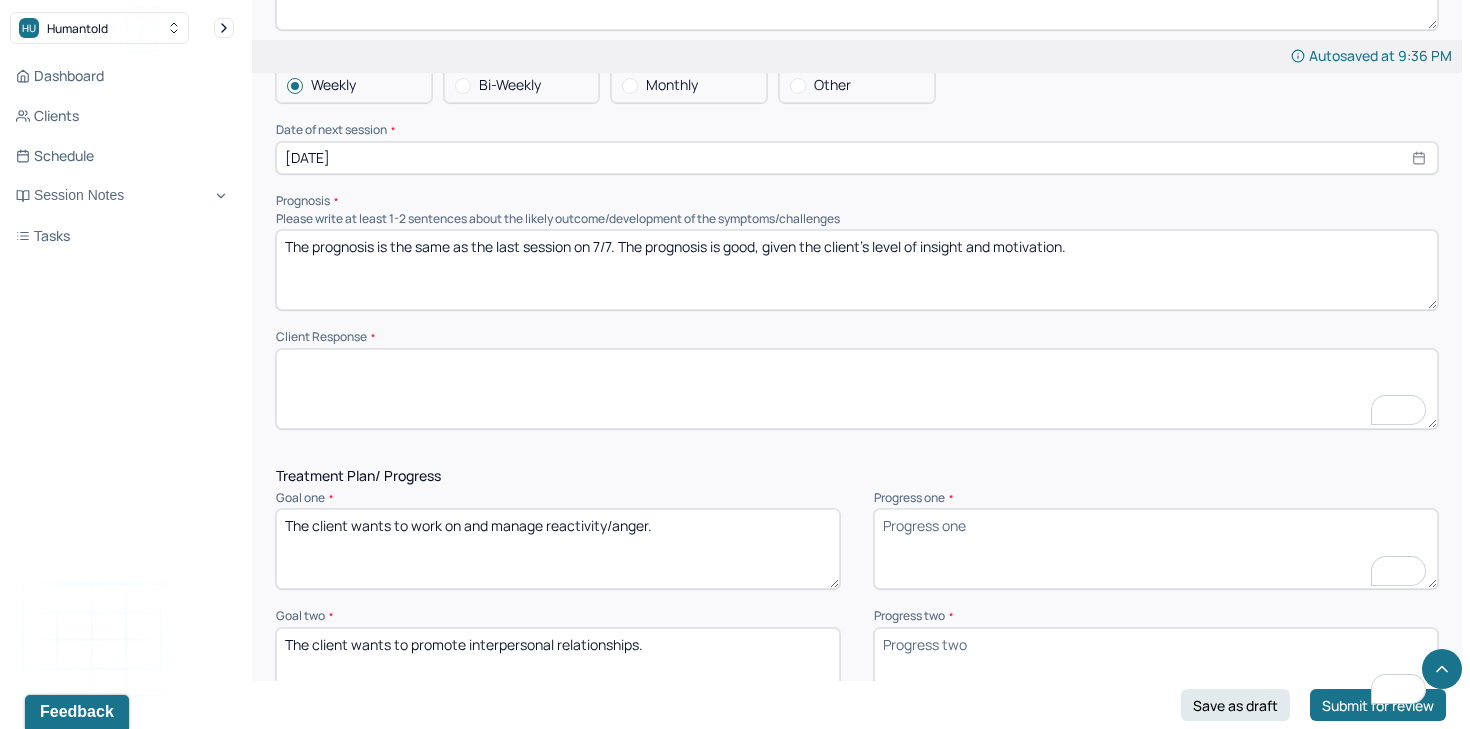 click on "The prognosis is the same as the last session on 7/7. The prognosis is good, given the client's level of insight and motivation." at bounding box center (857, 270) 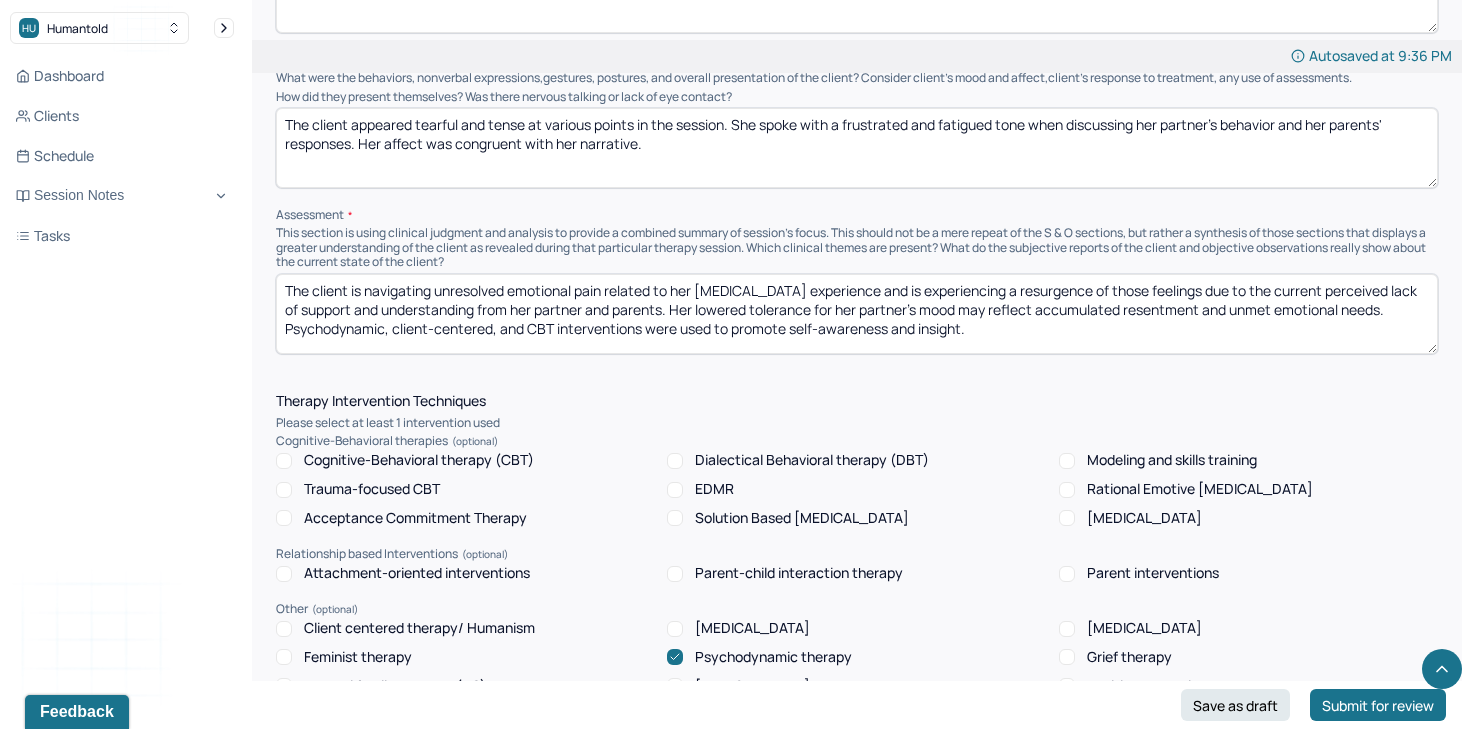 scroll, scrollTop: 1711, scrollLeft: 0, axis: vertical 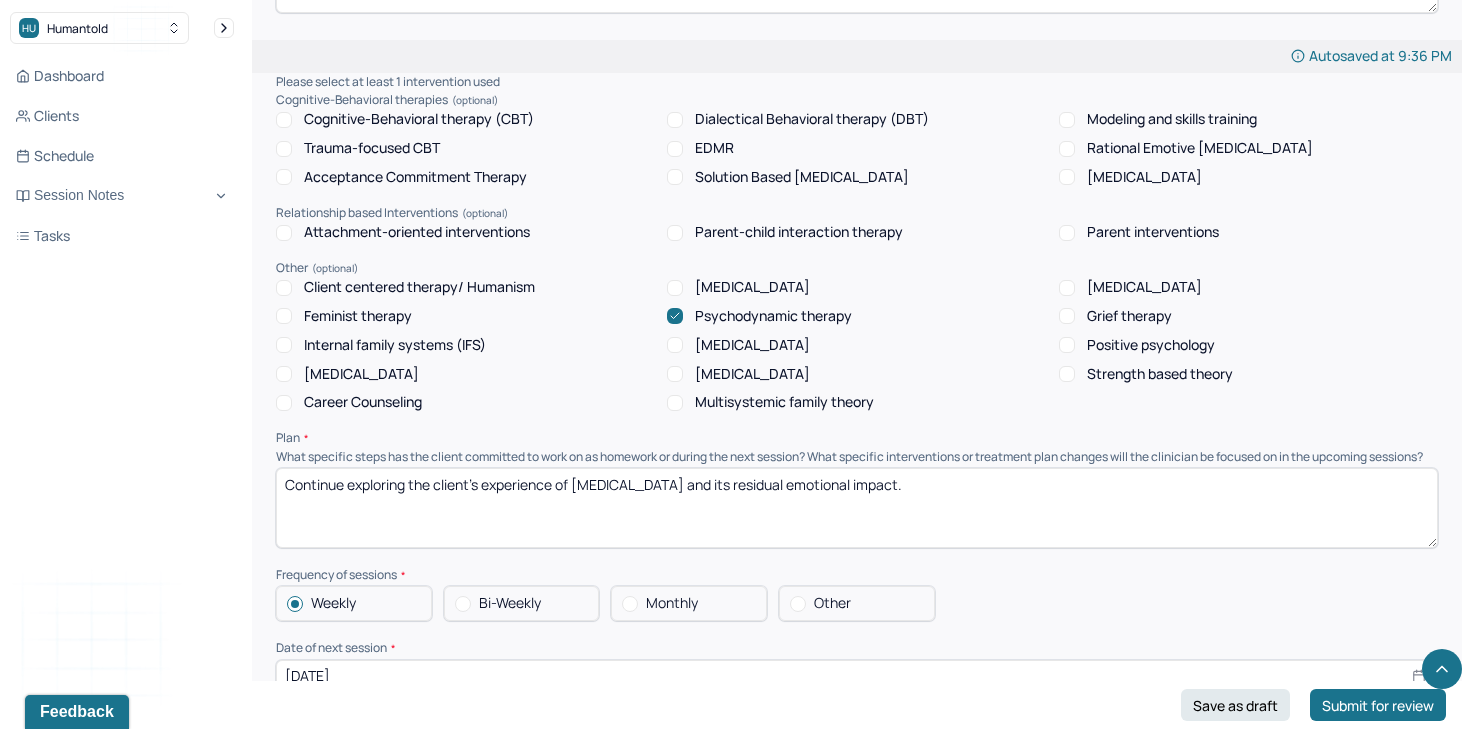 type on "The prognosis is the same as the last session on 7/14. The prognosis is good, given the client's level of insight and motivation." 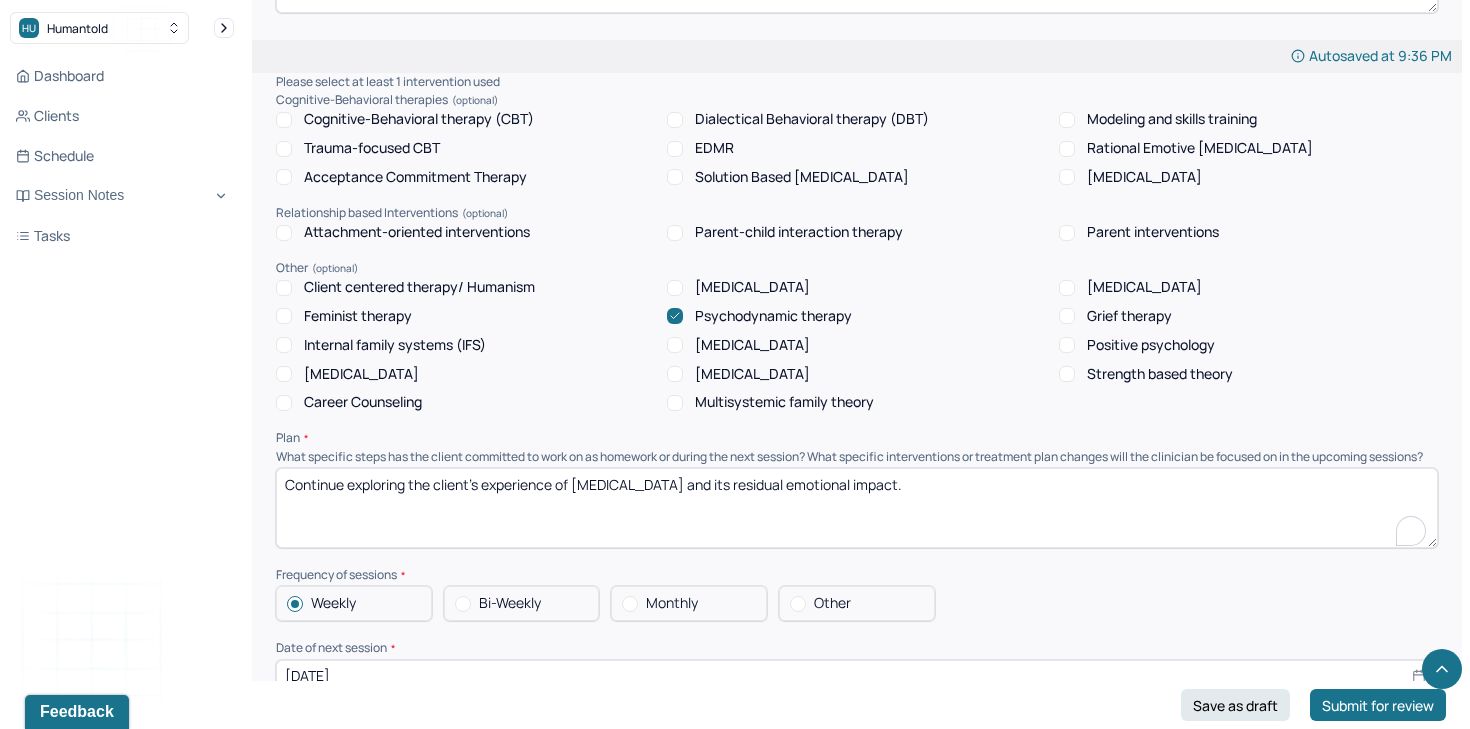click on "Continue exploring the client’s experience of postpartum depression and its residual emotional impact." at bounding box center [857, 508] 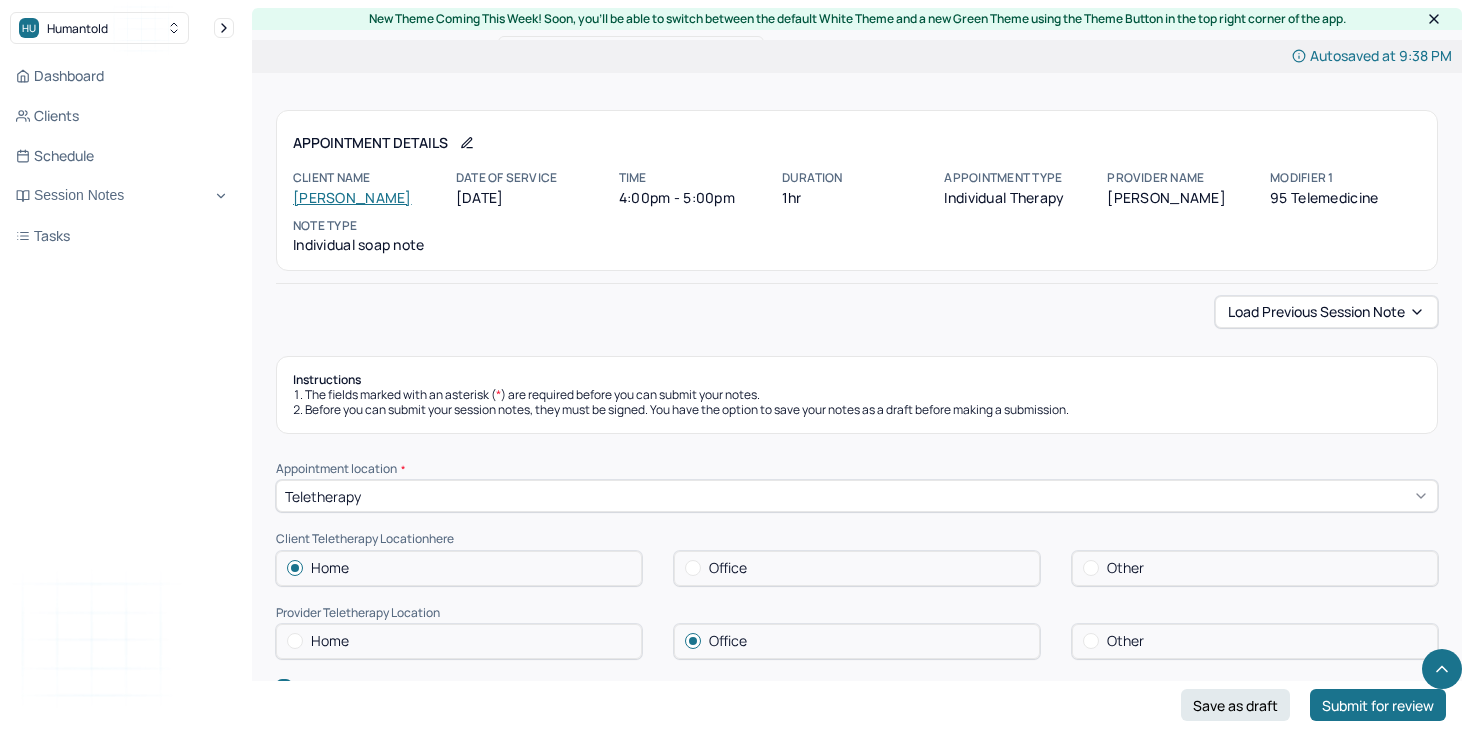 scroll, scrollTop: 1711, scrollLeft: 0, axis: vertical 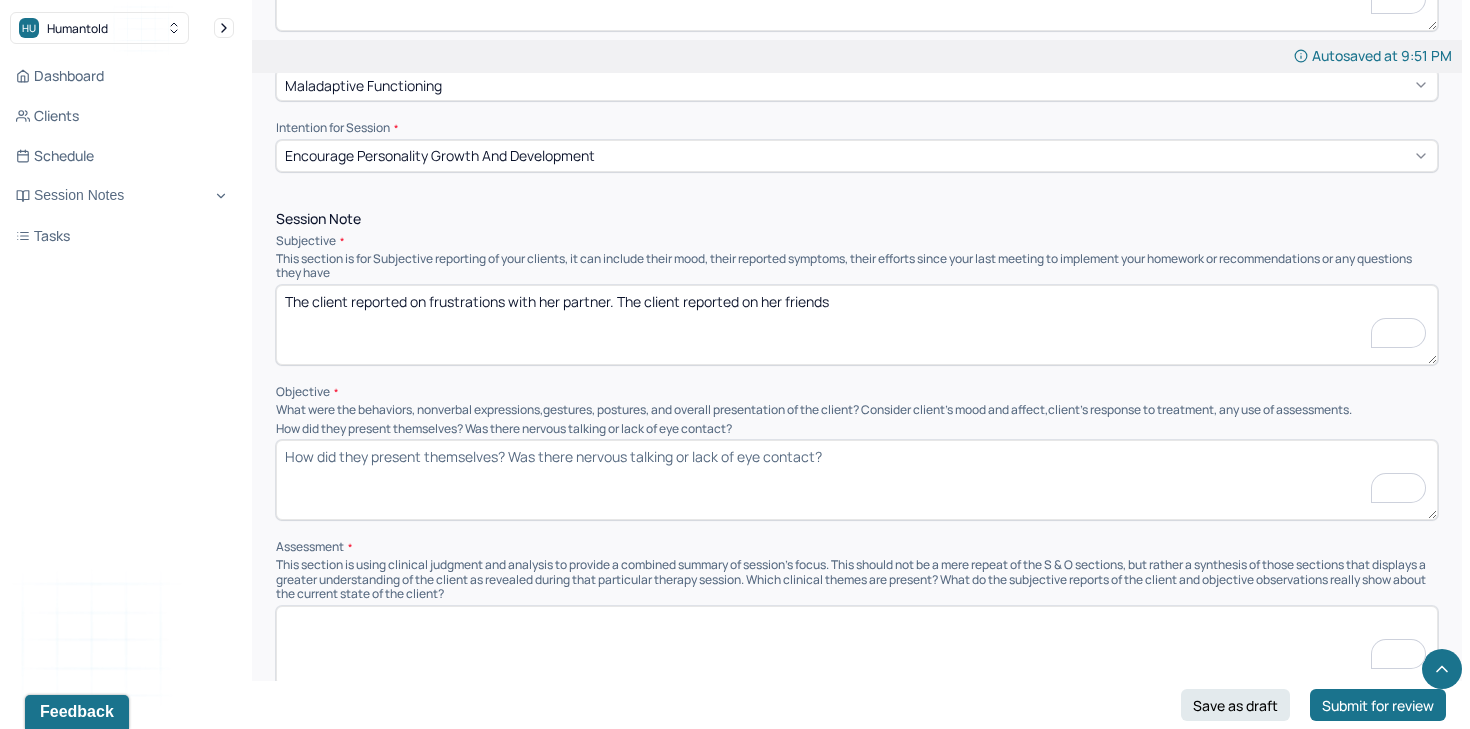 click on "This section is for Subjective reporting of your clients, it can include their mood, their reported symptoms, their efforts since your last meeting to implement your homework or recommendations or any questions they have" at bounding box center [857, 266] 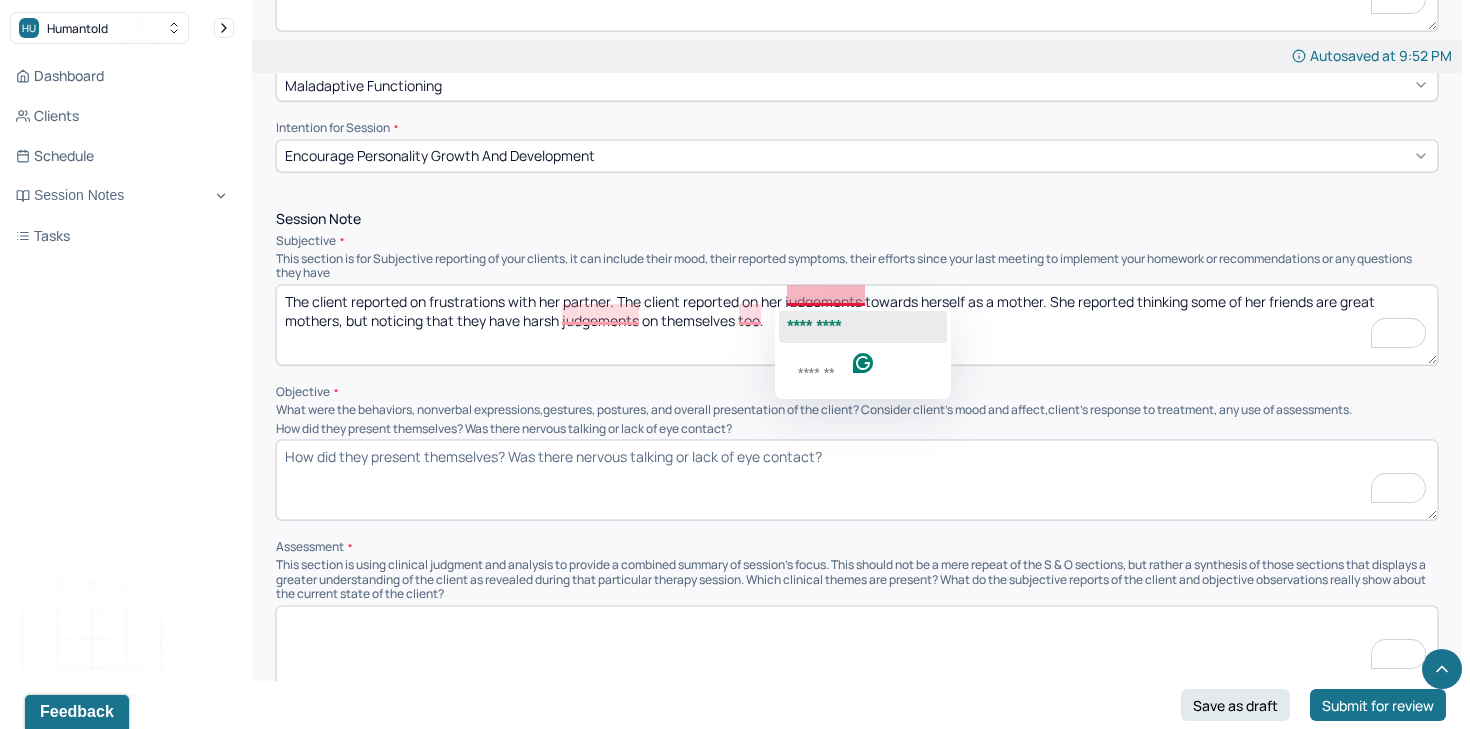 click on "*********" 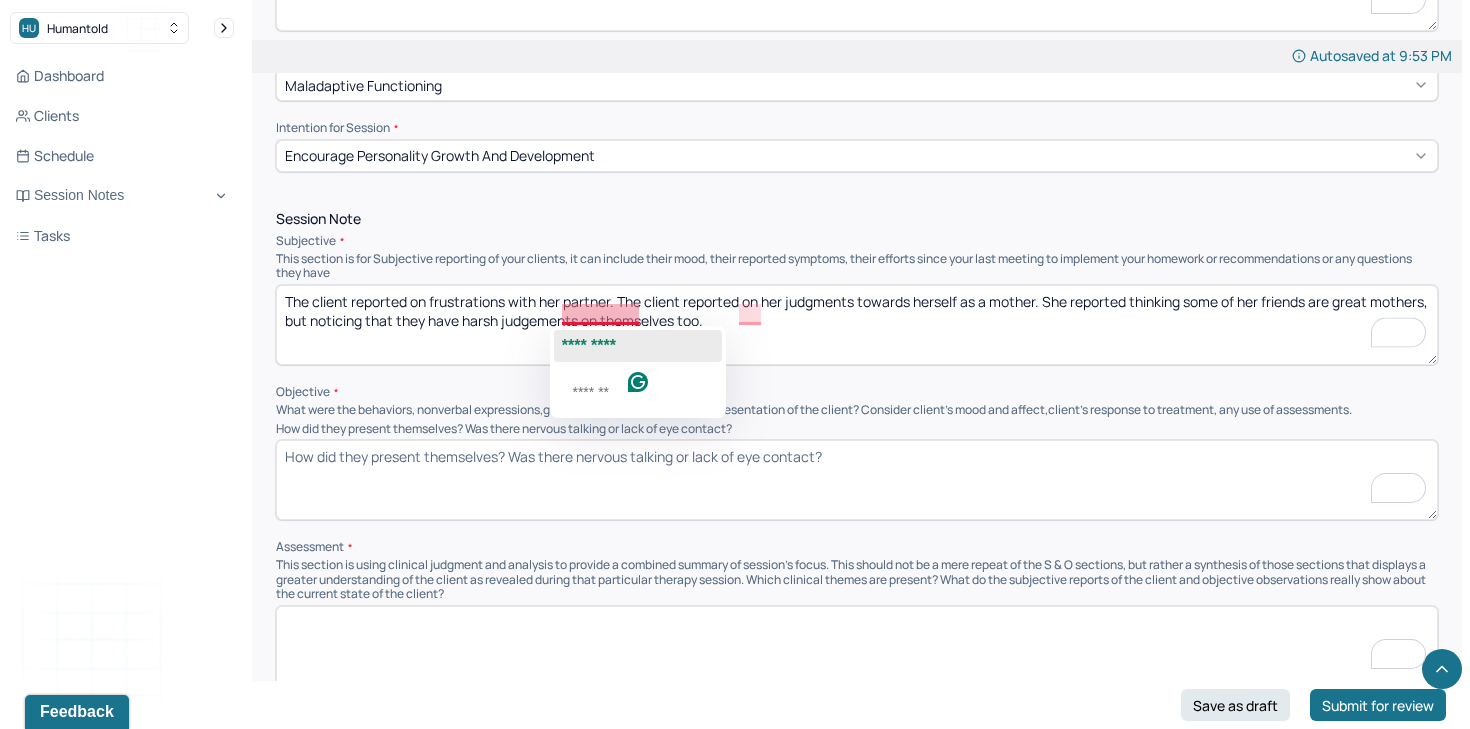 click on "*********" 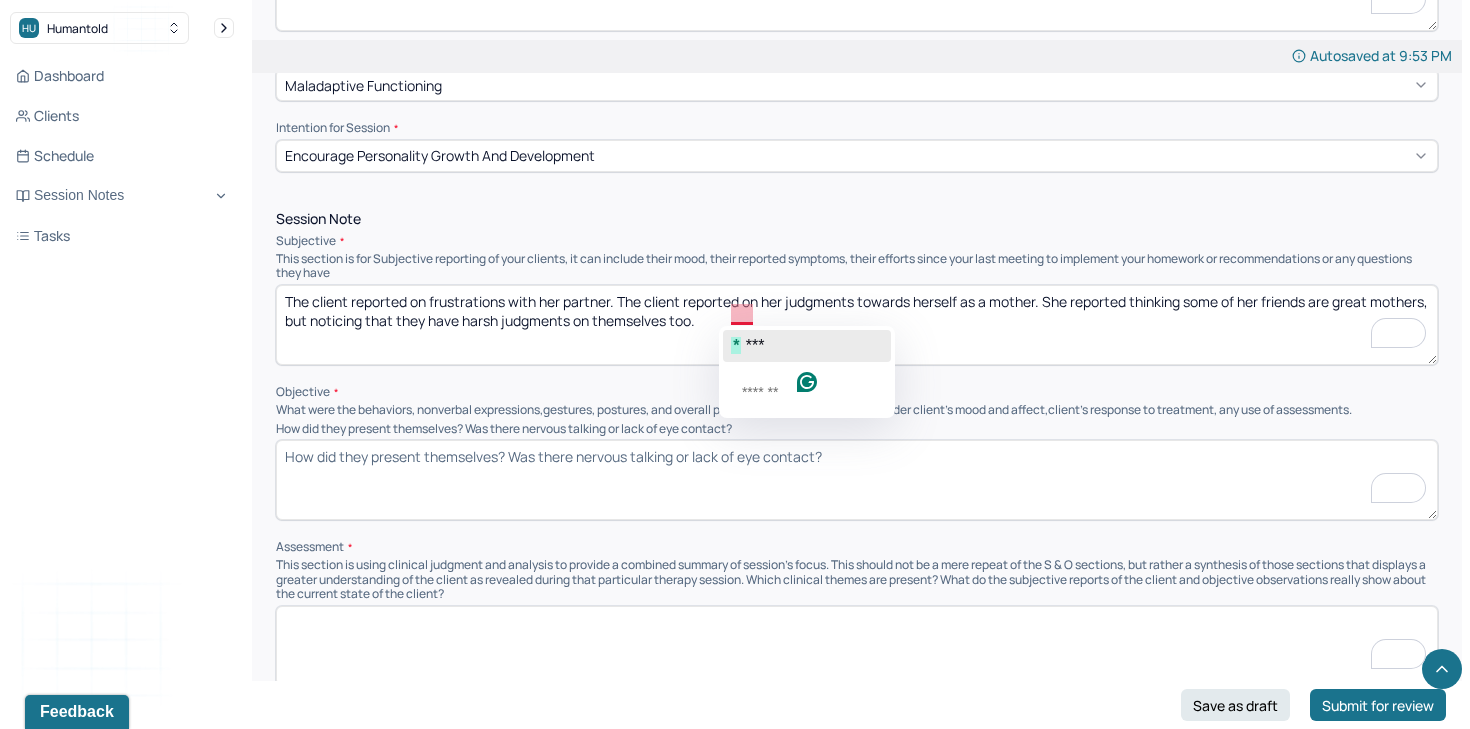 click on "***" 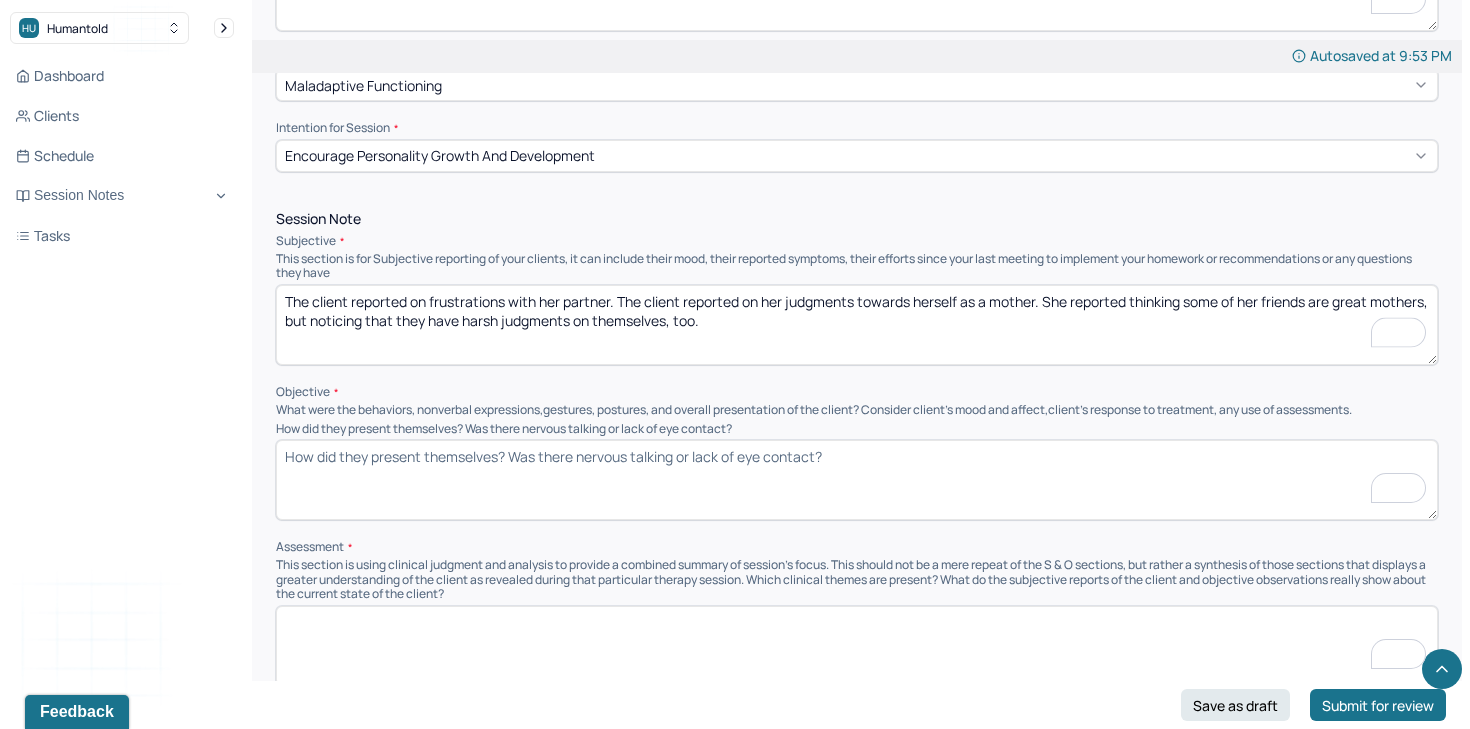 click on "The client reported on frustrations with her partner. The client reported on her judgments towards herself as a mother. She reported thinking some of her friends are great mothers, but noticing that they have harsh judgments on themselves too." at bounding box center (857, 325) 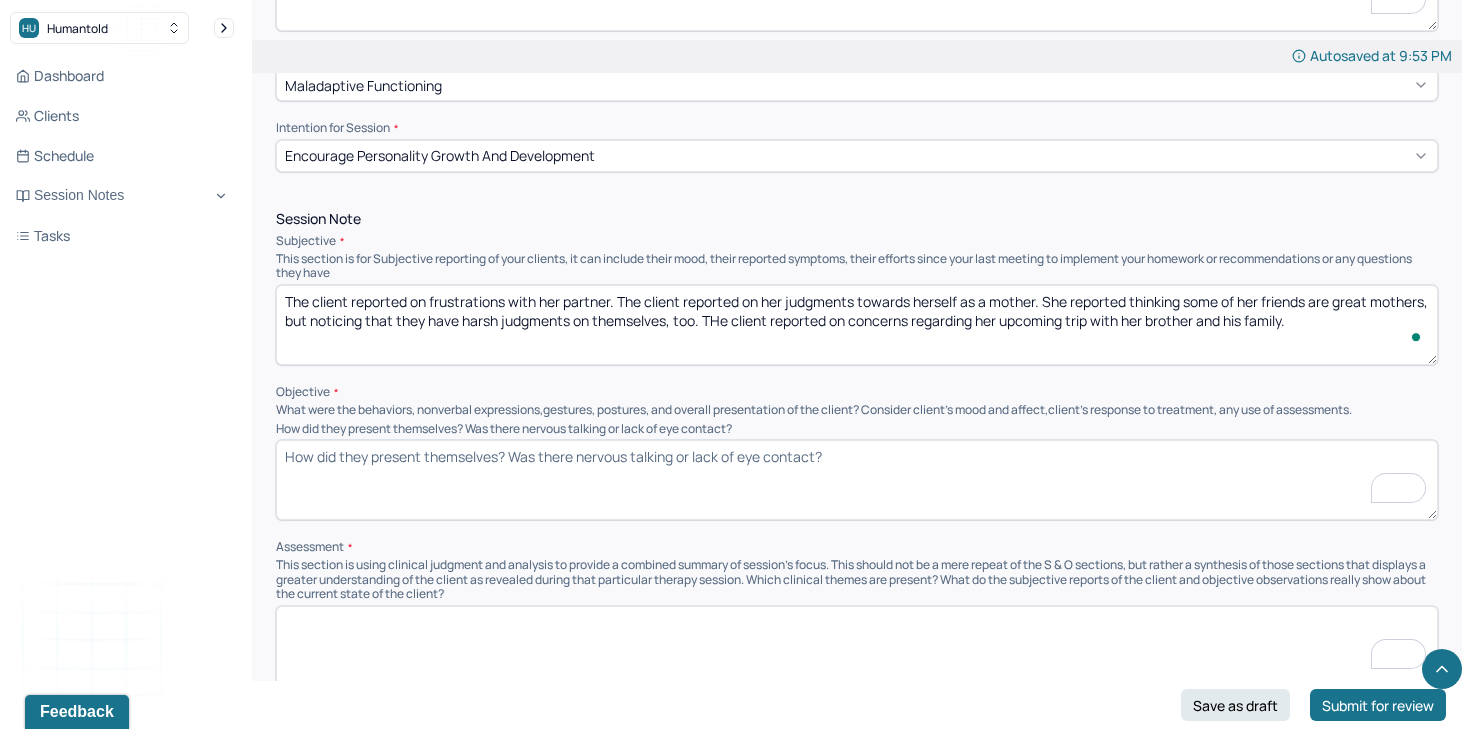 type on "The client reported on frustrations with her partner. The client reported on her judgments towards herself as a mother. She reported thinking some of her friends are great mothers, but noticing that they have harsh judgments on themselves, too. THe client reported on concerns regarding her upcoming trip with her brother and his family." 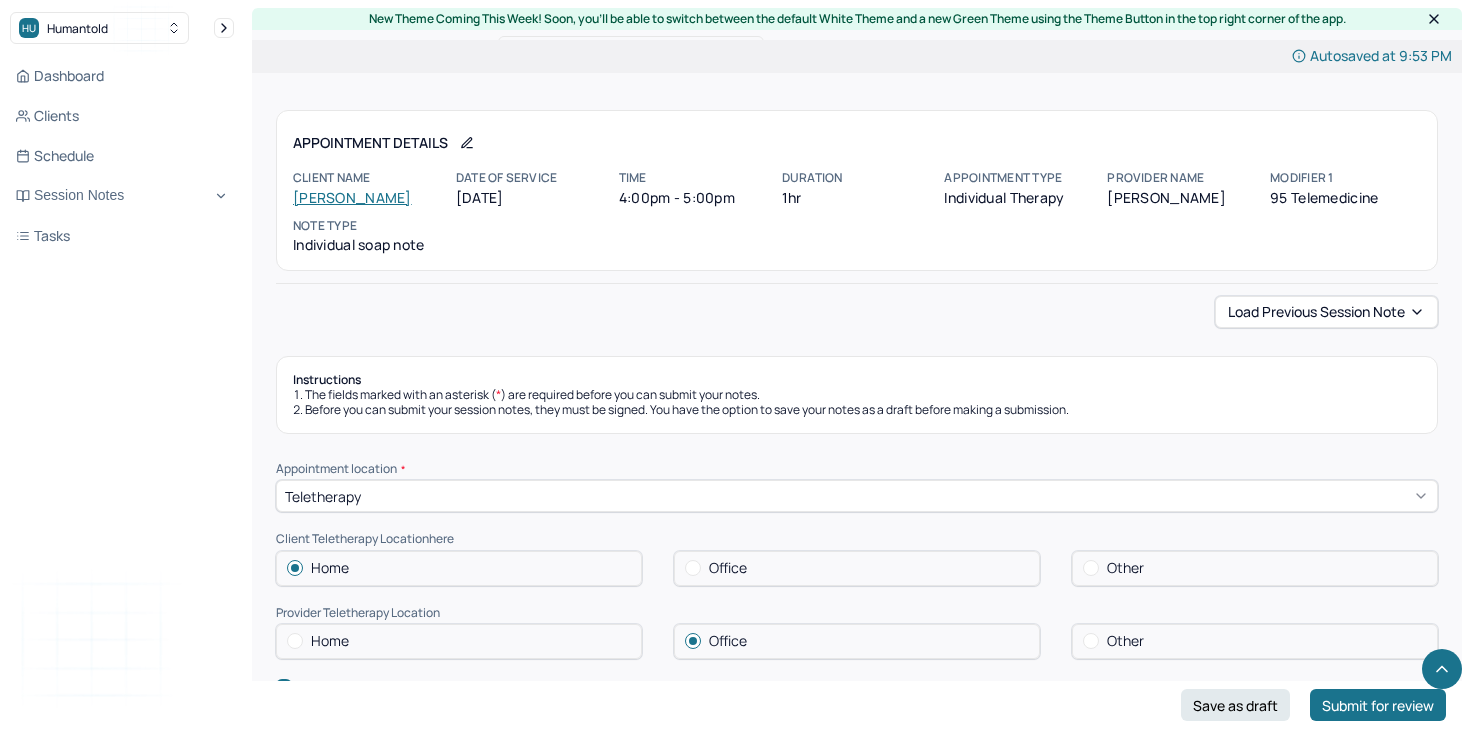 scroll, scrollTop: 1038, scrollLeft: 0, axis: vertical 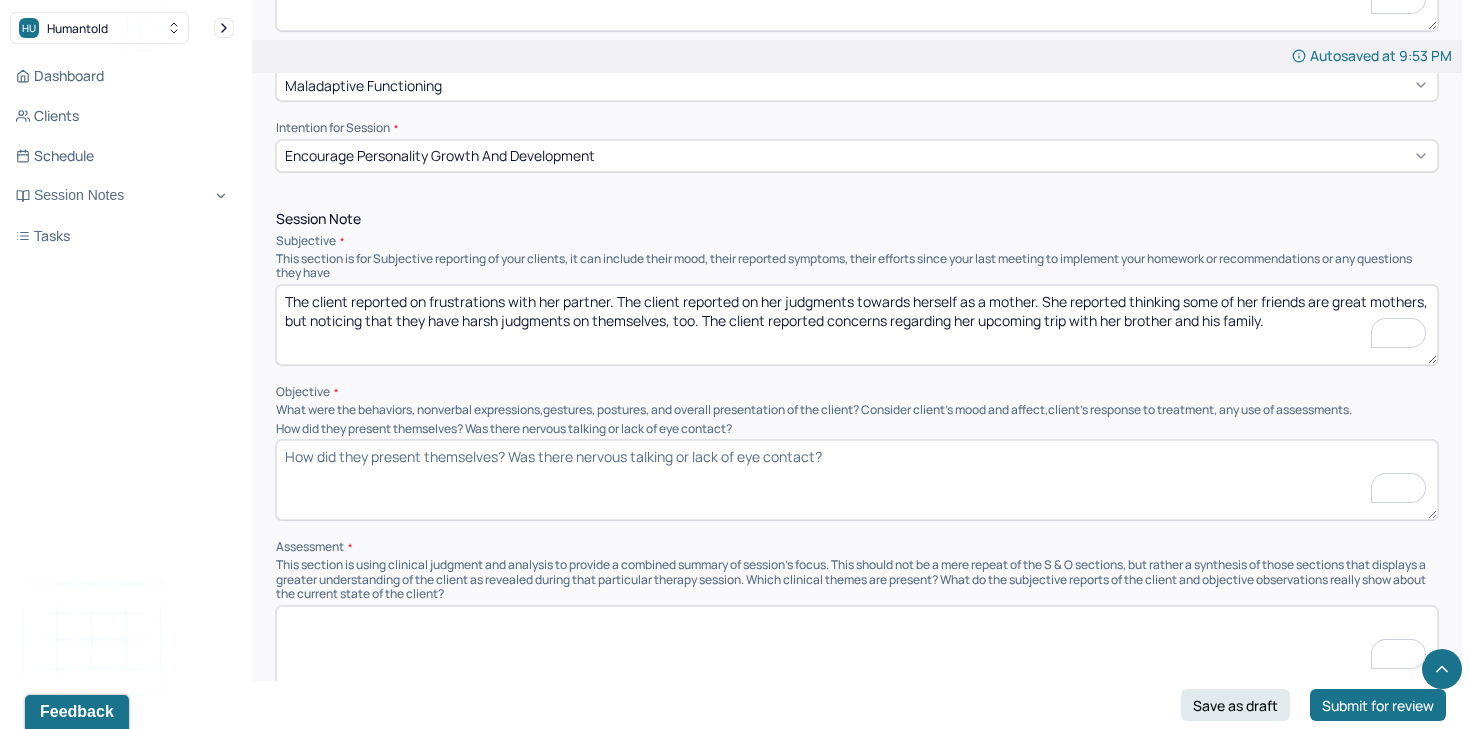 type on "The client reported on frustrations with her partner. The client reported on her judgments towards herself as a mother. She reported thinking some of her friends are great mothers, but noticing that they have harsh judgments on themselves, too. The client reported concerns regarding her upcoming trip with her brother and his family." 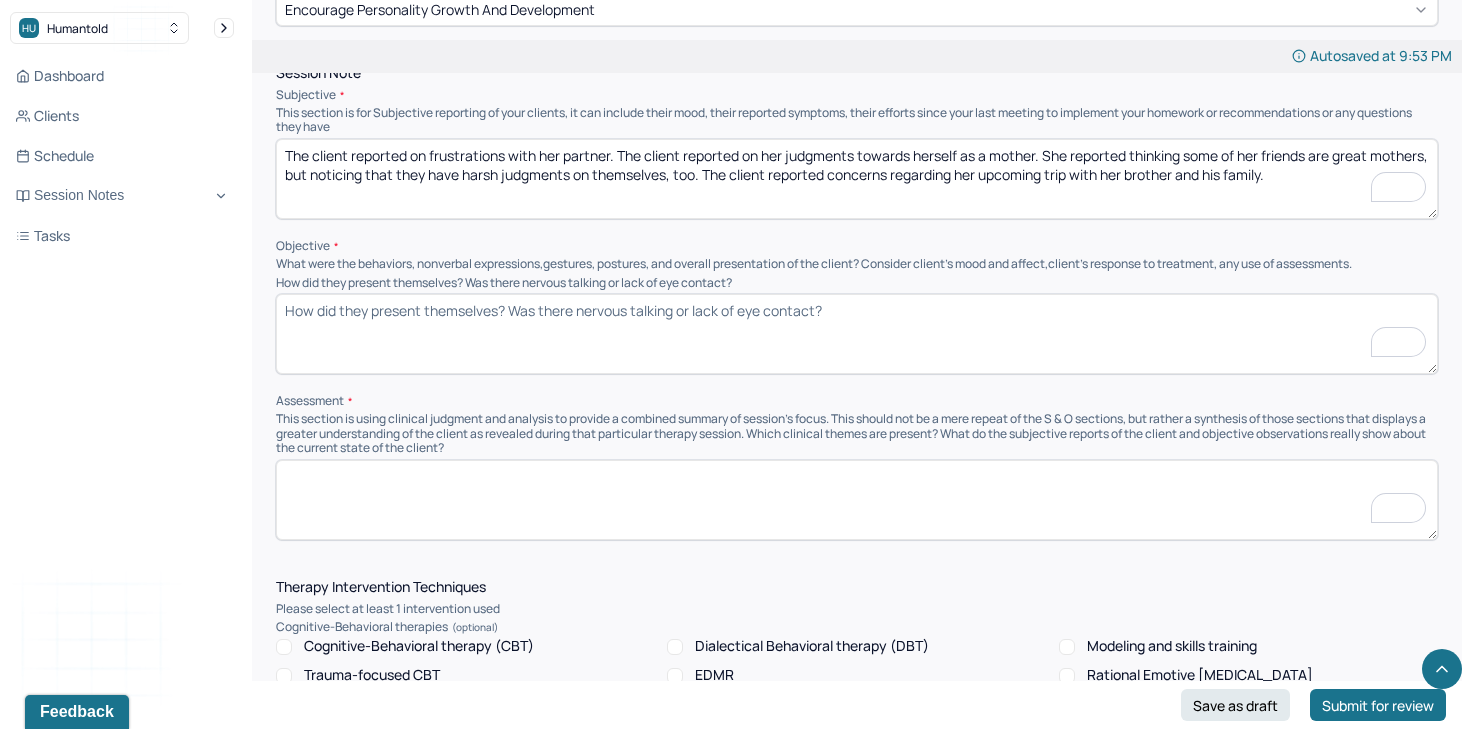scroll, scrollTop: 1227, scrollLeft: 0, axis: vertical 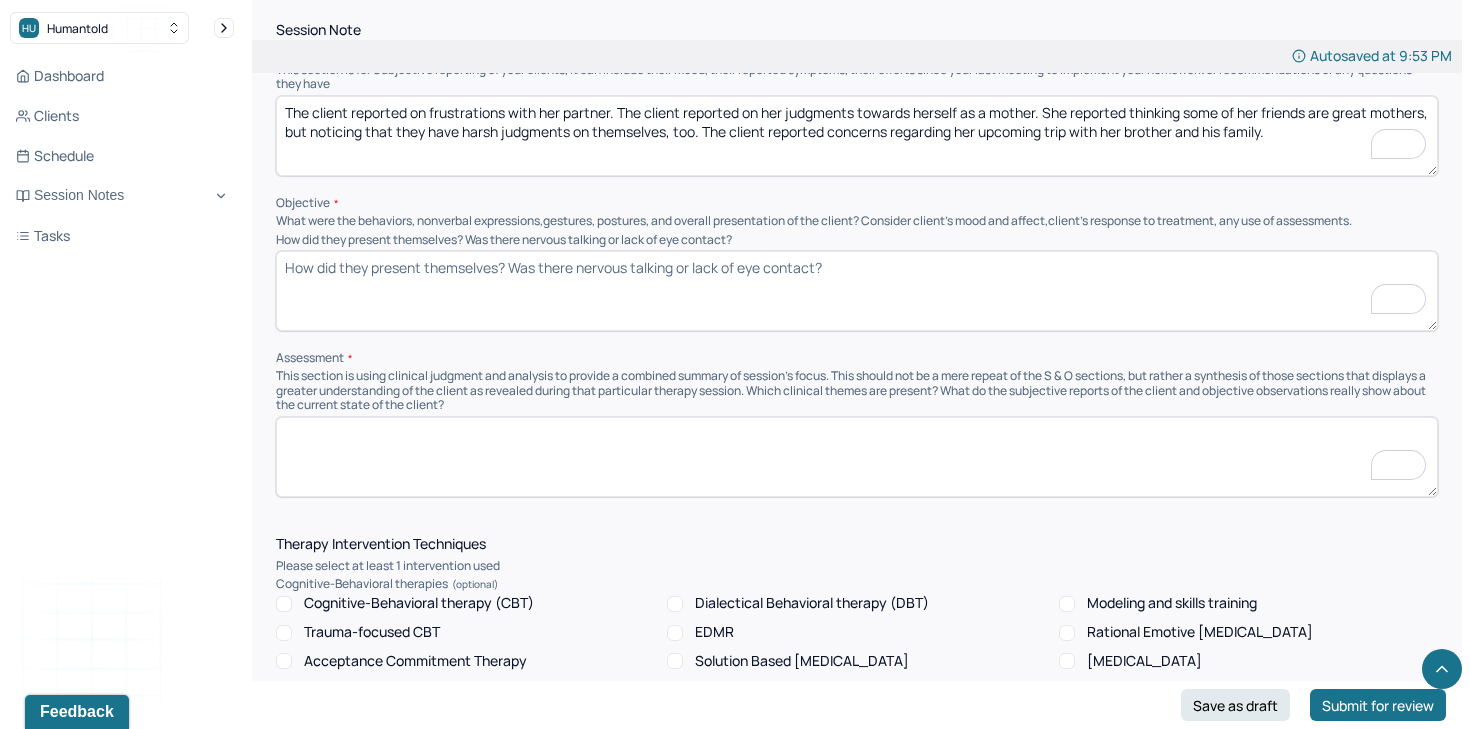 click at bounding box center (857, 457) 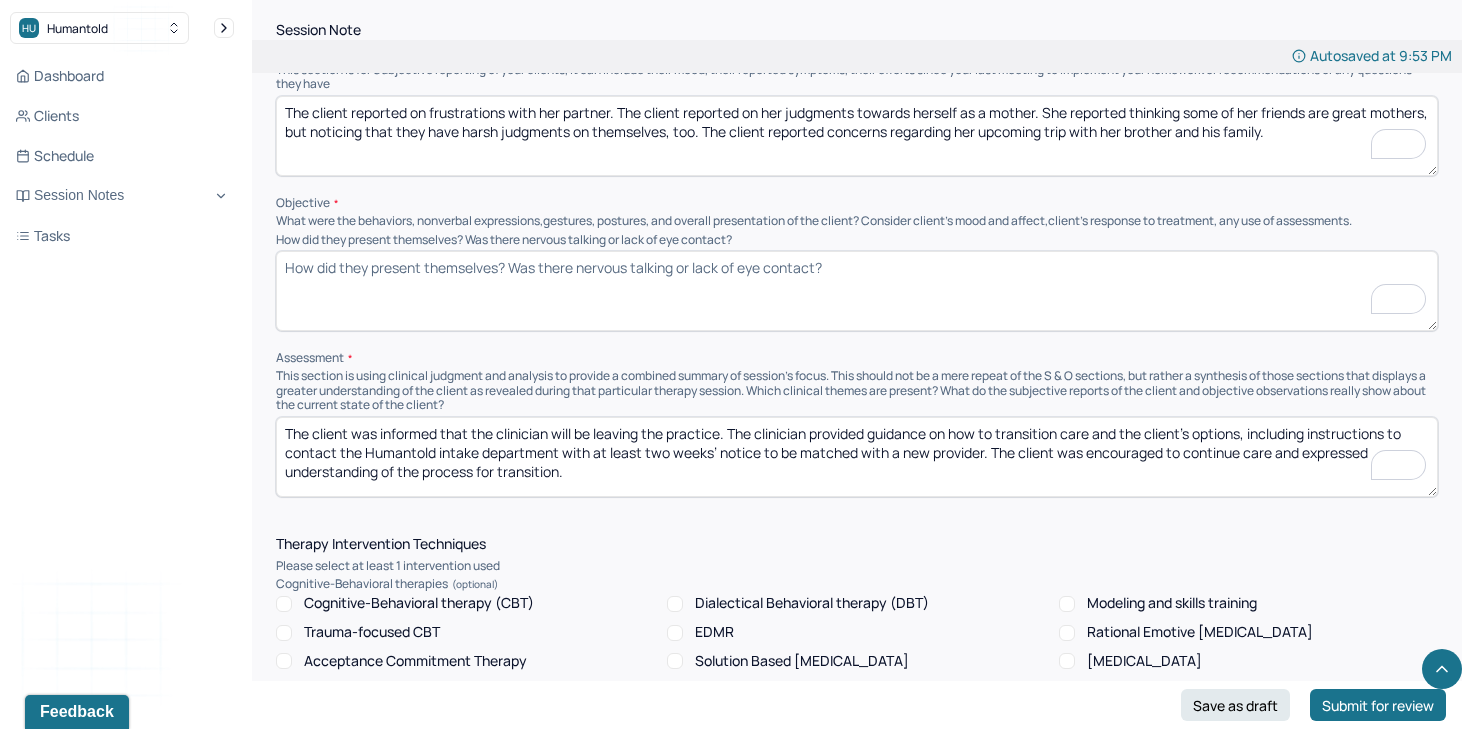 type on "The client was informed that the clinician will be leaving the practice. The clinician provided guidance on how to transition care and the client's options, including instructions to contact the Humantold intake department with at least two weeks’ notice to be matched with a new provider. The client was encouraged to continue care and expressed understanding of the process for transition." 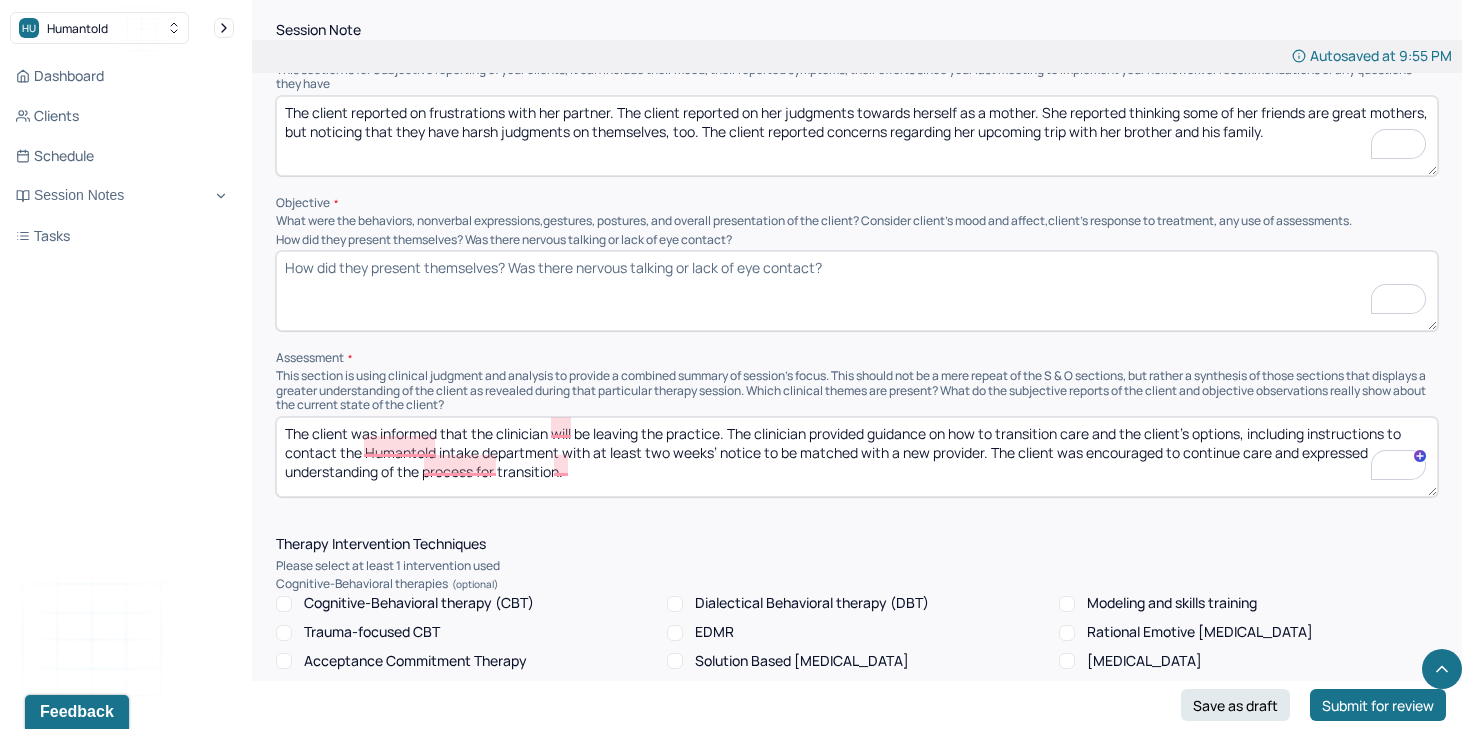 click on "The client reported on frustrations with her partner. The client reported on her judgments towards herself as a mother. She reported thinking some of her friends are great mothers, but noticing that they have harsh judgments on themselves, too. The client reported concerns regarding her upcoming trip with her brother and his family." at bounding box center [857, 136] 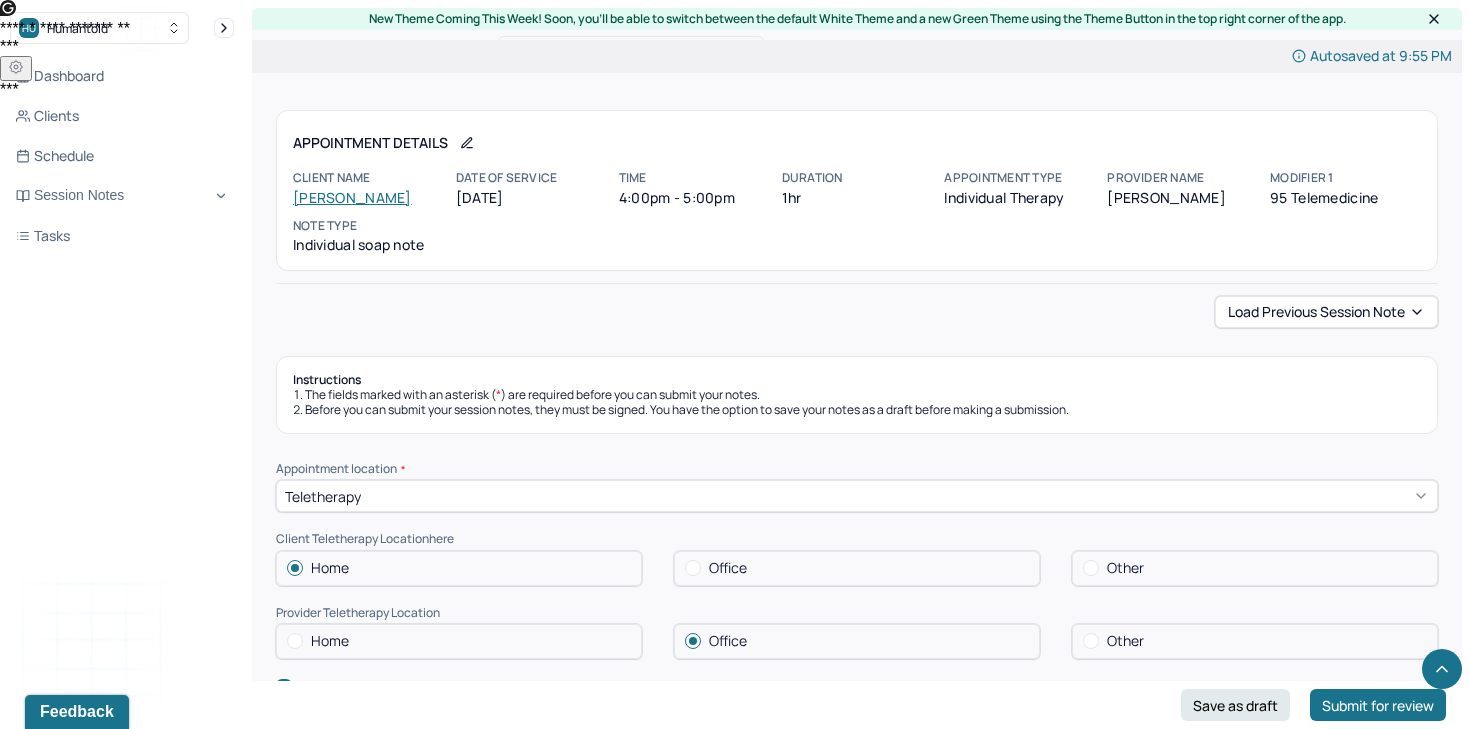 scroll, scrollTop: 1227, scrollLeft: 0, axis: vertical 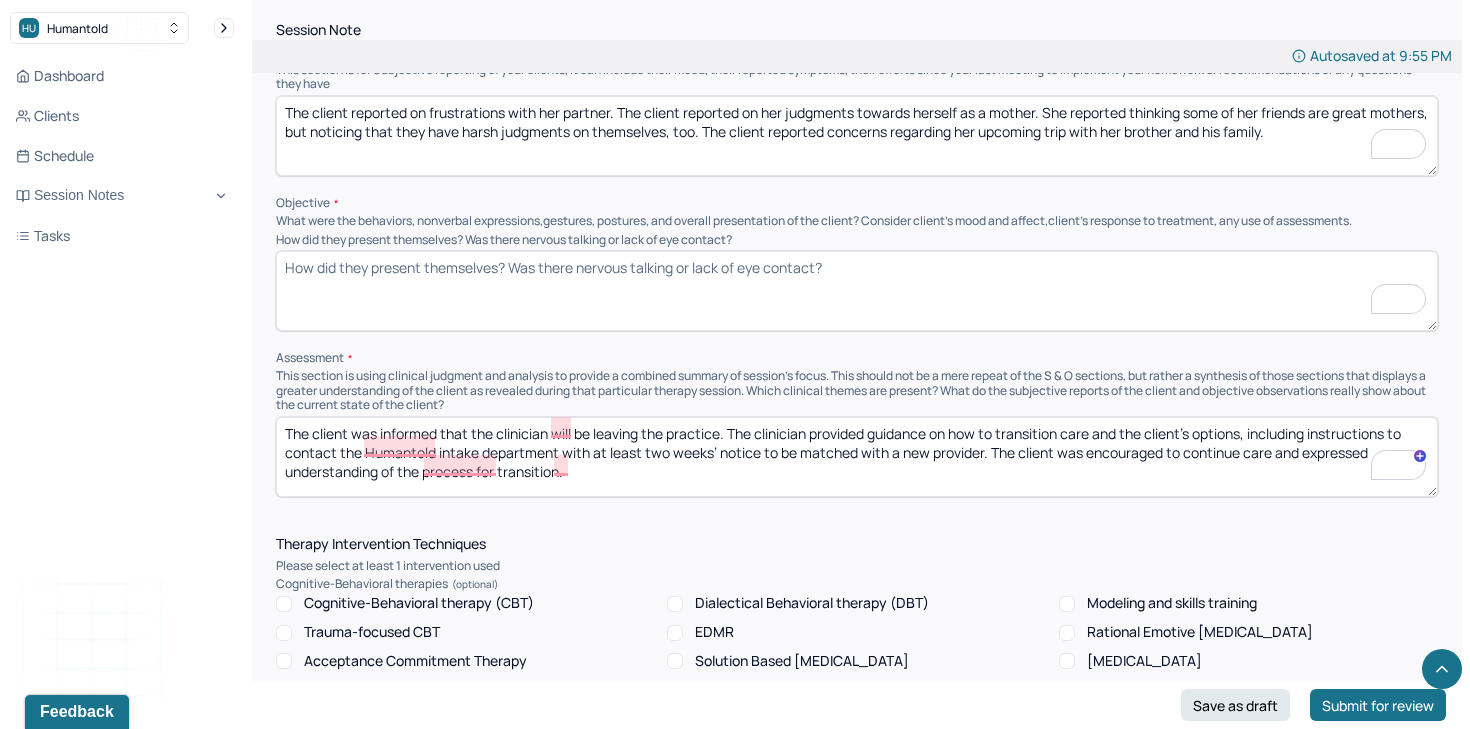 click on "How did they present themselves? Was there nervous talking or lack of eye contact?" at bounding box center [857, 291] 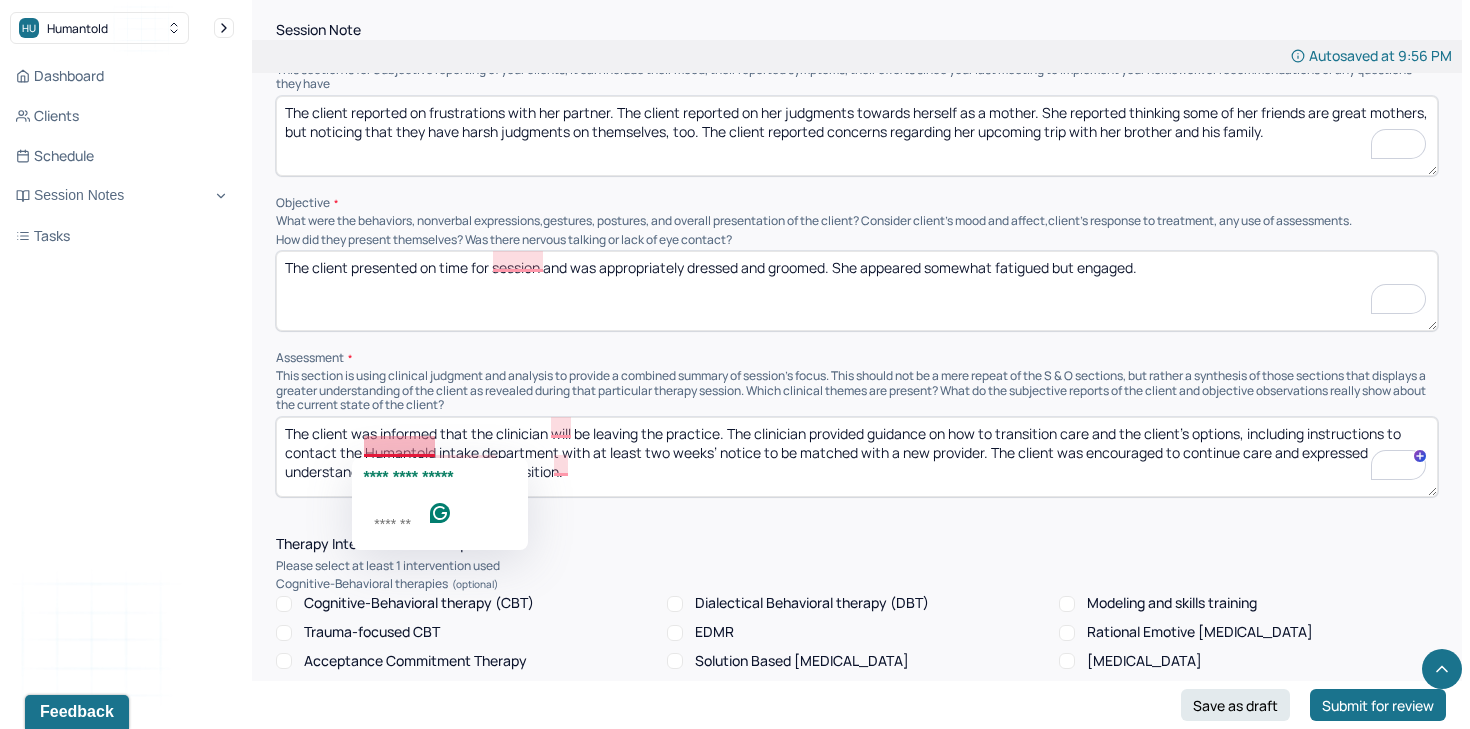 type on "The client presented on time for session and was appropriately dressed and groomed. She appeared somewhat fatigued but engaged." 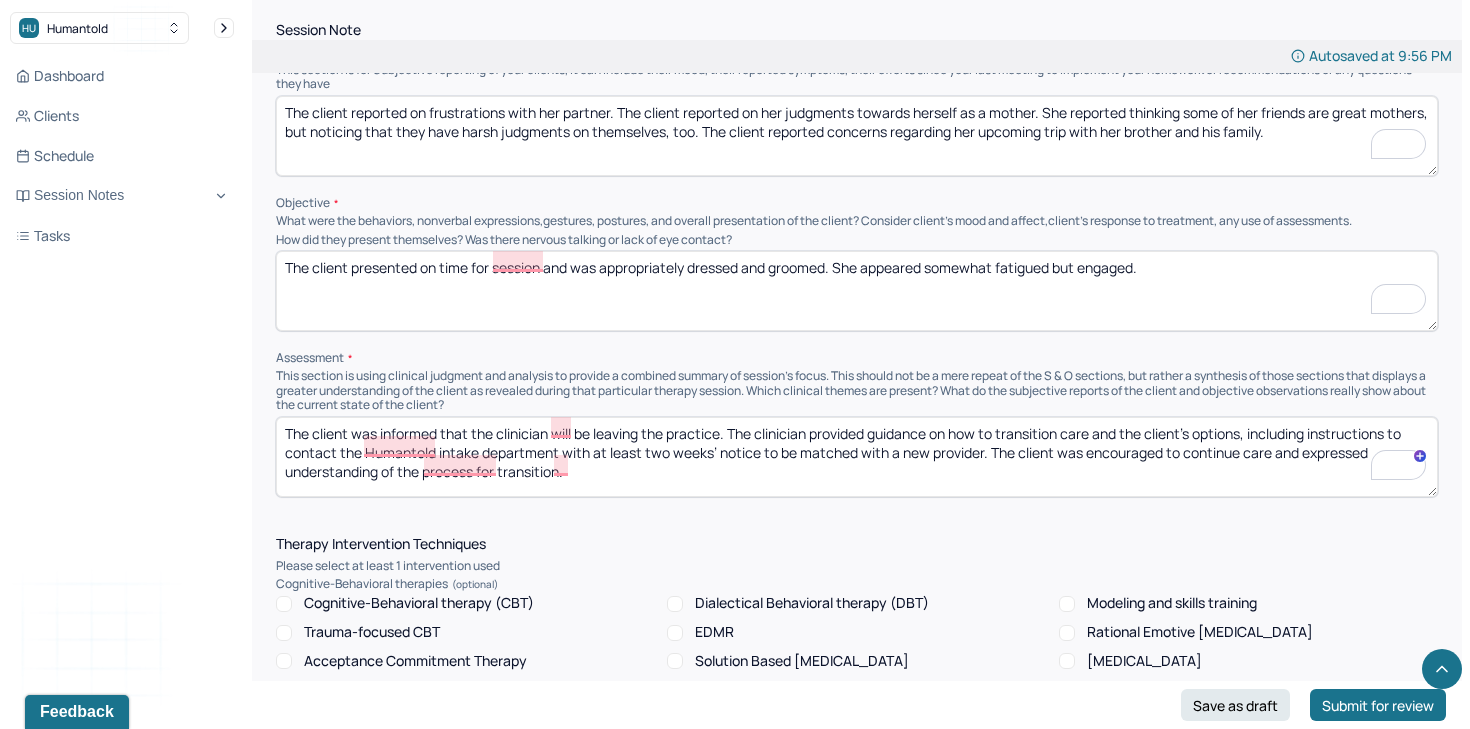 click on "The client was informed that the clinician will be leaving the practice. The clinician provided guidance on how to transition care and the client's options, including instructions to contact the Humantold intake department with at least two weeks’ notice to be matched with a new provider. The client was encouraged to continue care and expressed understanding of the process for transition." at bounding box center (857, 457) 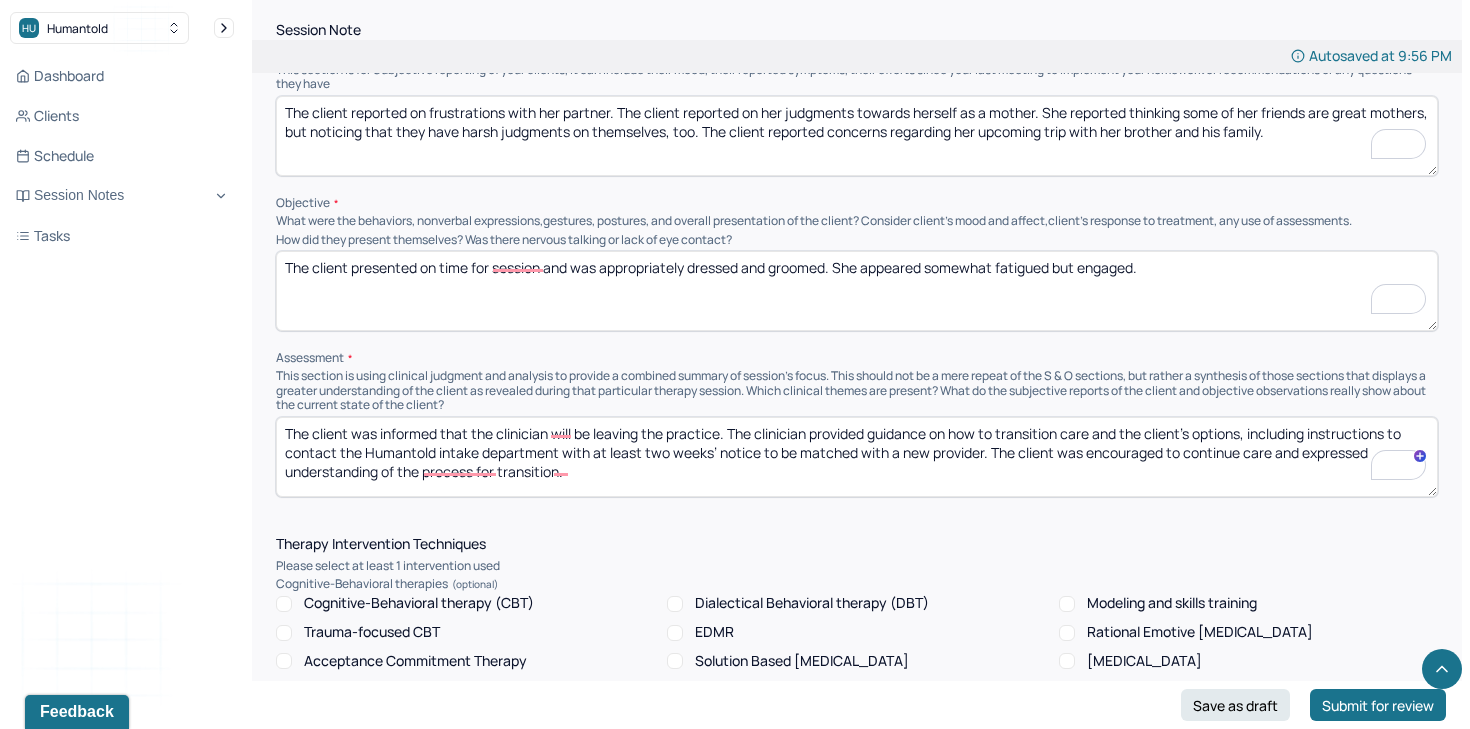 paste on "The client continues to experience interpersonal stressors, particularly within her partnership and family system. She is demonstrating increased self-awareness around her internalized judgments as a mother and is beginning to contextualize her experience by comparing it with her perception of her peers. Her insight into the shared nature of maternal self-criticism may offer a path to self-compassion." 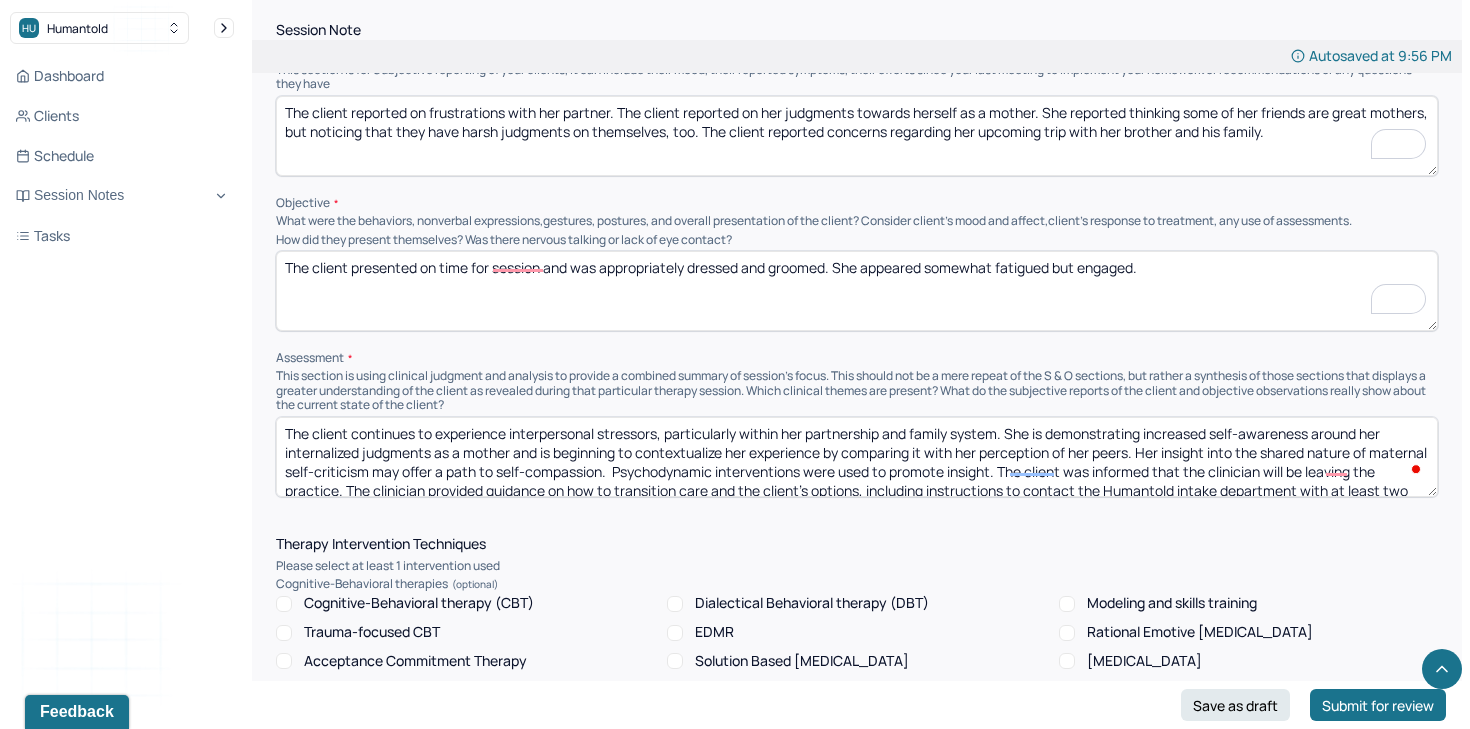 scroll, scrollTop: 28, scrollLeft: 0, axis: vertical 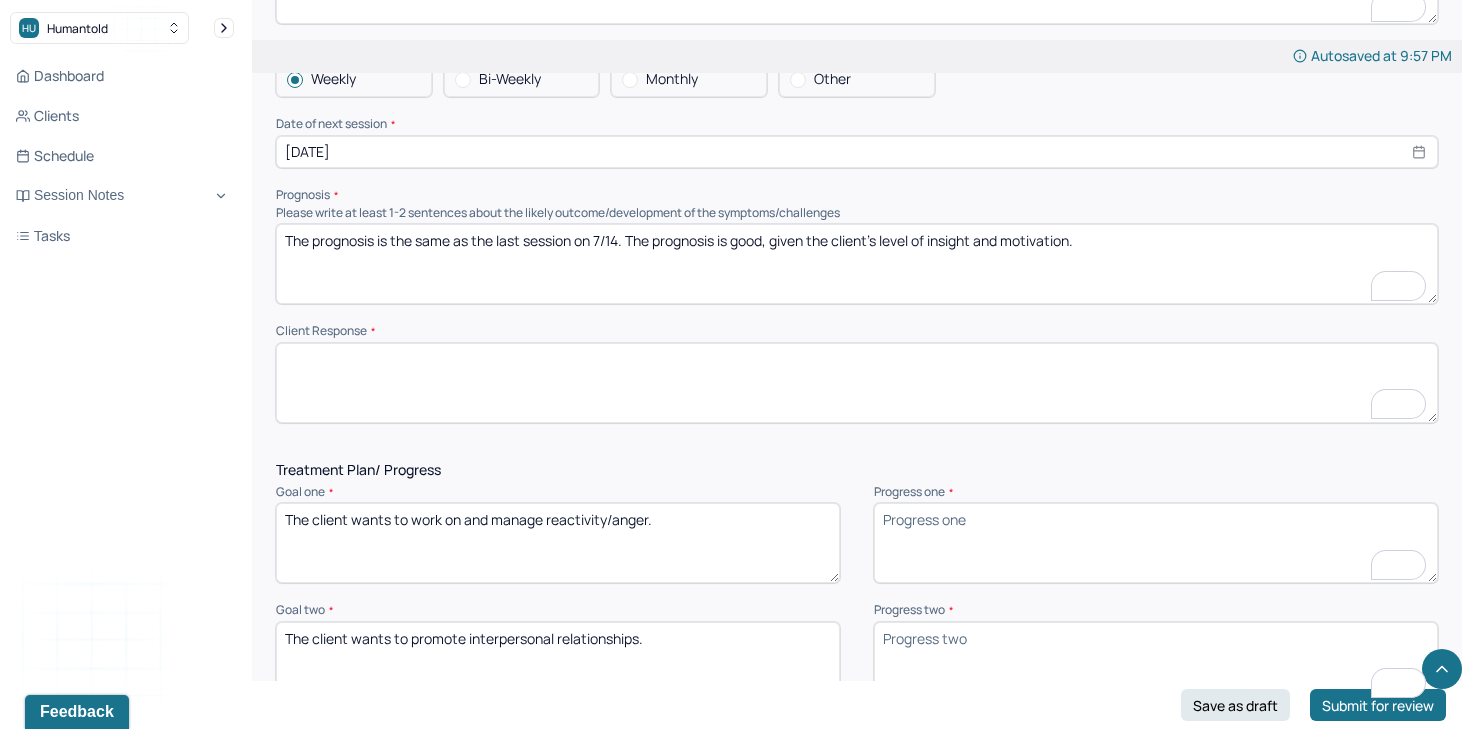 type on "The client continues to experience interpersonal stressors, particularly within her partnership and family system. She is demonstrating increased self-awareness around her internalized judgments as a mother and is beginning to contextualize her experience by comparing it with her perception of her peers. Her insight into the shared nature of maternal self-criticism may offer a path to self-compassion.  Psychodynamic interventions were used to promote insight. The client was informed that the clinician will be leaving the practice. The clinician provided guidance on how to transition care and the client's options, including instructions to contact the Humantold intake department with at least two weeks’ notice to be matched with a new provider. The client was encouraged to continue care and expressed understanding of the process for transition." 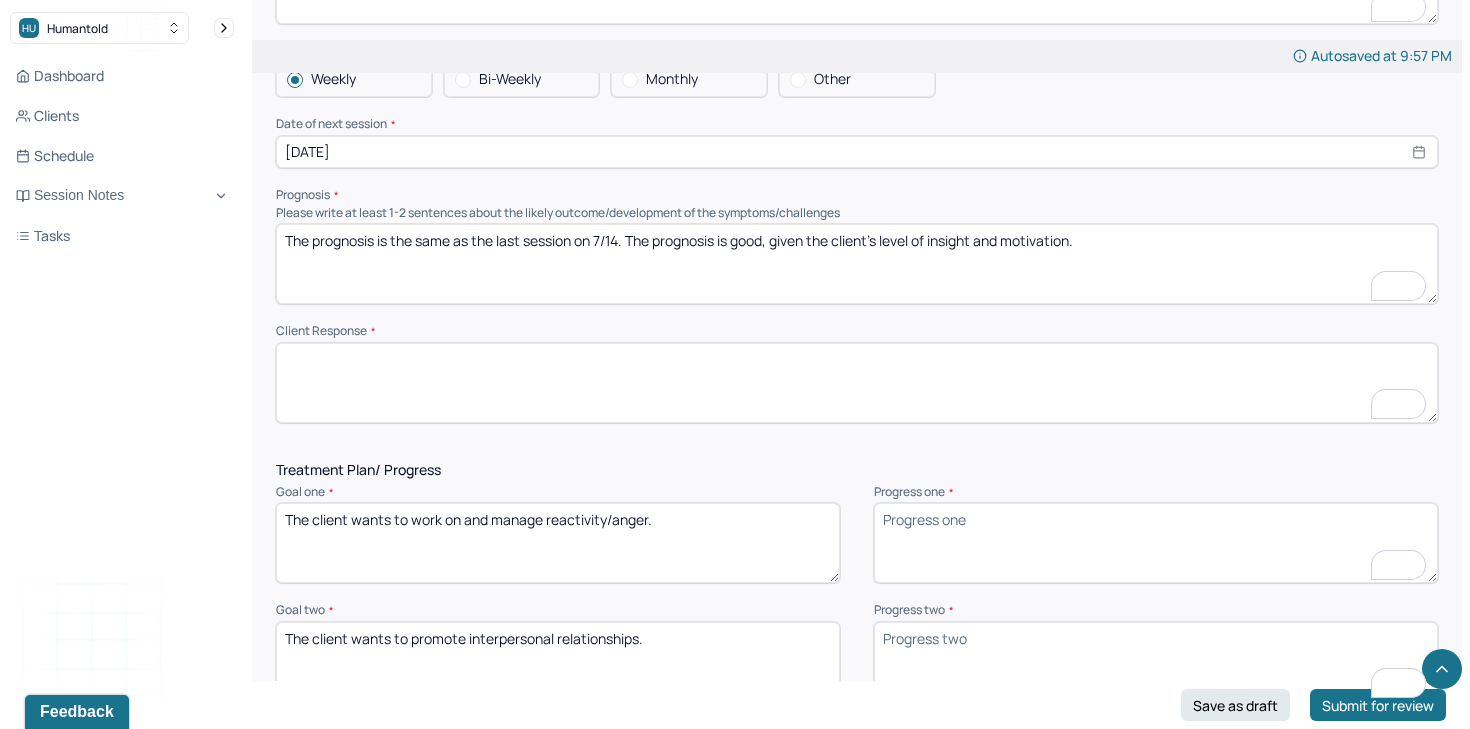 click at bounding box center [857, 383] 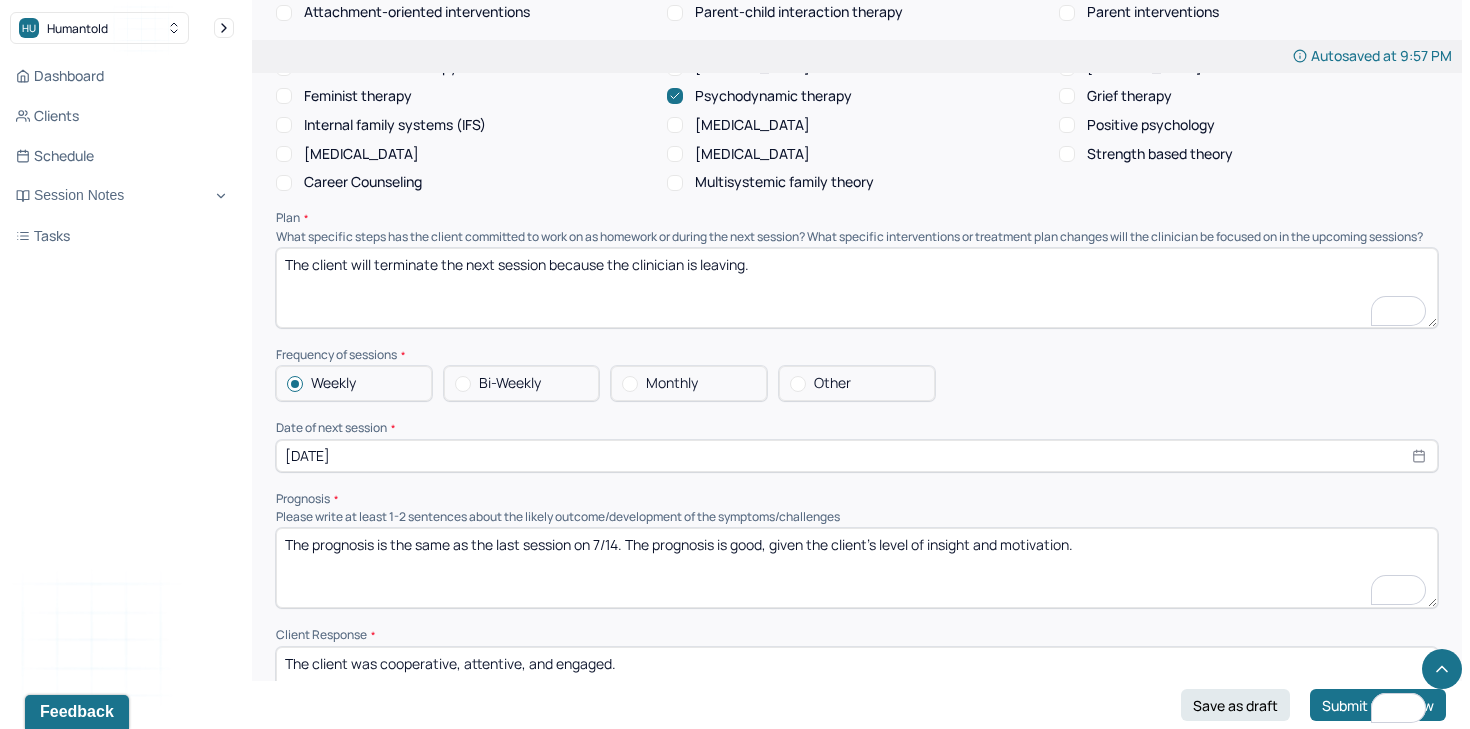 scroll, scrollTop: 1876, scrollLeft: 0, axis: vertical 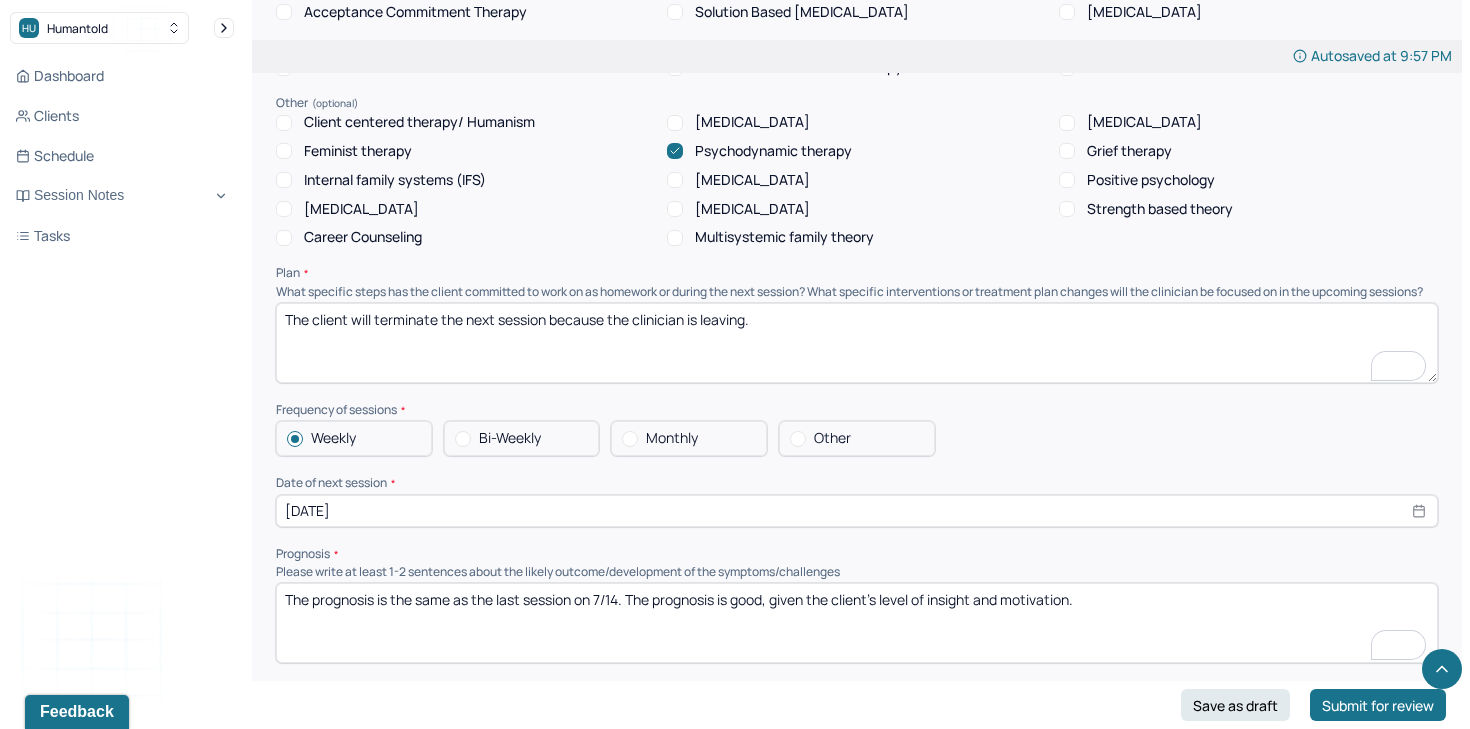 type on "The client was cooperative, attentive, and engaged." 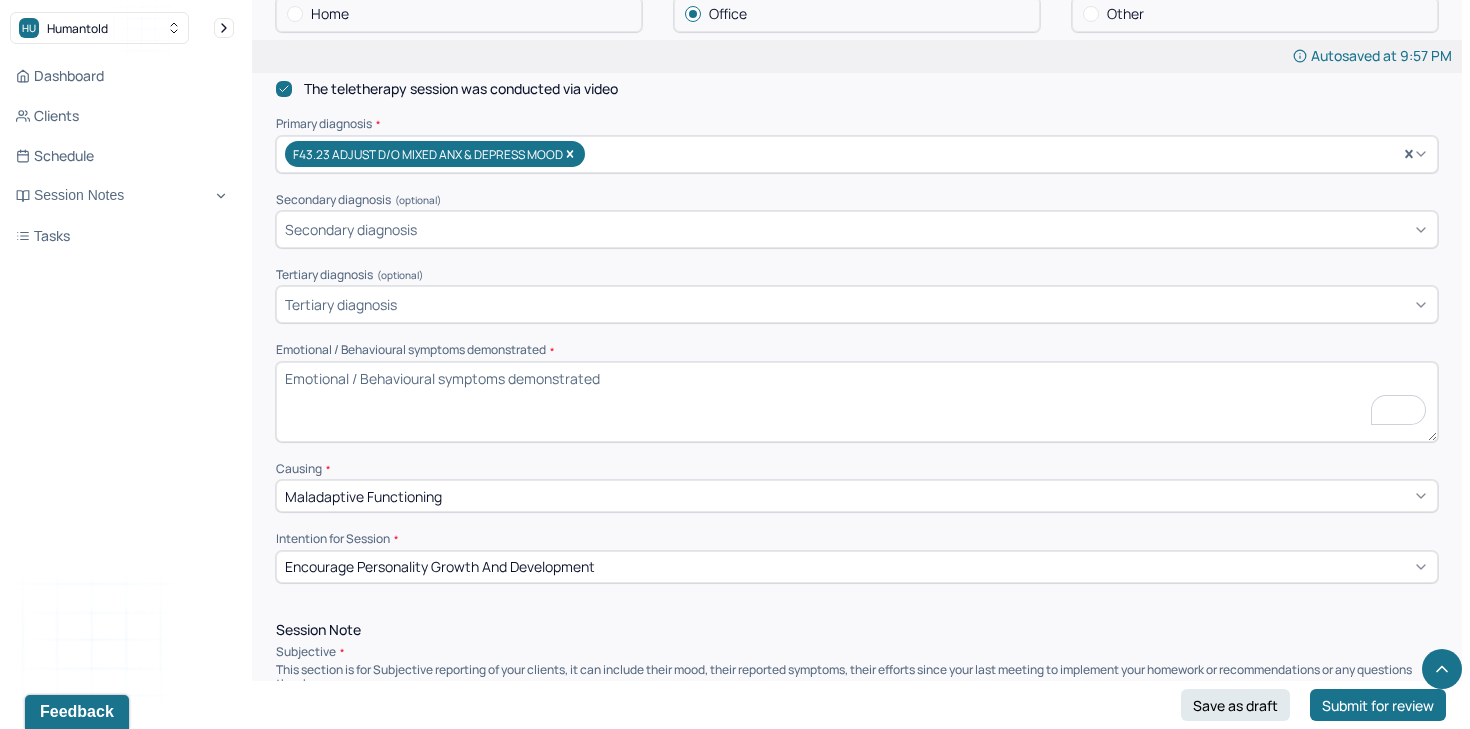 scroll, scrollTop: 590, scrollLeft: 0, axis: vertical 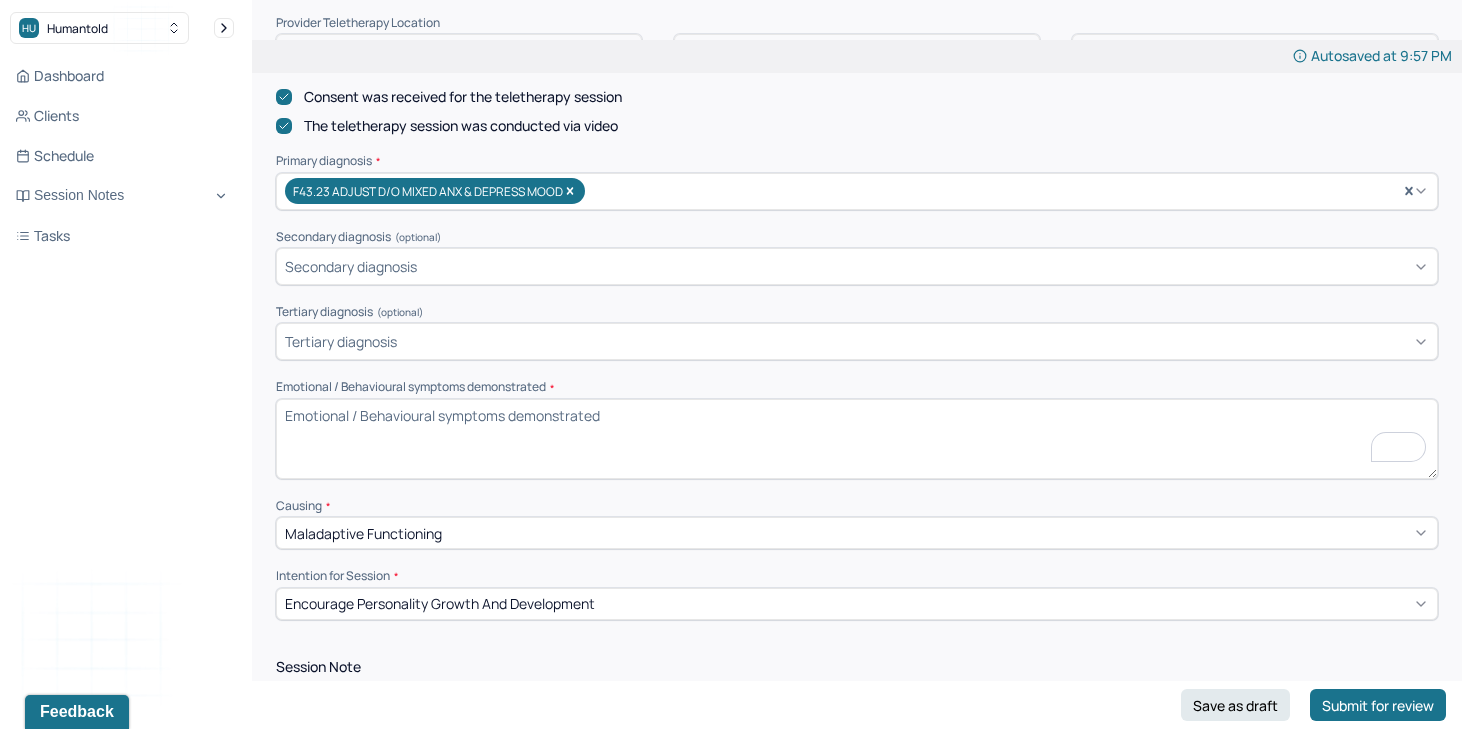 click on "Emotional / Behavioural symptoms demonstrated *" at bounding box center (857, 439) 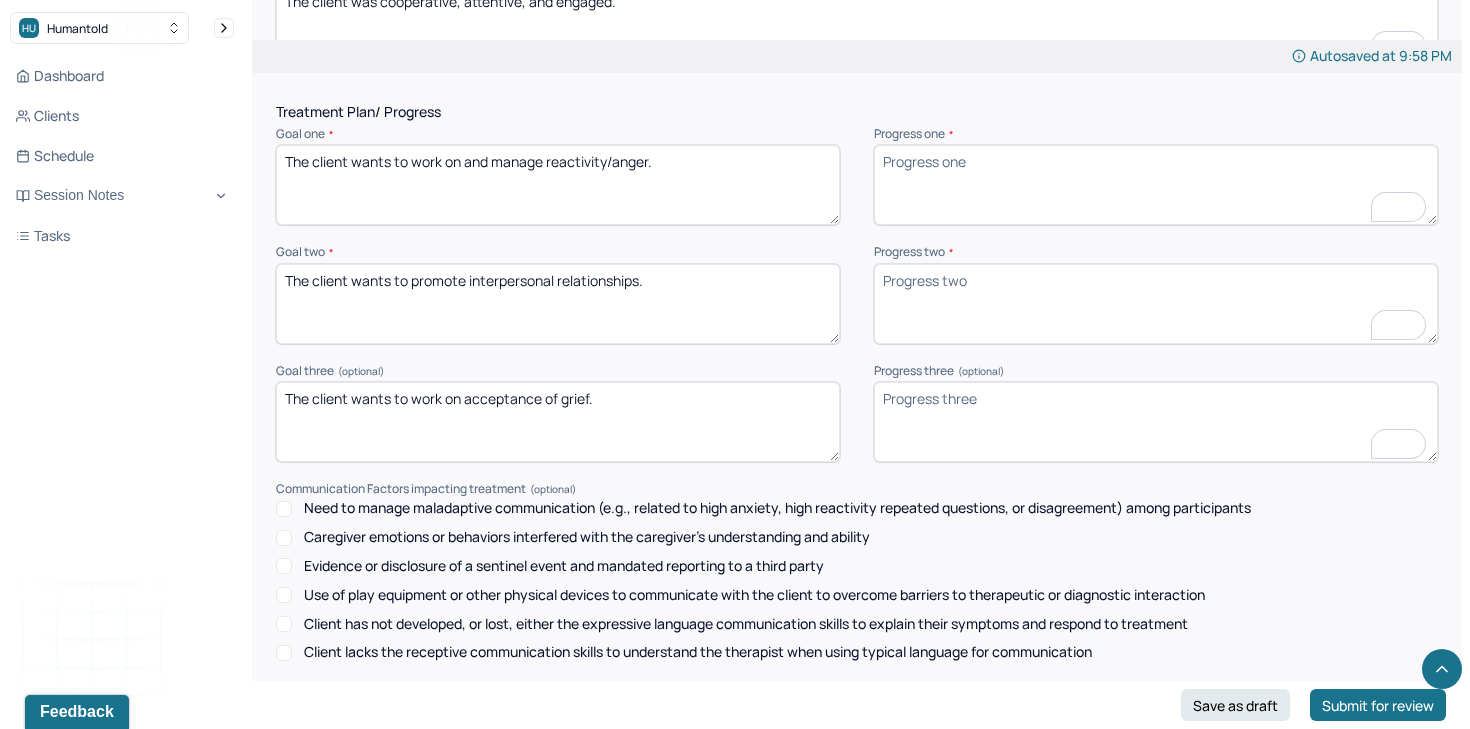 scroll, scrollTop: 2436, scrollLeft: 0, axis: vertical 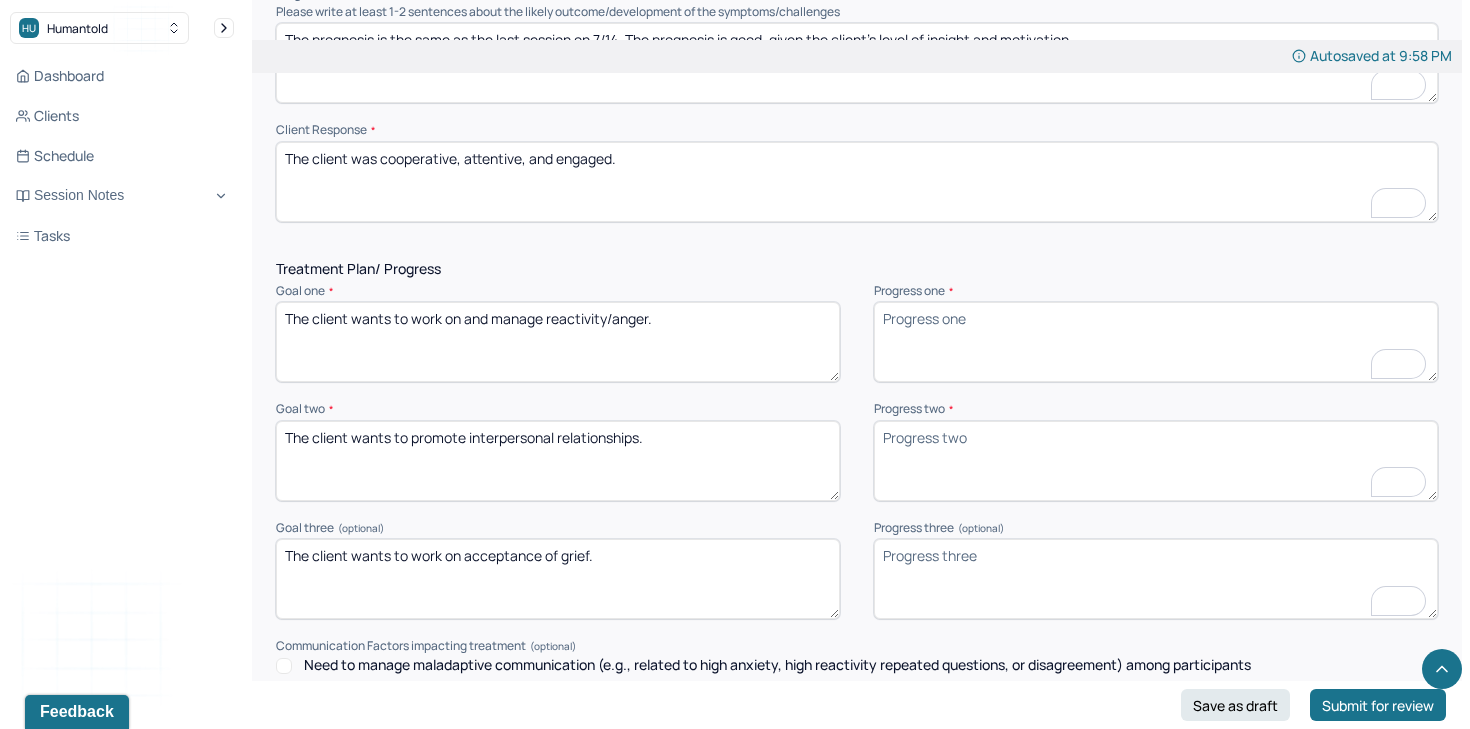 type on "During the session, the client demonstrated a range of emotional and behavioral symptoms. She appeared frustrated when discussing her relationship with her partner and expressed self-doubt and guilt when reflecting on her role as a mother." 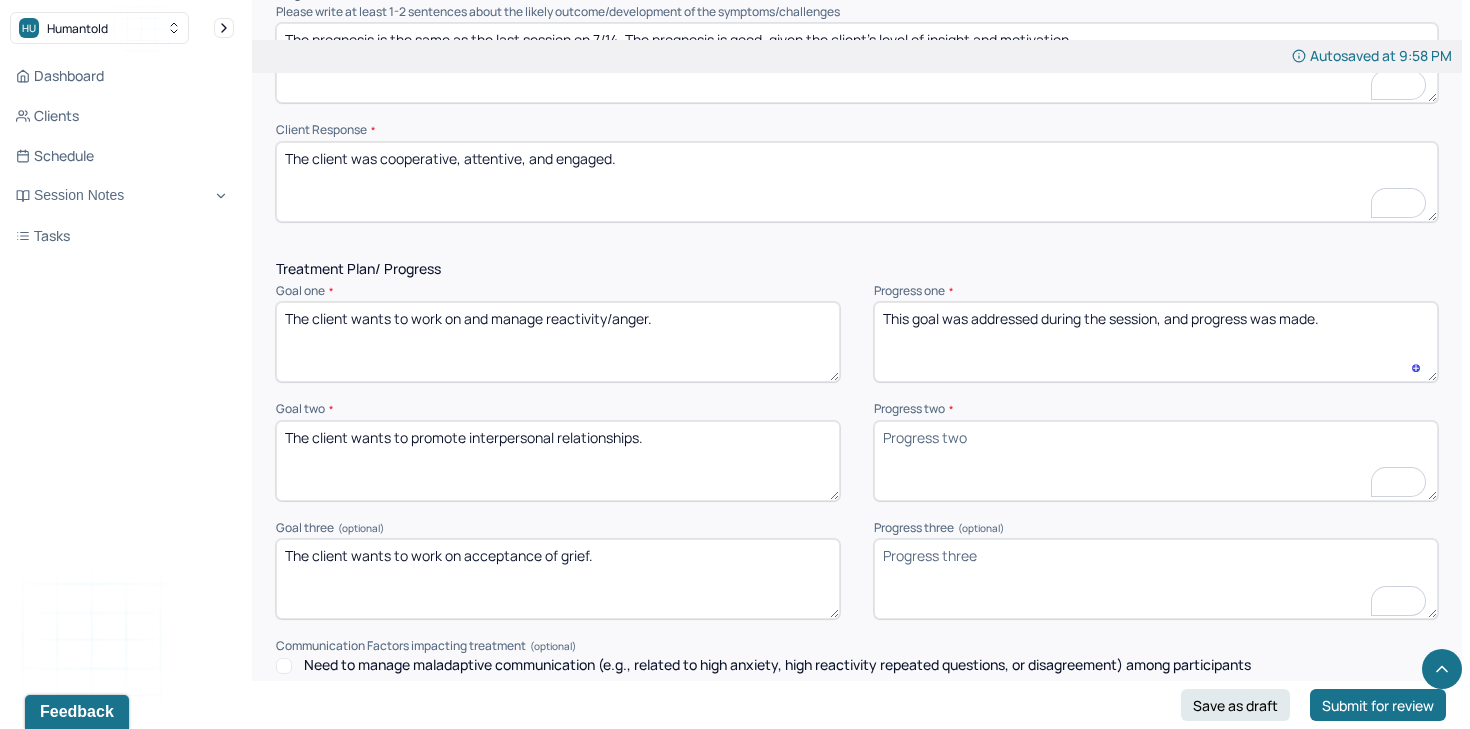 click on "This goal was addressed during the session, and progress was made." at bounding box center [1156, 342] 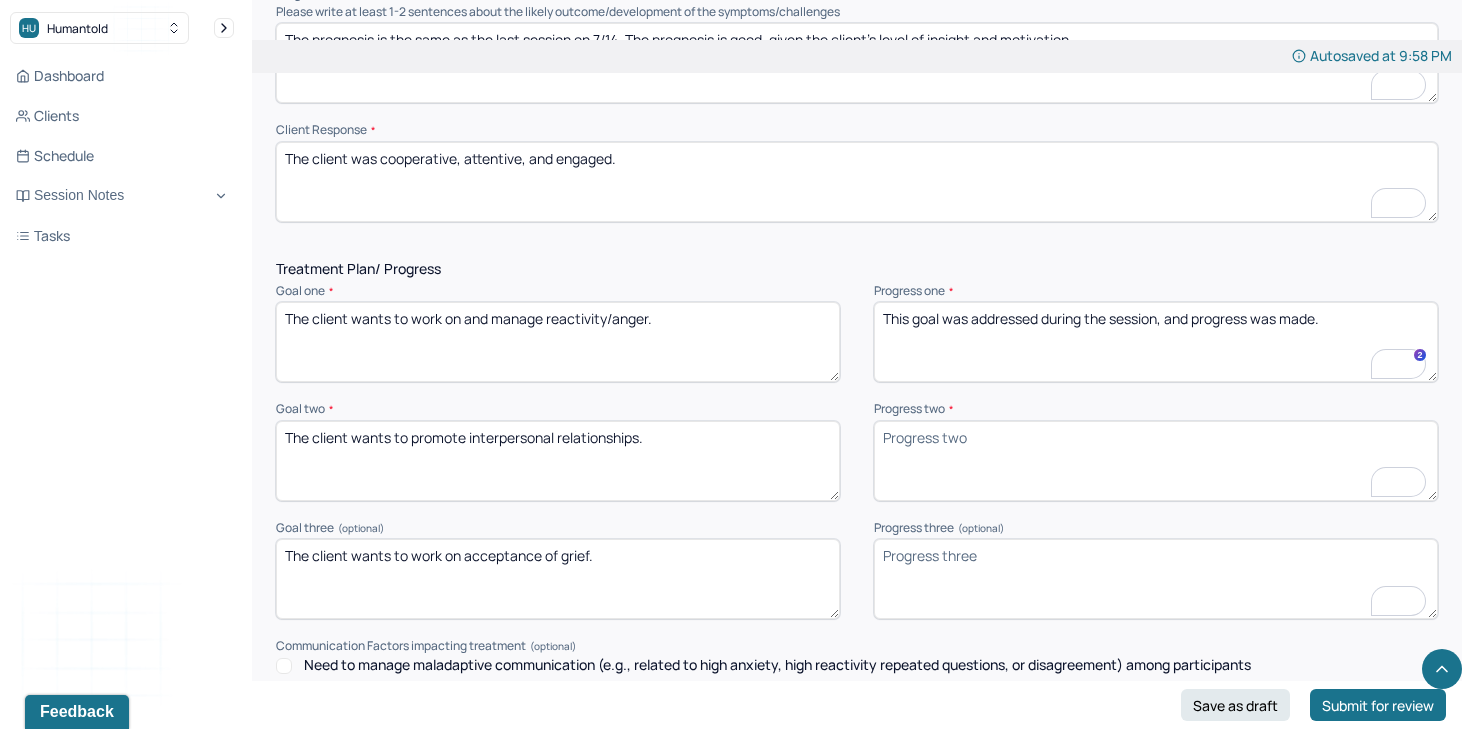 click on "This goal was addressed during the session, and progress was made." at bounding box center (1156, 342) 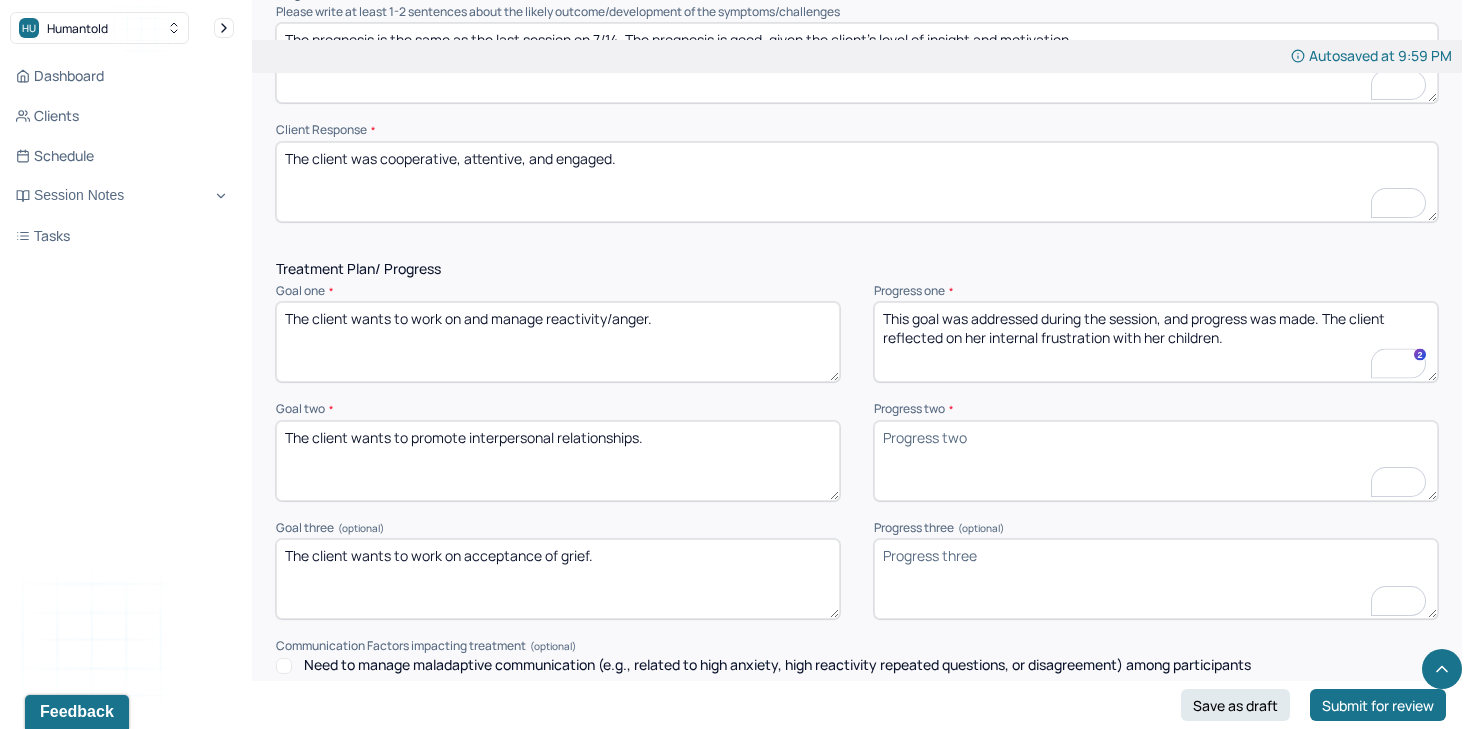 type on "This goal was addressed during the session, and progress was made. The client reflected on her internal frustration with her children." 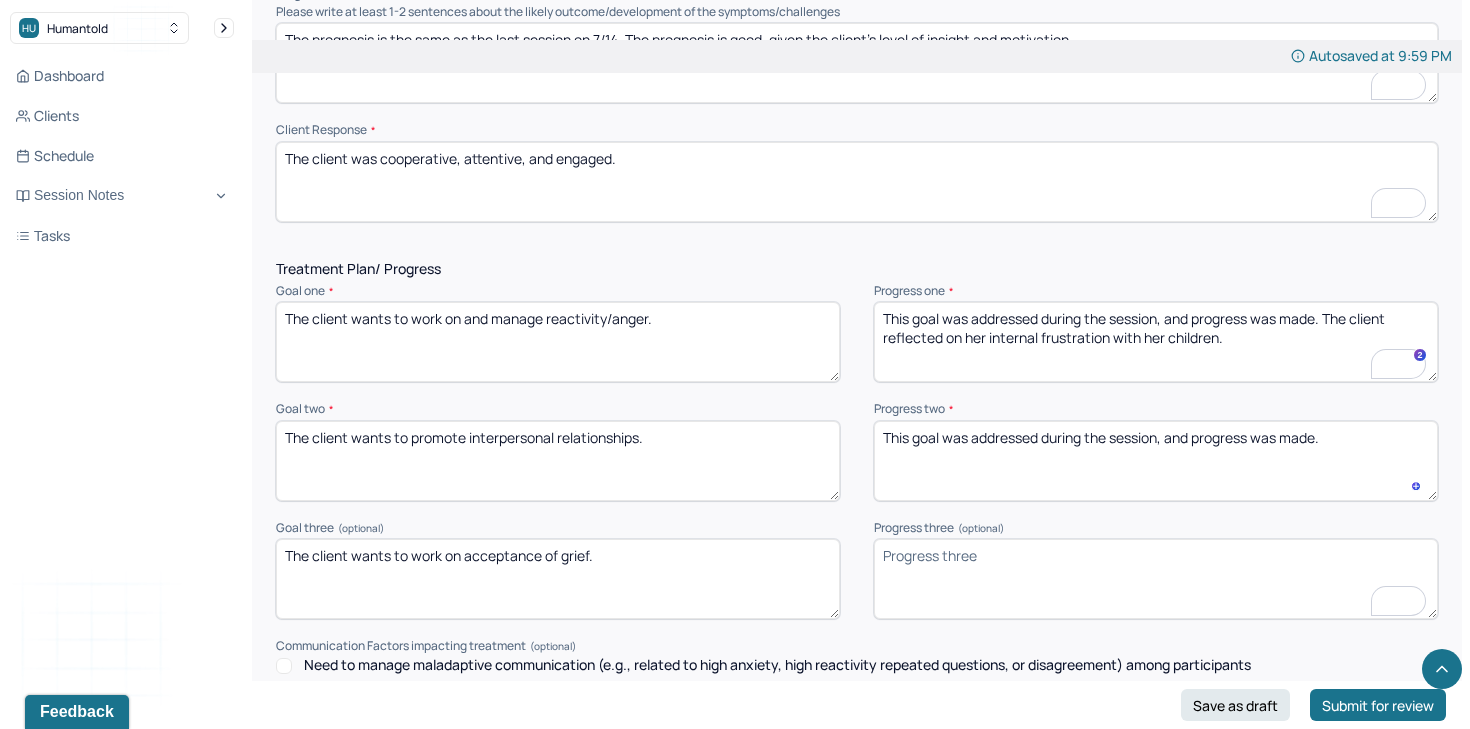 click on "This goal was addressed during the session, and progress was made." at bounding box center (1156, 461) 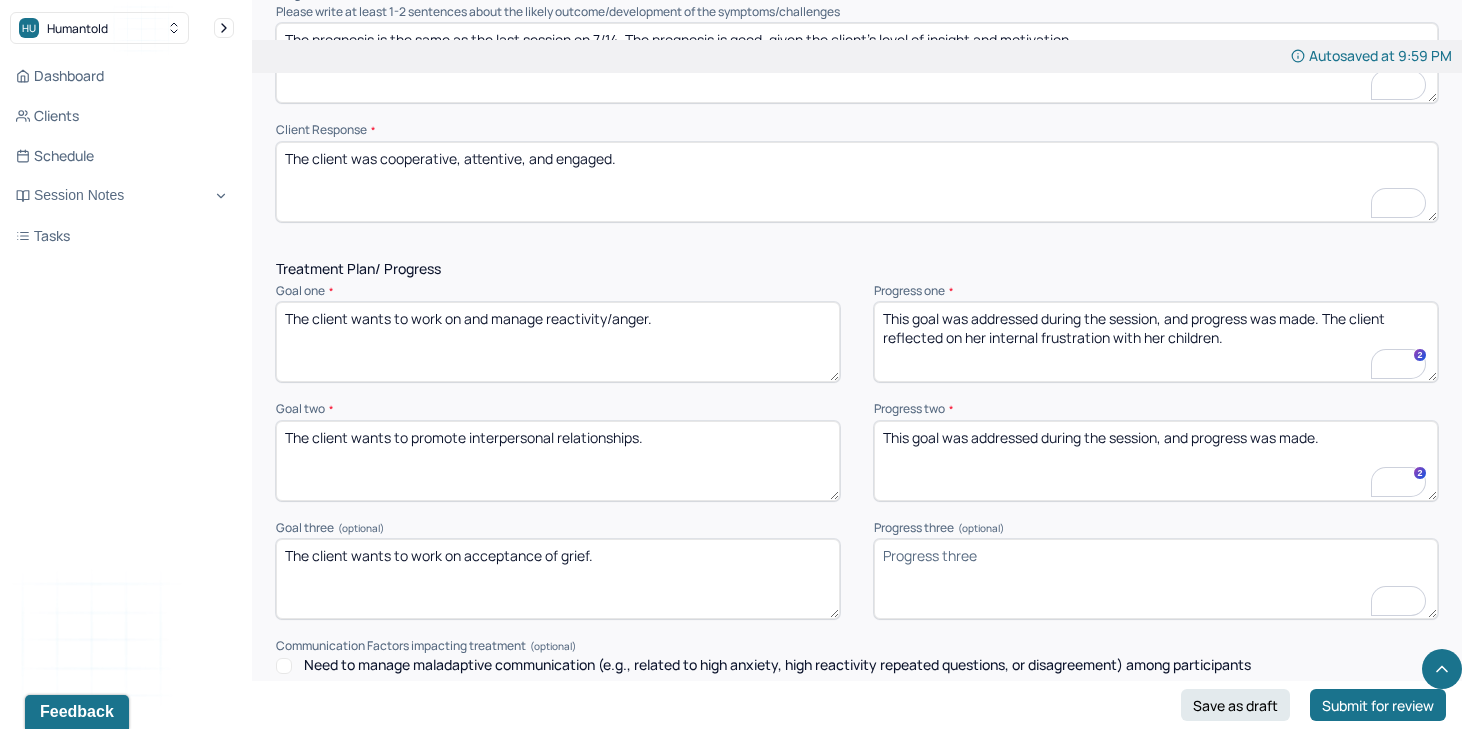 type on "This goal was addressed during the session, and progress was made." 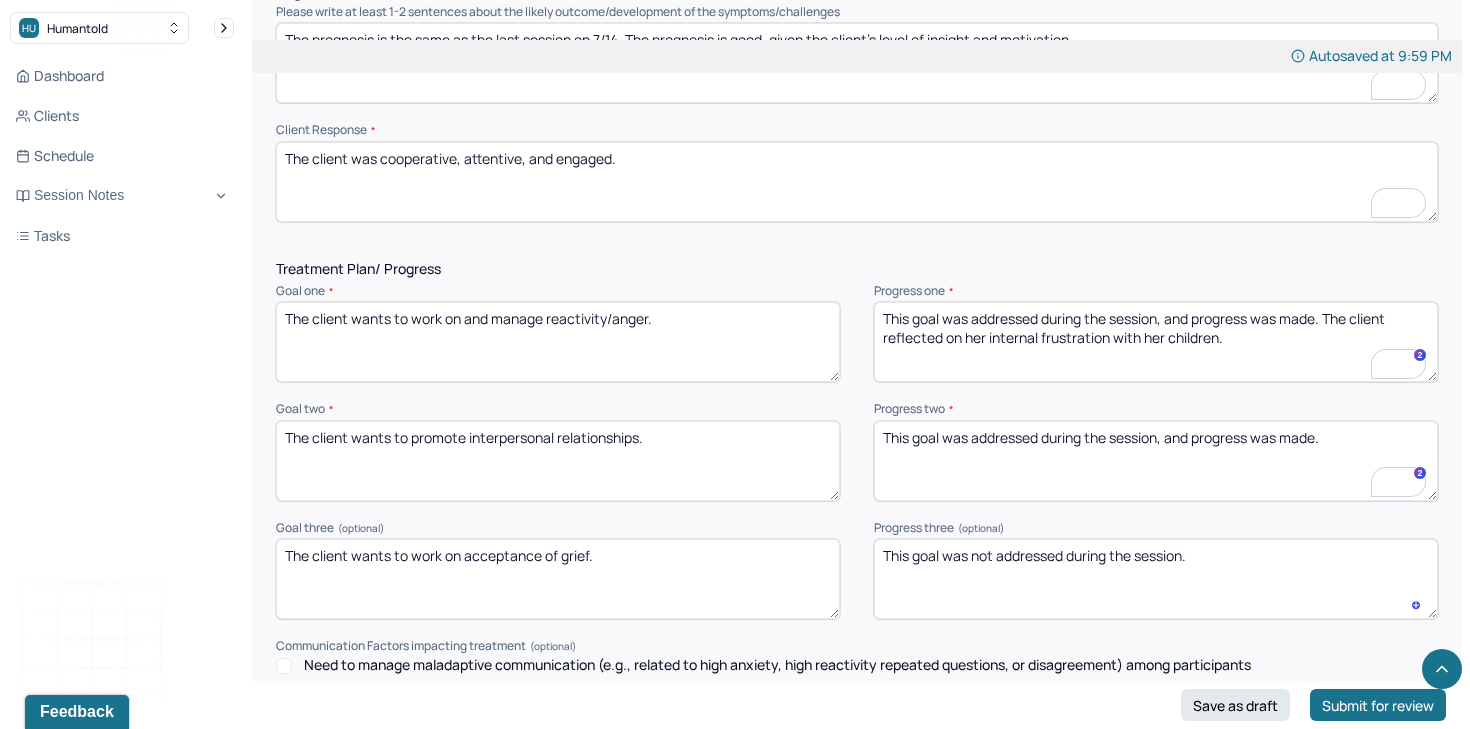 type on "This goal was not addressed during the session." 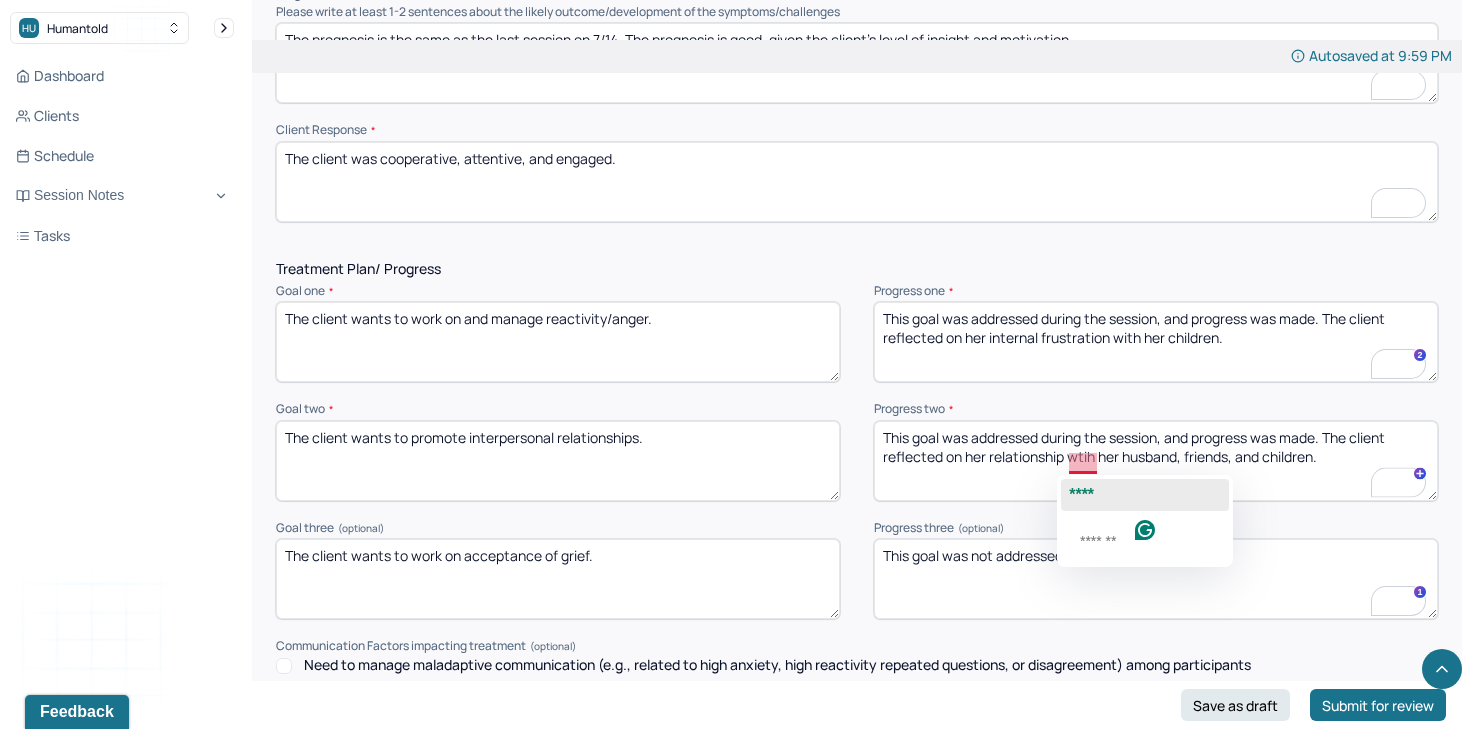 click on "****" 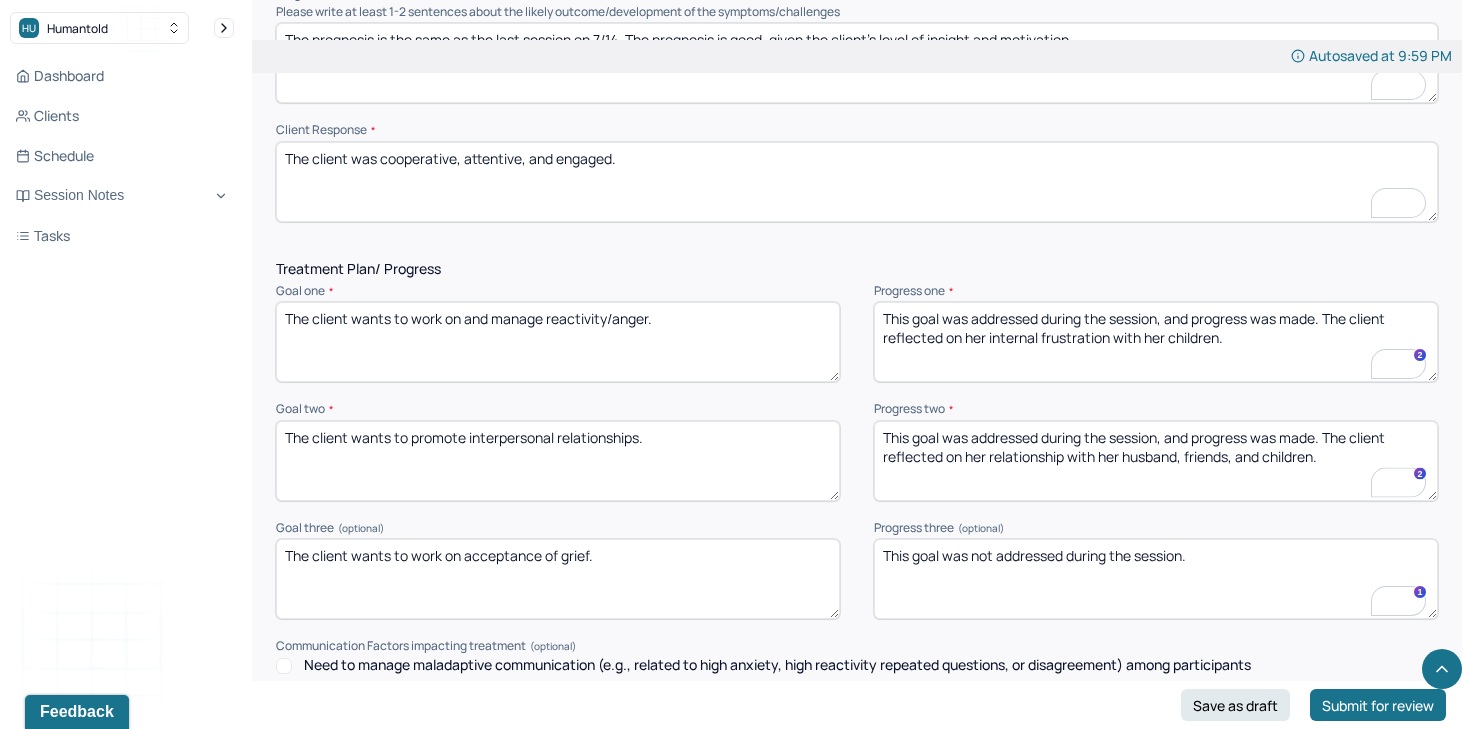 scroll, scrollTop: 2866, scrollLeft: 0, axis: vertical 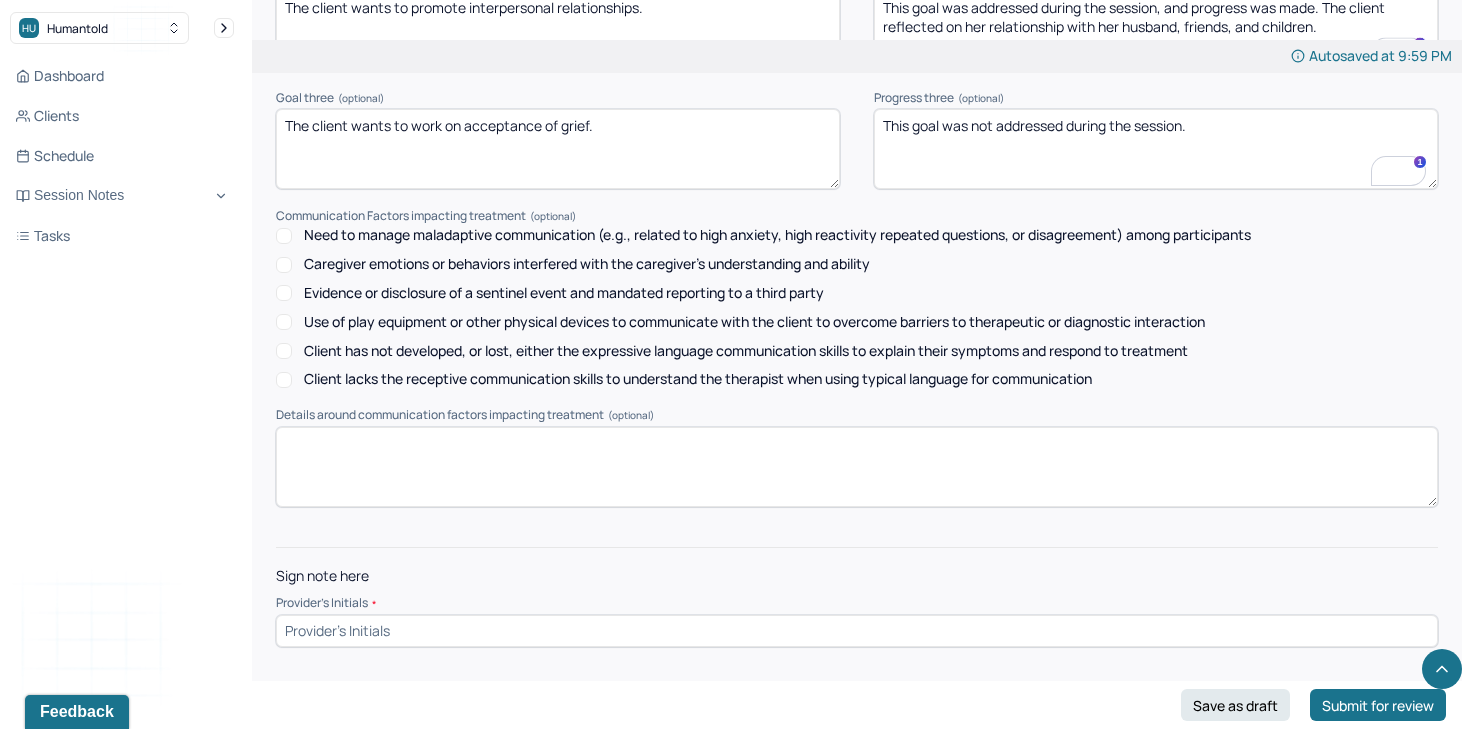 type on "This goal was addressed during the session, and progress was made. The client reflected on her relationship with her husband, friends, and children." 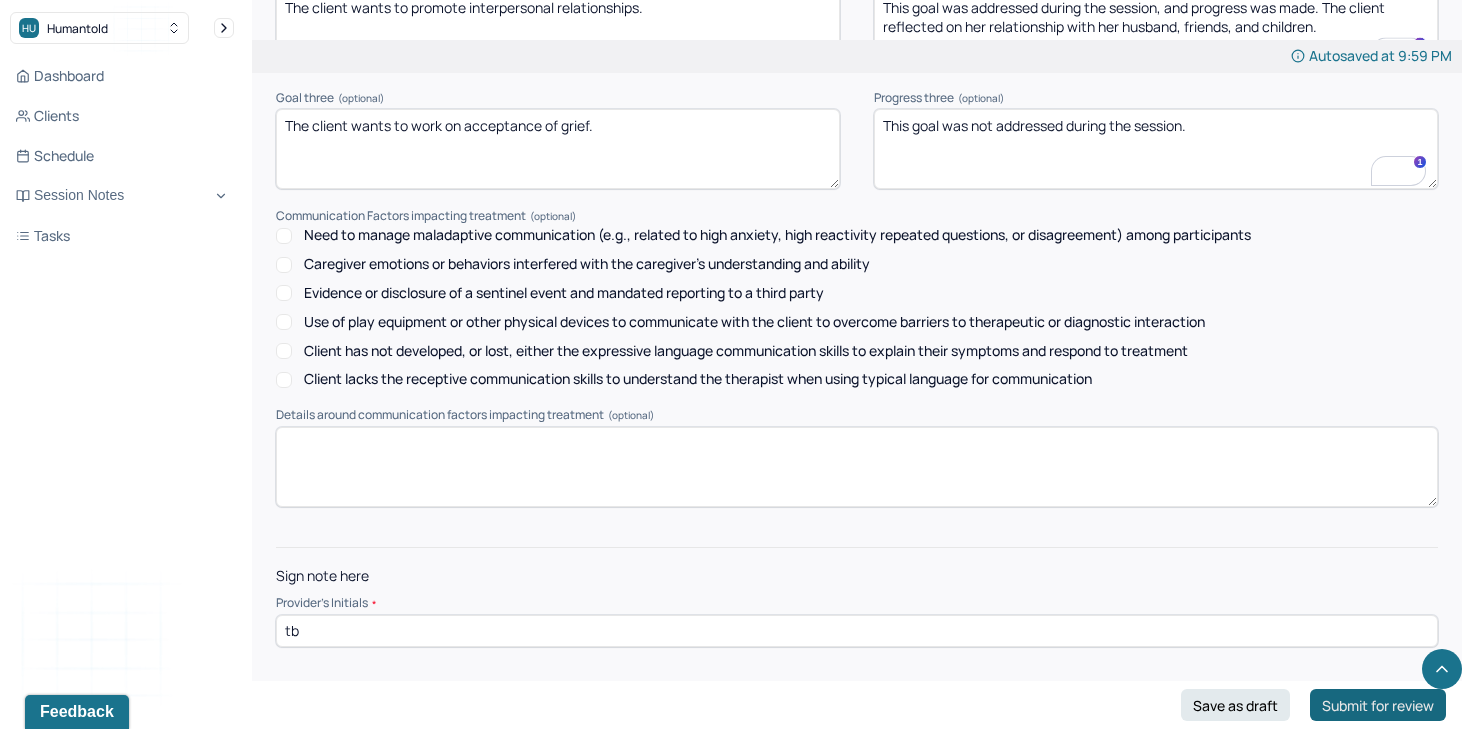 type on "tb" 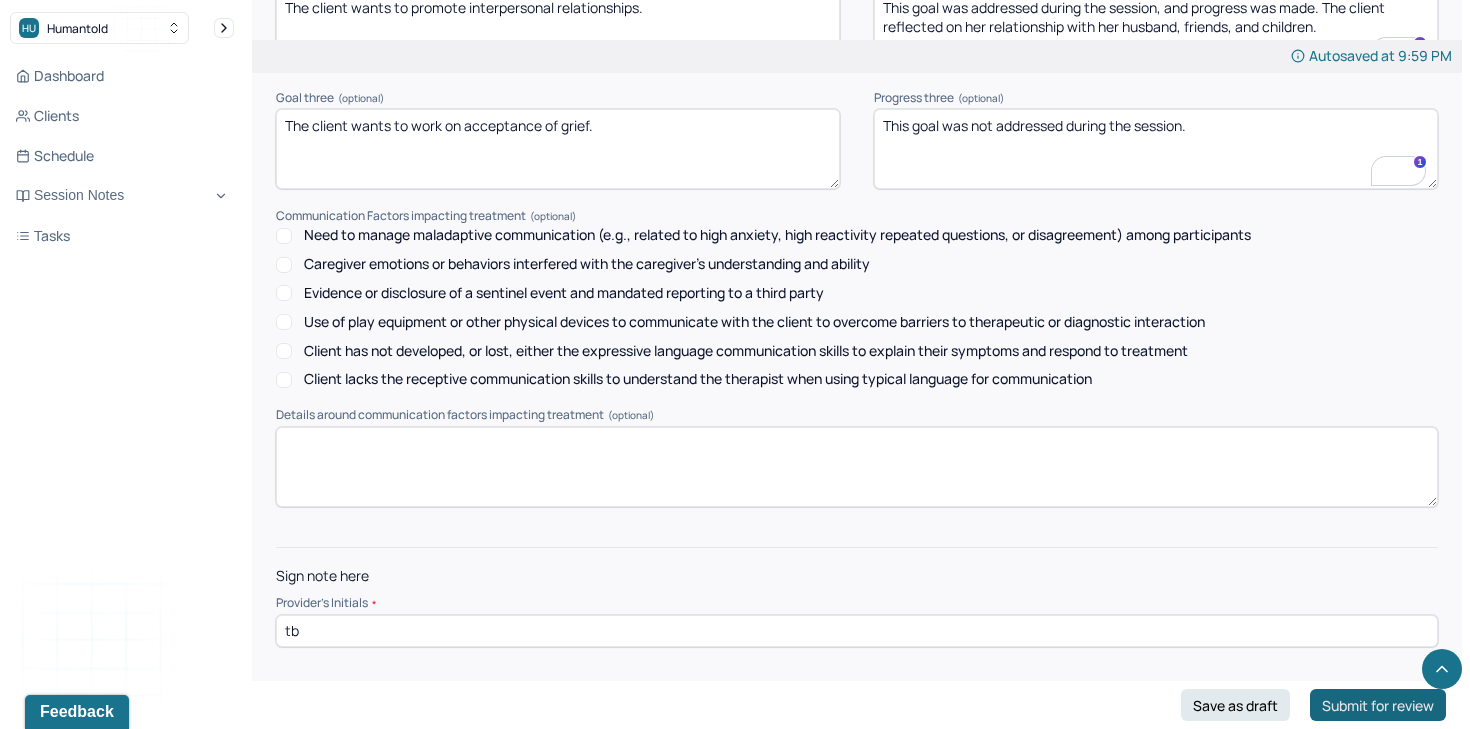 click on "Submit for review" at bounding box center [1378, 705] 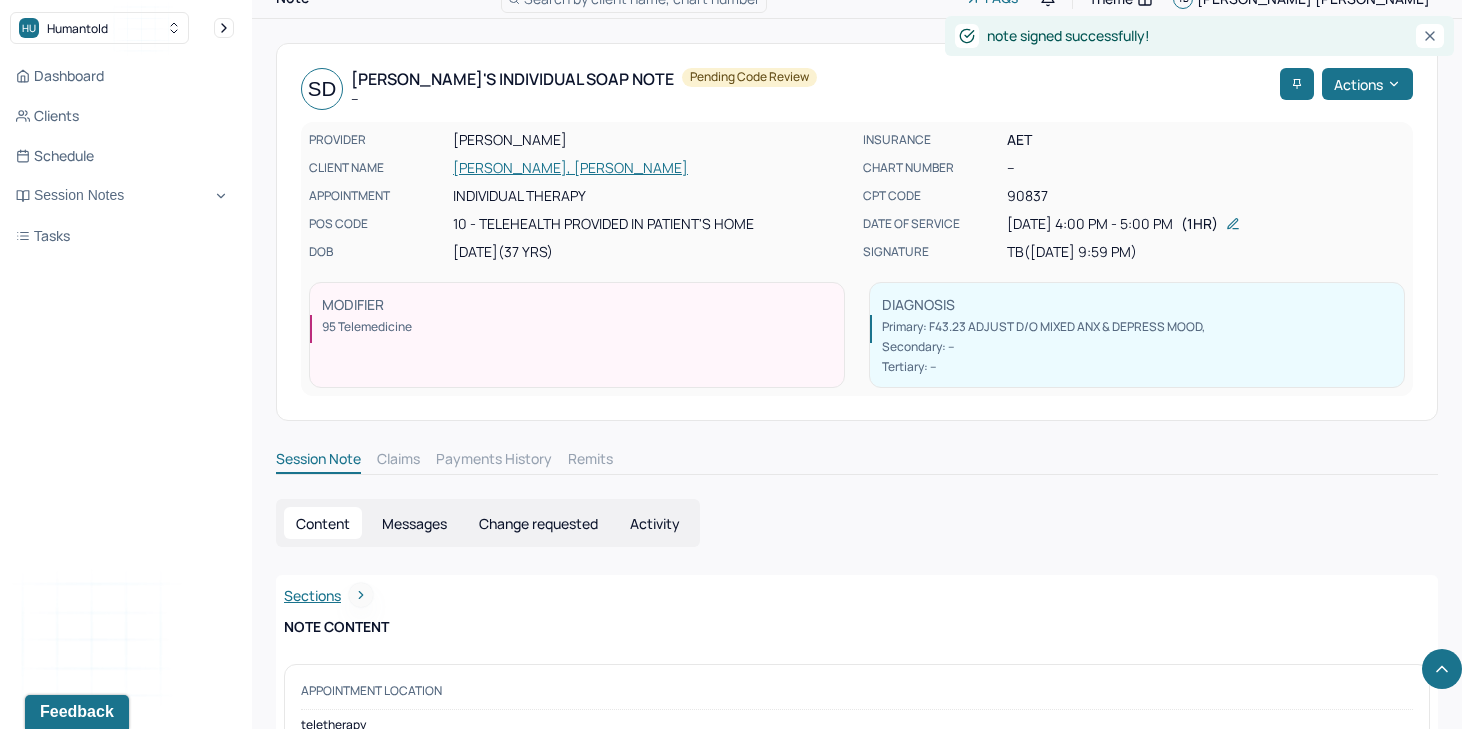 scroll, scrollTop: 2866, scrollLeft: 0, axis: vertical 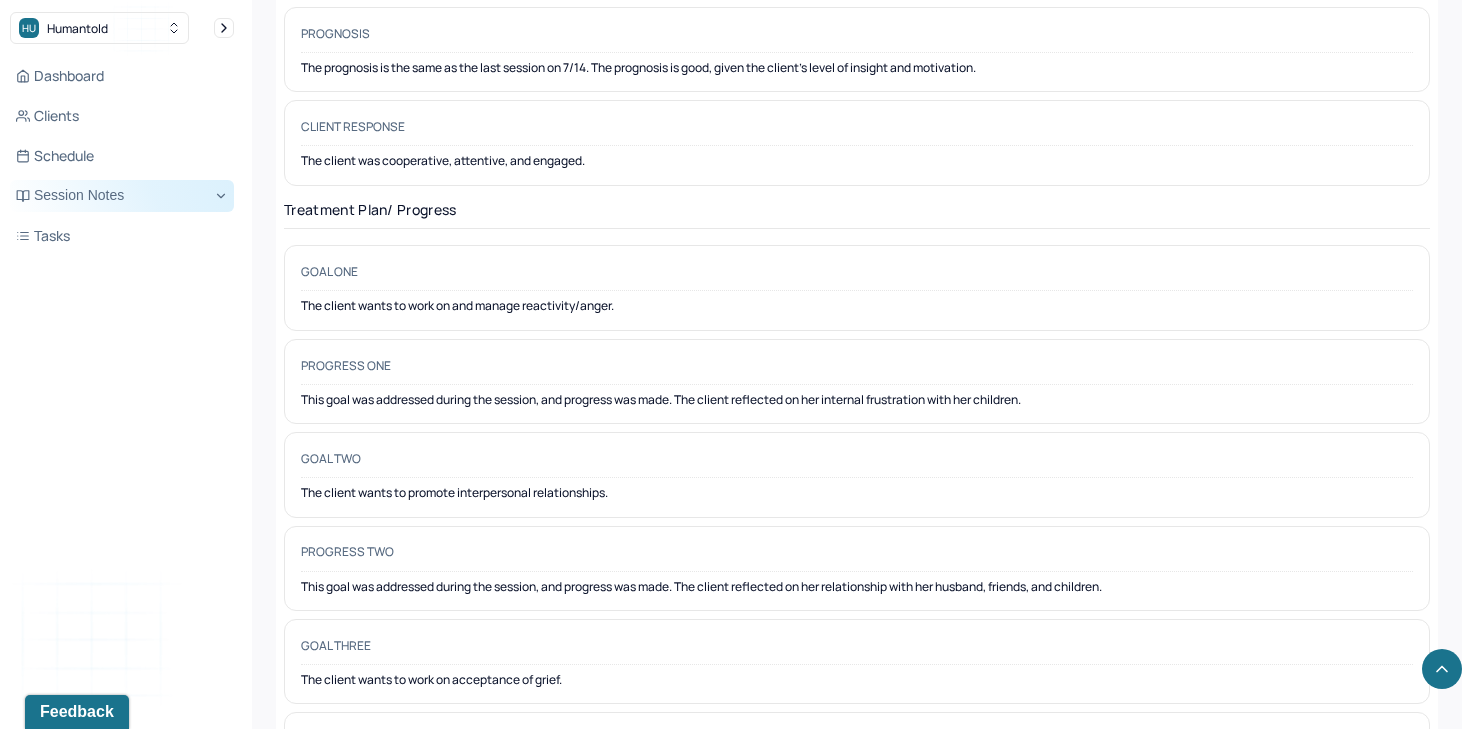 click on "Session Notes" at bounding box center (122, 196) 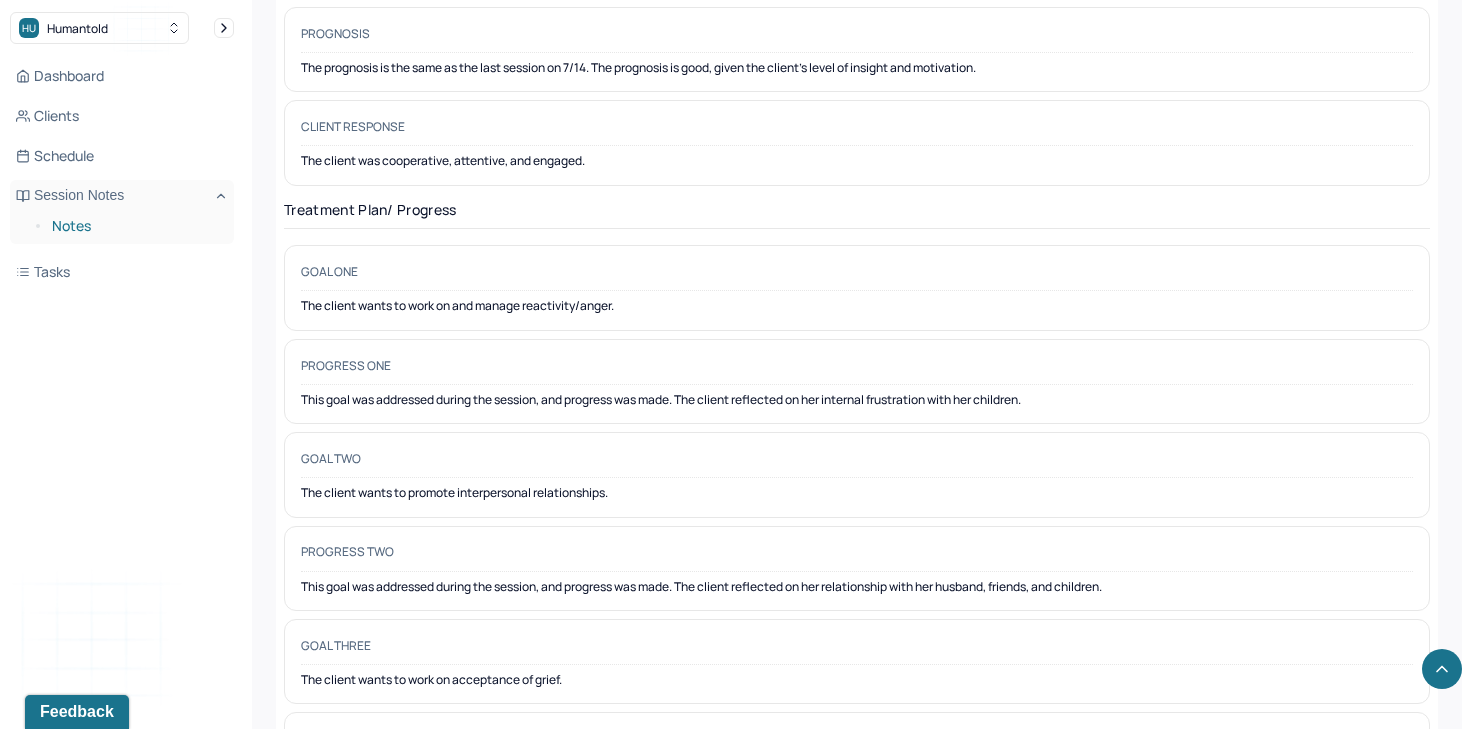 click on "Notes" at bounding box center [135, 226] 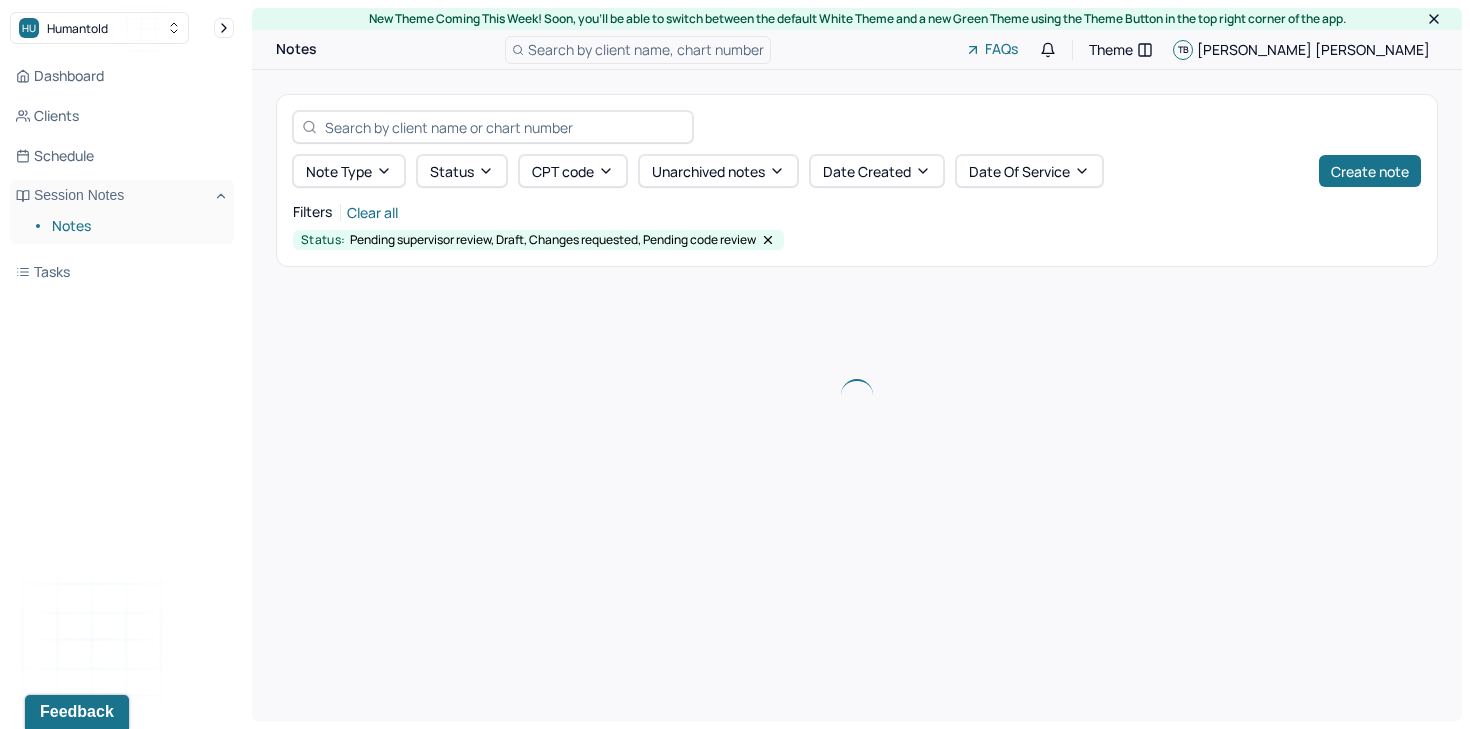 scroll, scrollTop: 0, scrollLeft: 0, axis: both 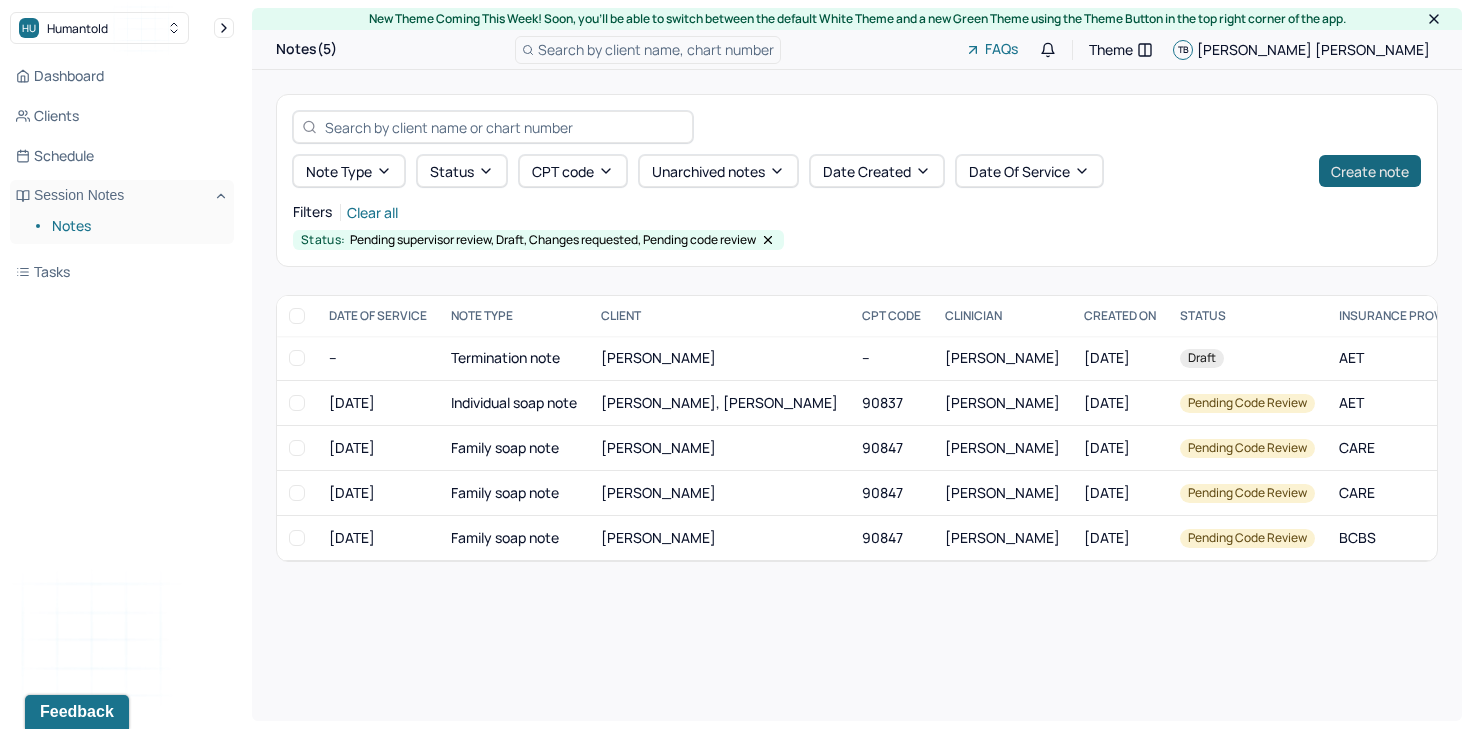 click on "Create note" at bounding box center [1370, 171] 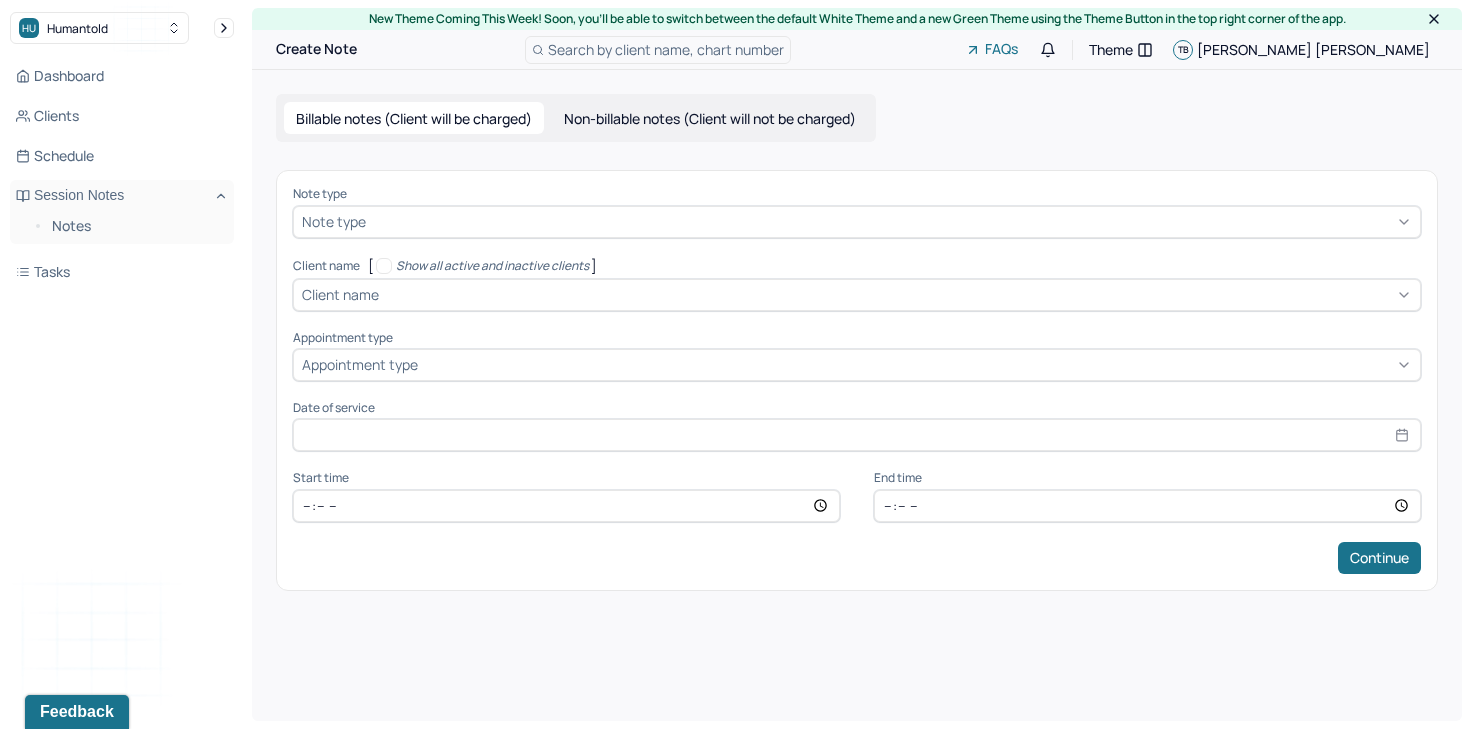 click at bounding box center (891, 221) 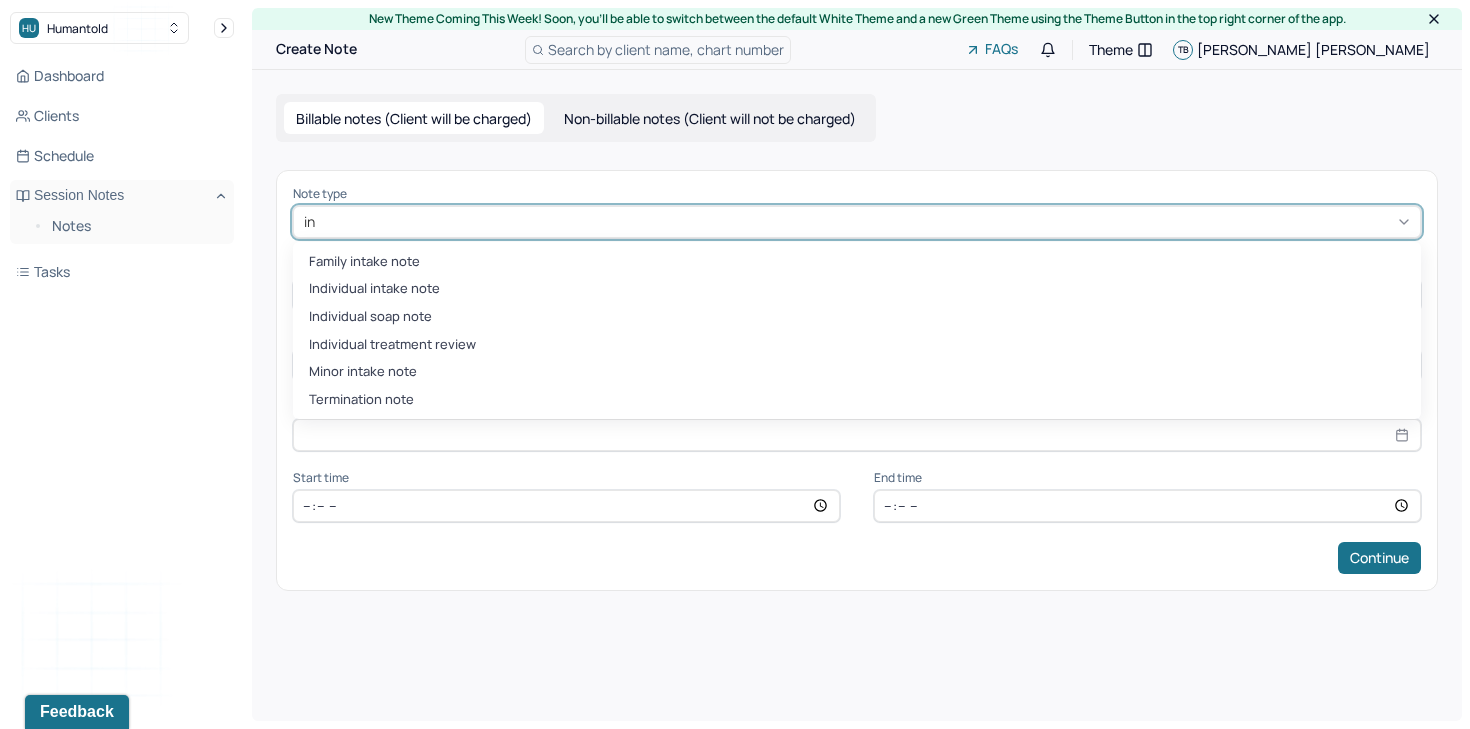 type on "ind" 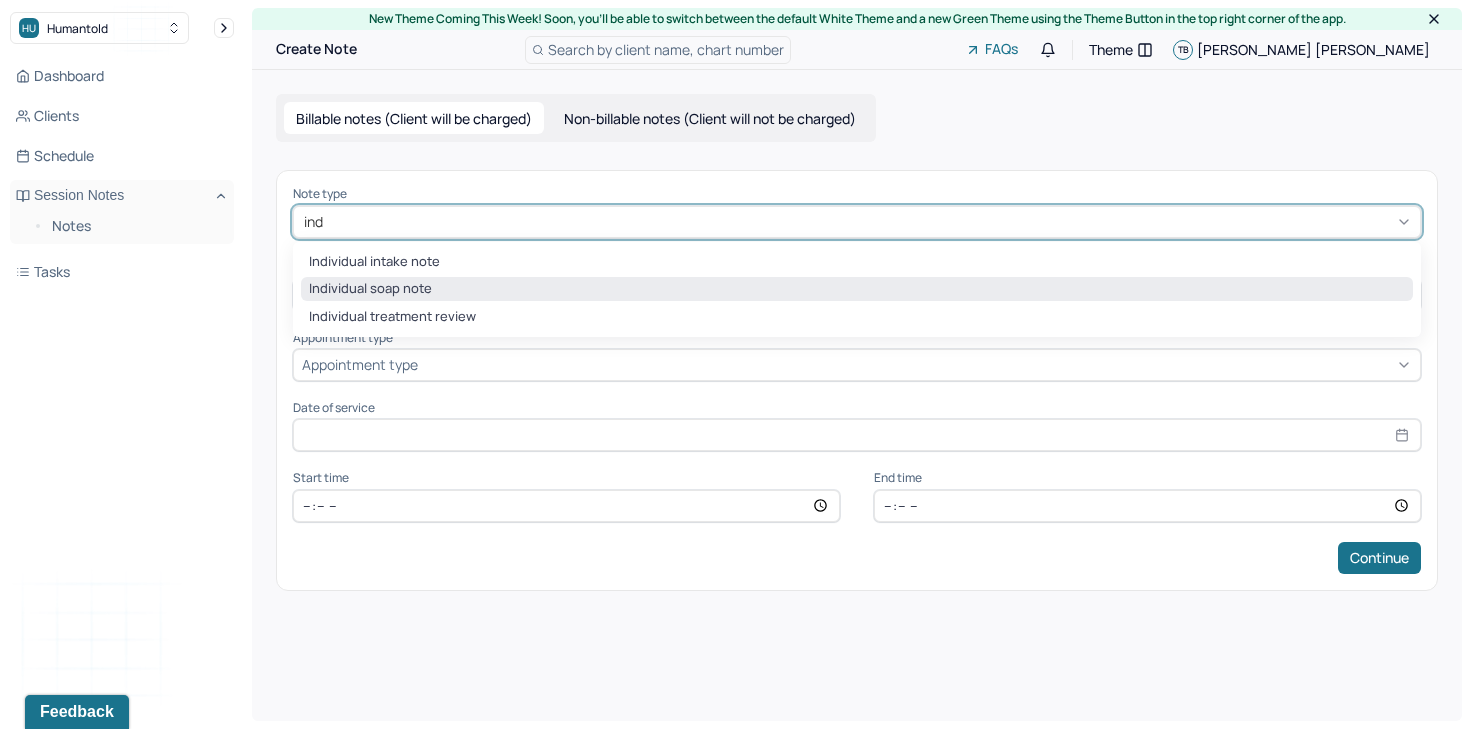 click on "Individual soap note" at bounding box center [857, 289] 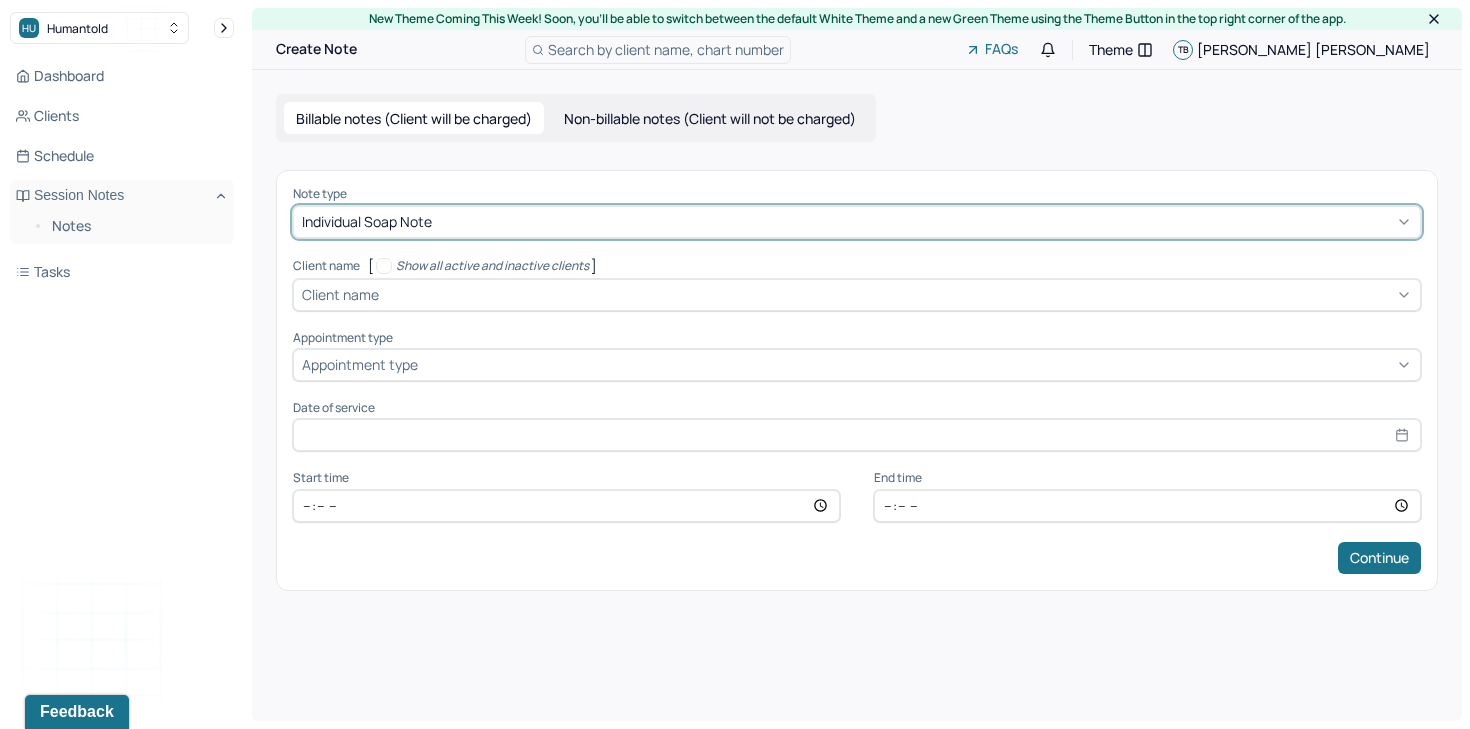 click at bounding box center (897, 294) 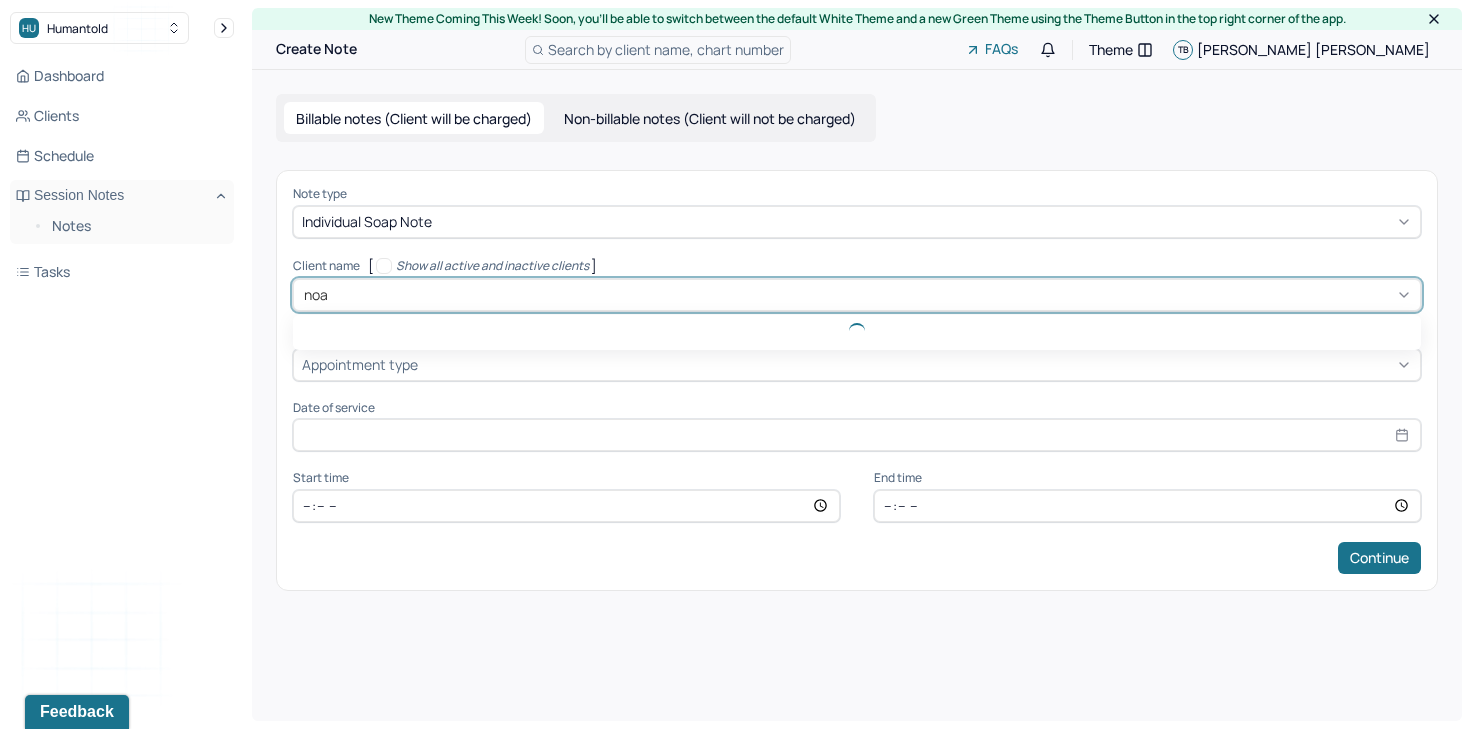 type on "noah" 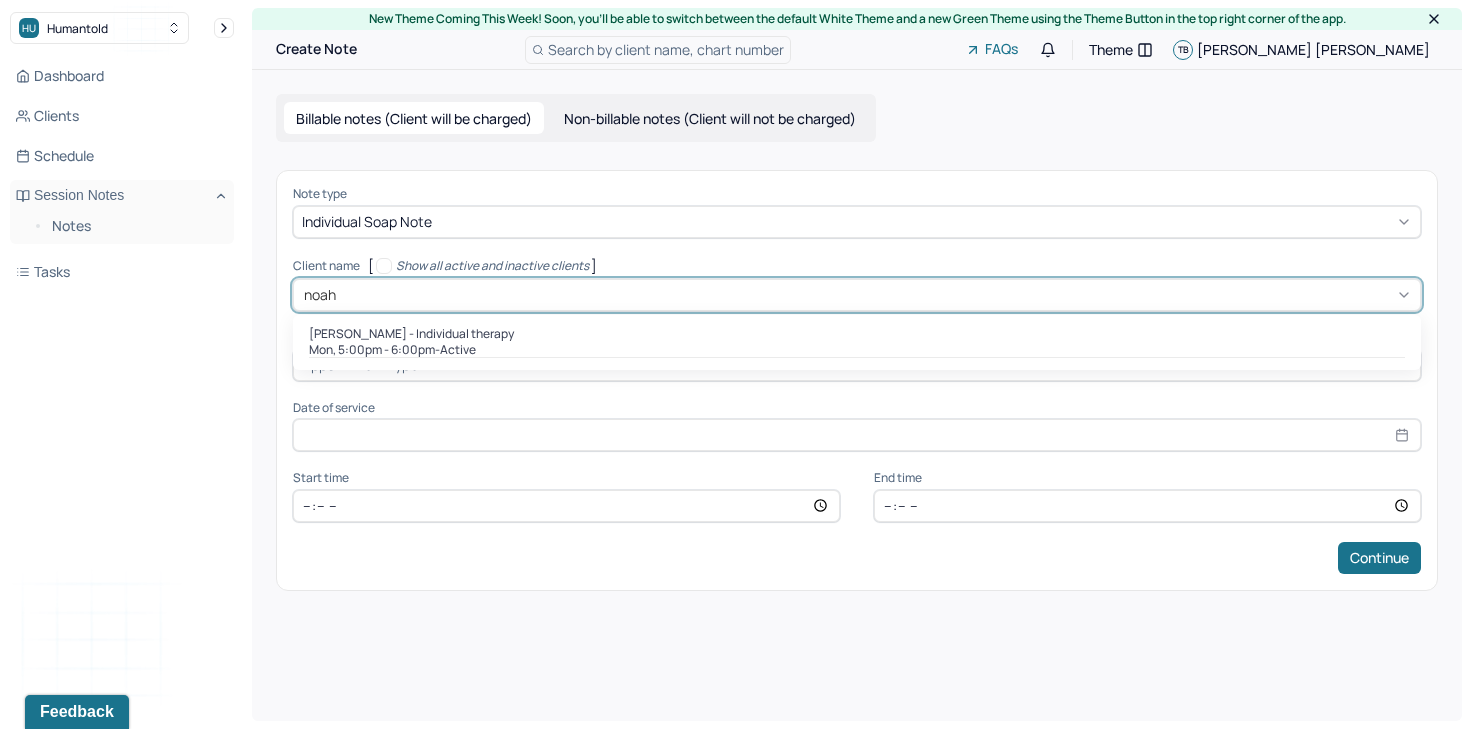 click on "Noah Endreny - Individual therapy" at bounding box center [411, 334] 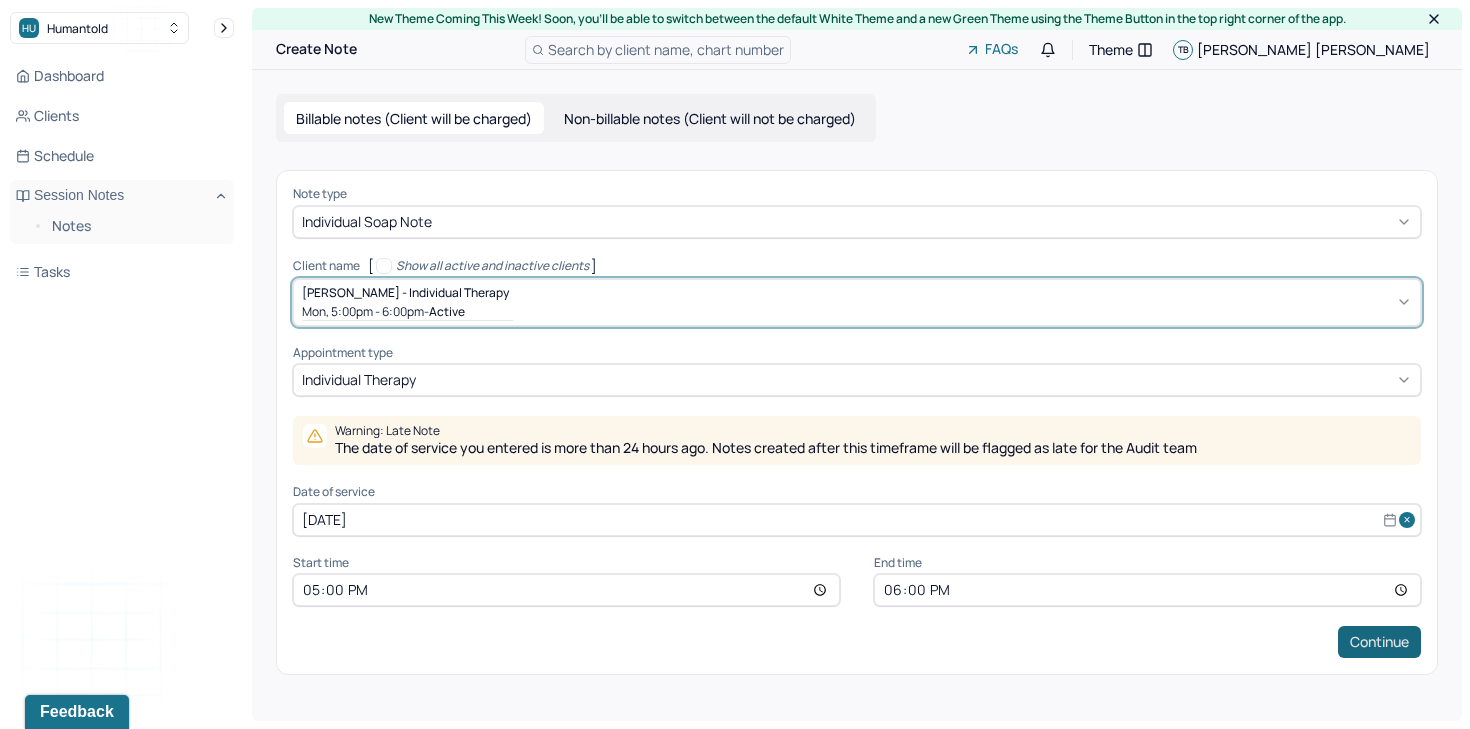 click on "Continue" at bounding box center (1379, 642) 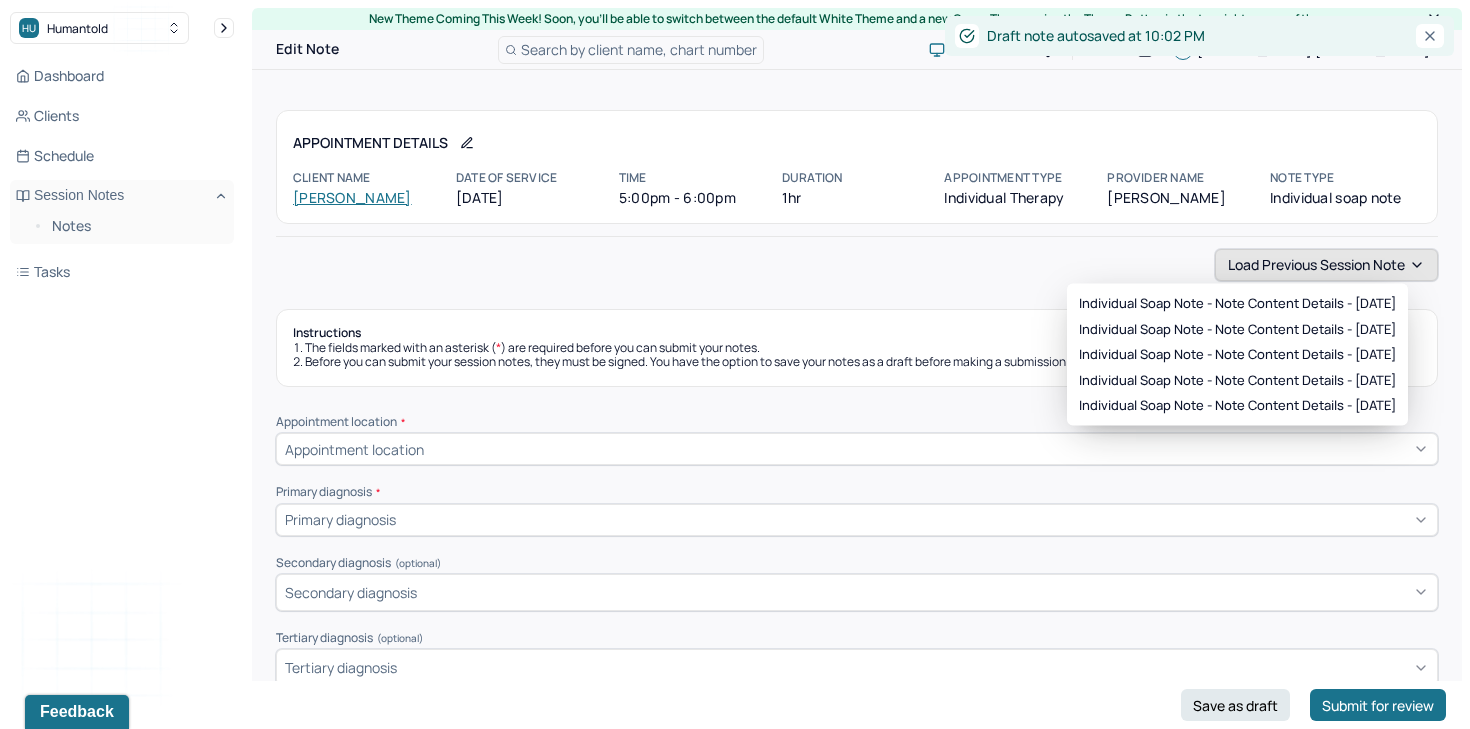 click on "Load previous session note" at bounding box center (1326, 265) 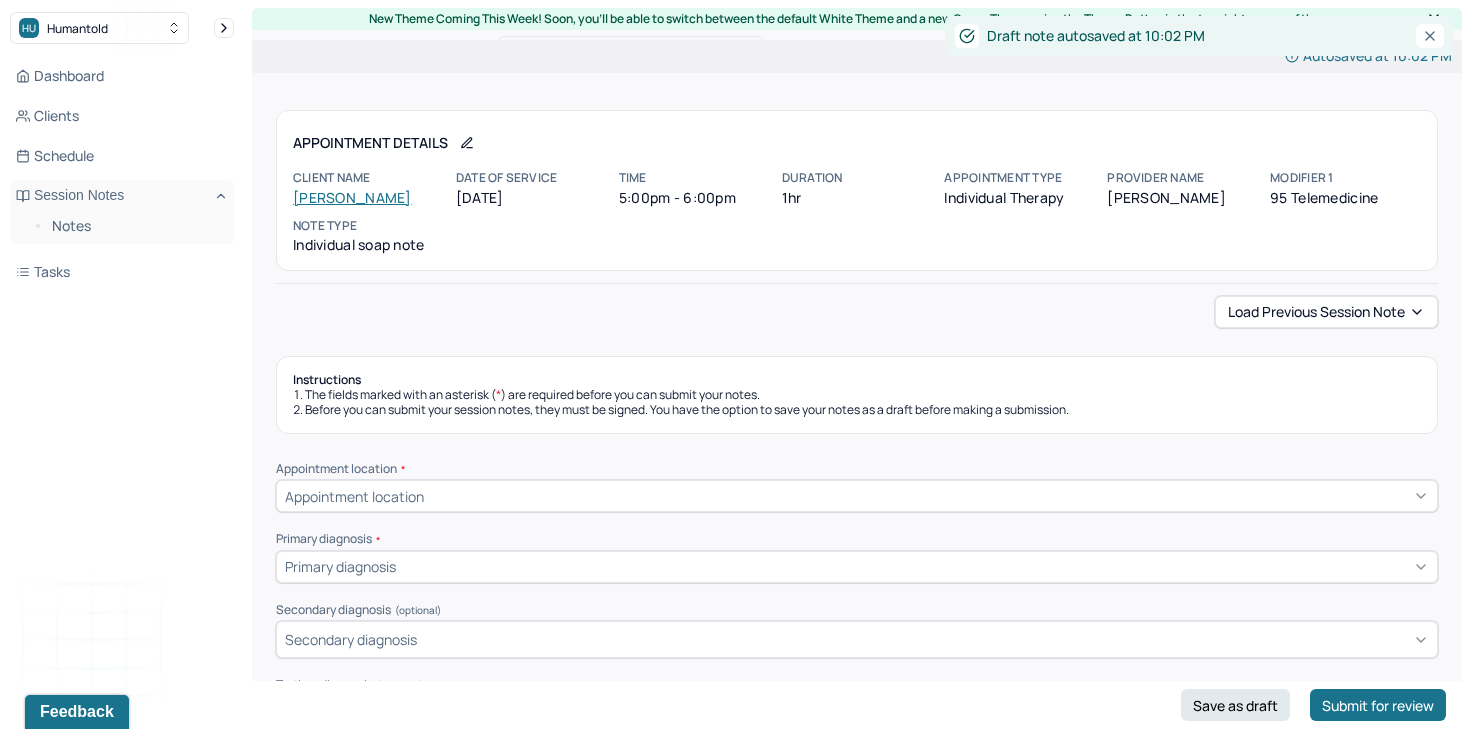 click on "Load previous session note" at bounding box center [1326, 312] 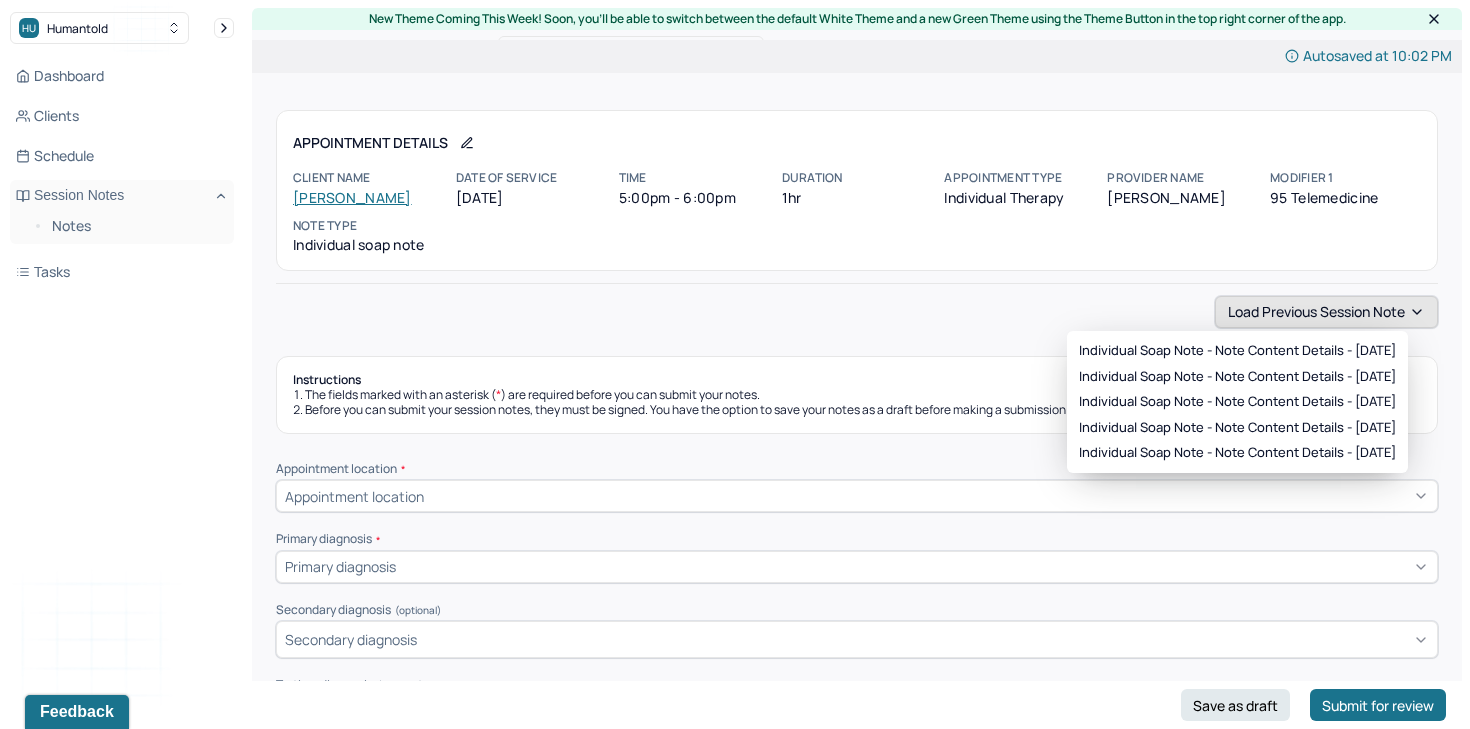 click on "Load previous session note" at bounding box center (1326, 312) 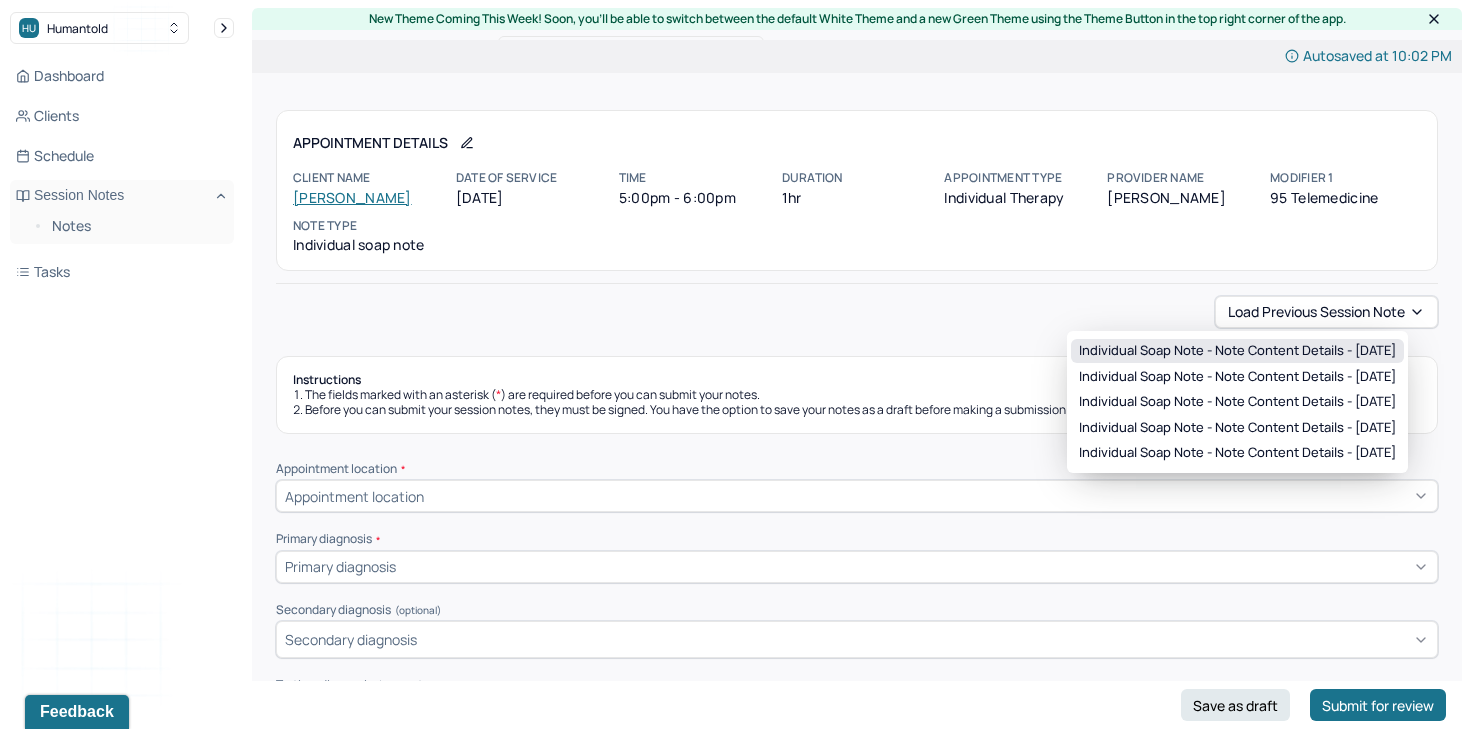 click on "Individual soap note   - Note content Details -   07/21/2025" at bounding box center (1237, 351) 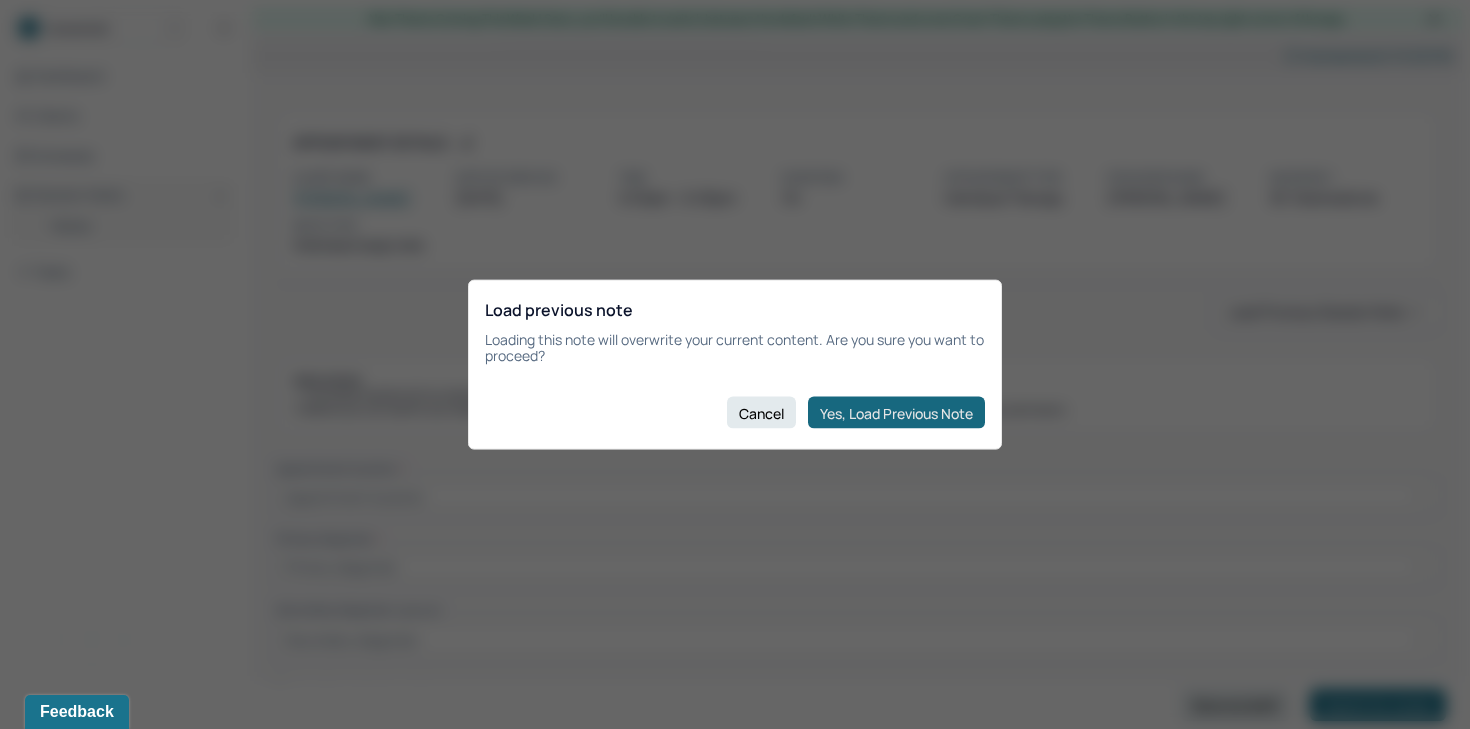 click on "Yes, Load Previous Note" at bounding box center [896, 413] 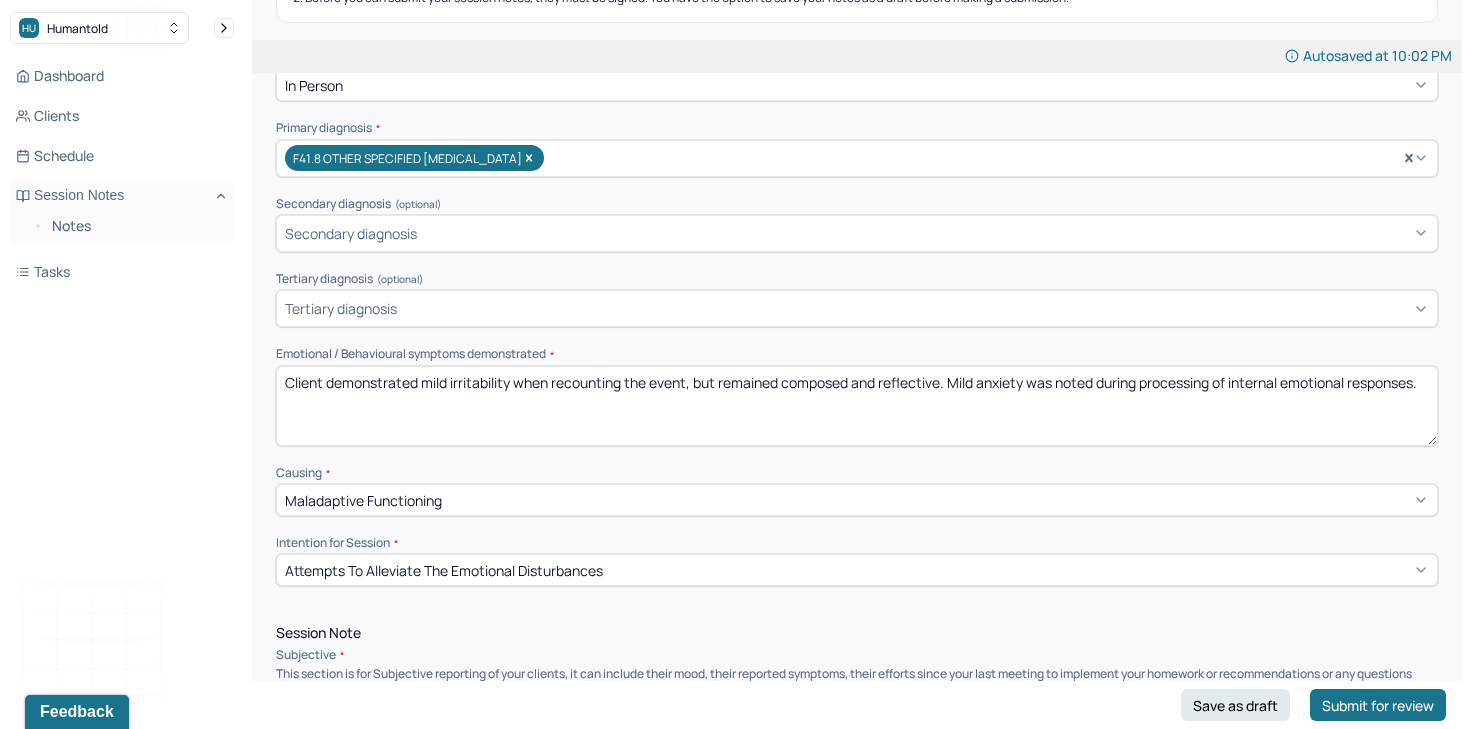 scroll, scrollTop: 368, scrollLeft: 0, axis: vertical 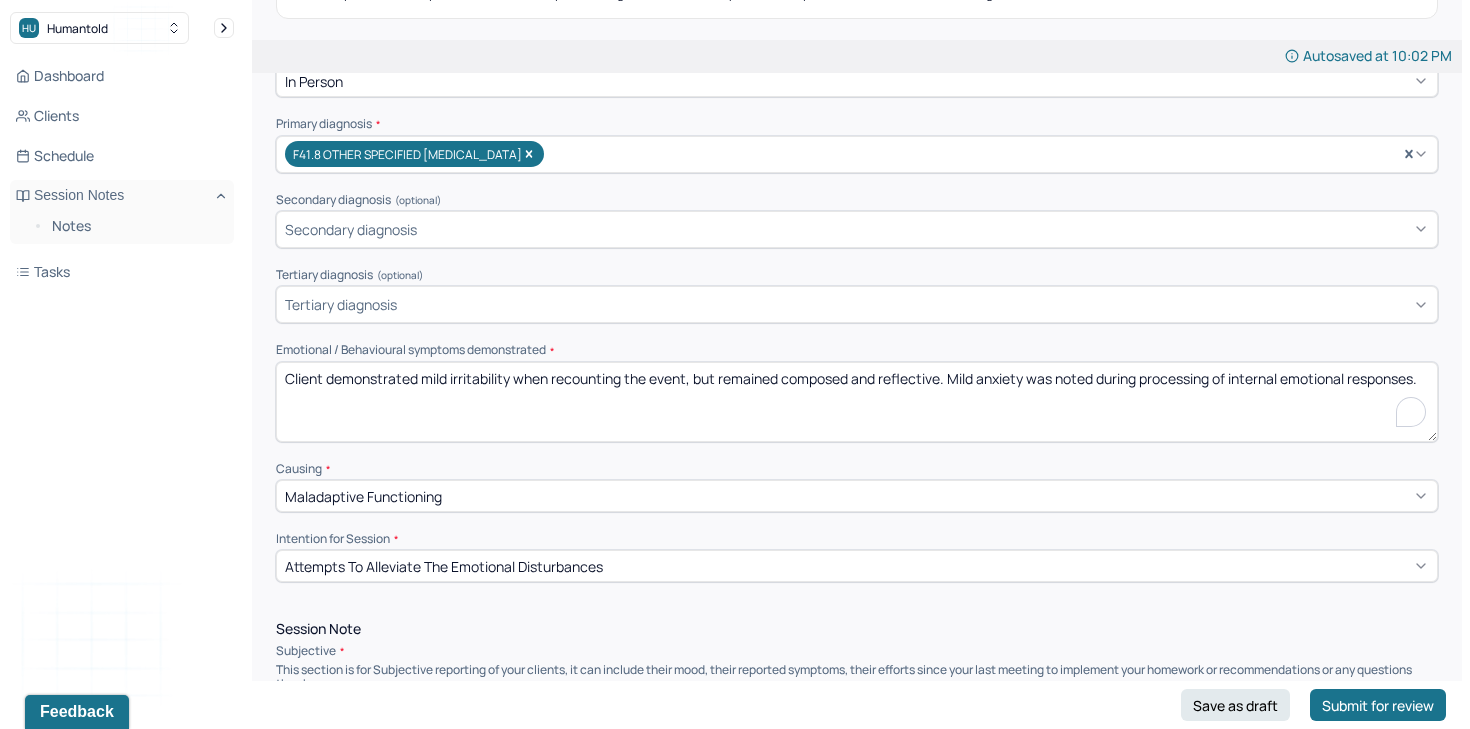 click on "Client demonstrated mild irritability when recounting the event, but remained composed and reflective. Mild anxiety was noted during processing of internal emotional responses." at bounding box center [857, 402] 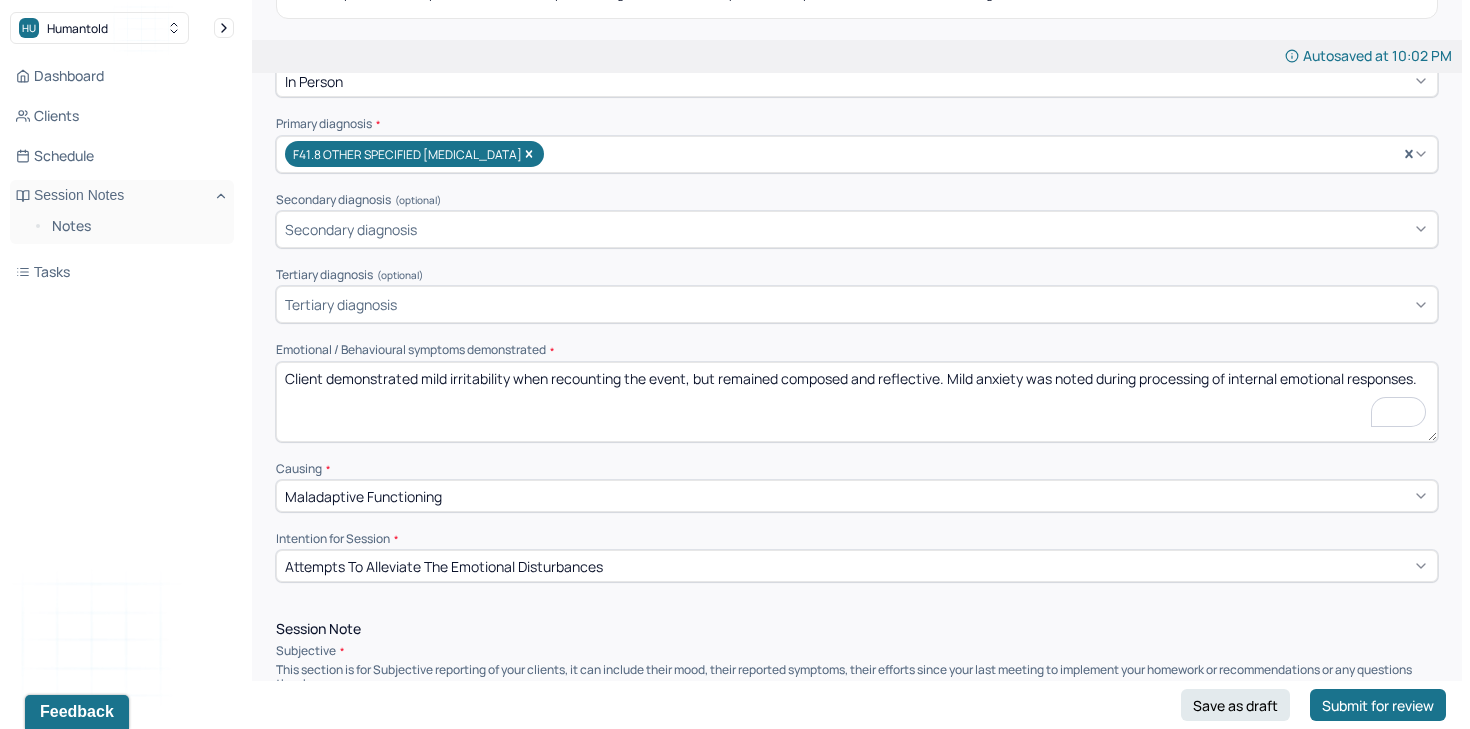 click on "Client demonstrated mild irritability when recounting the event, but remained composed and reflective. Mild anxiety was noted during processing of internal emotional responses." at bounding box center [857, 402] 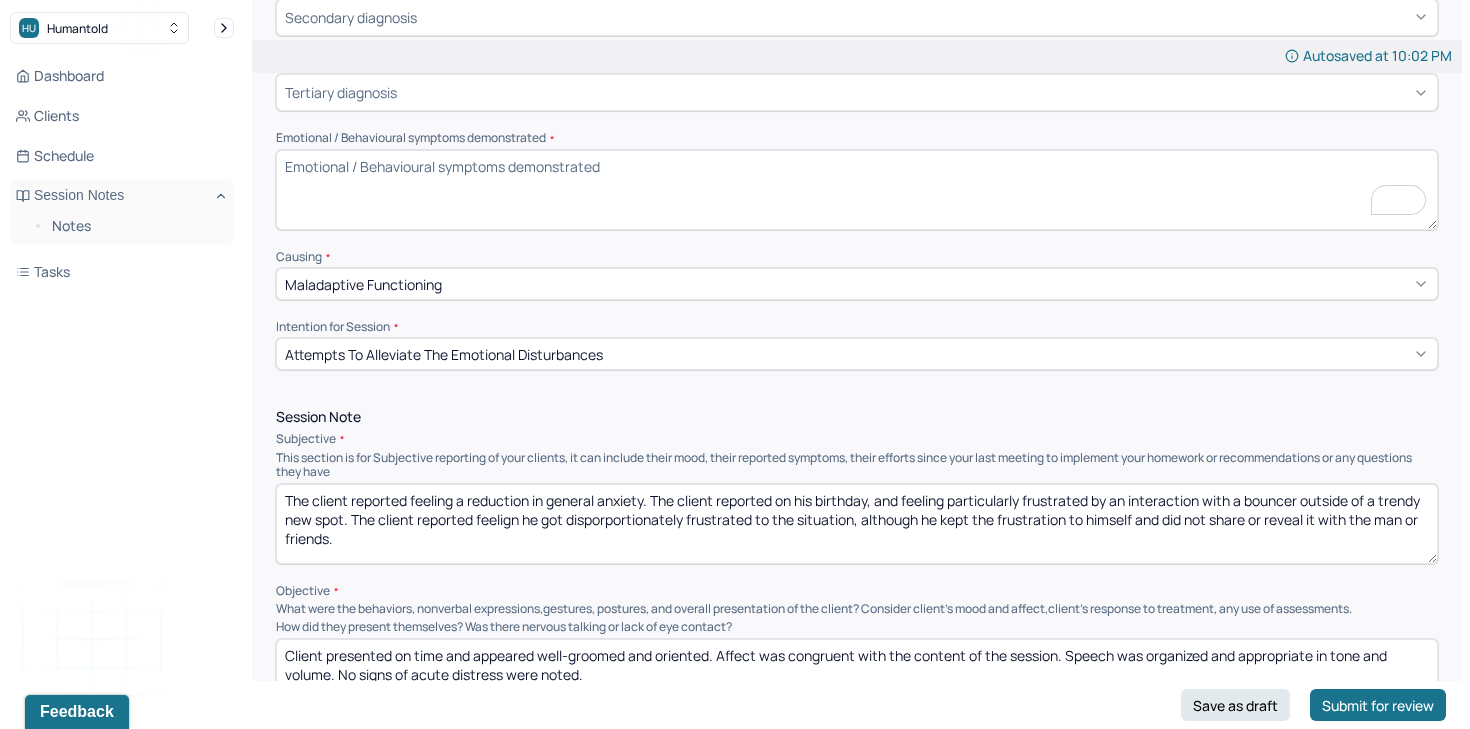 scroll, scrollTop: 584, scrollLeft: 0, axis: vertical 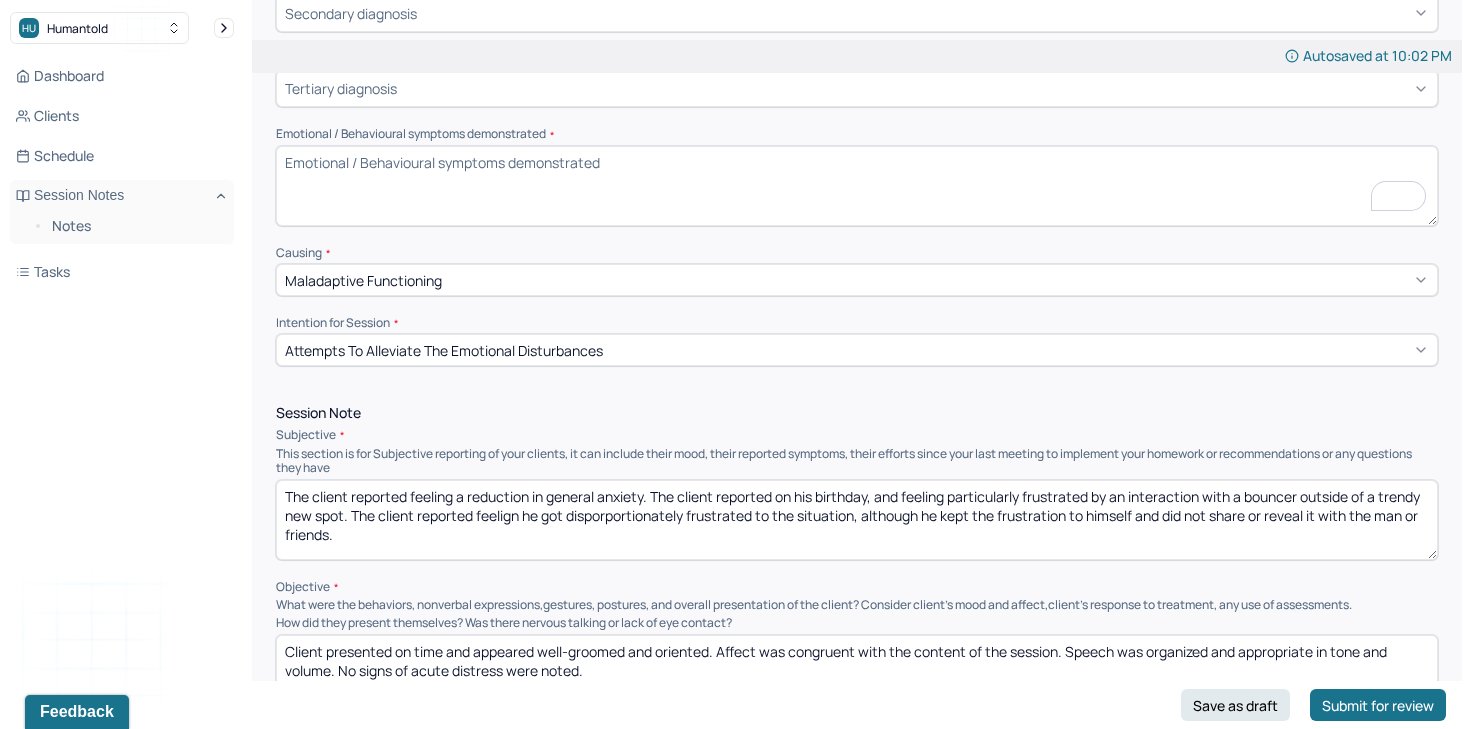 type 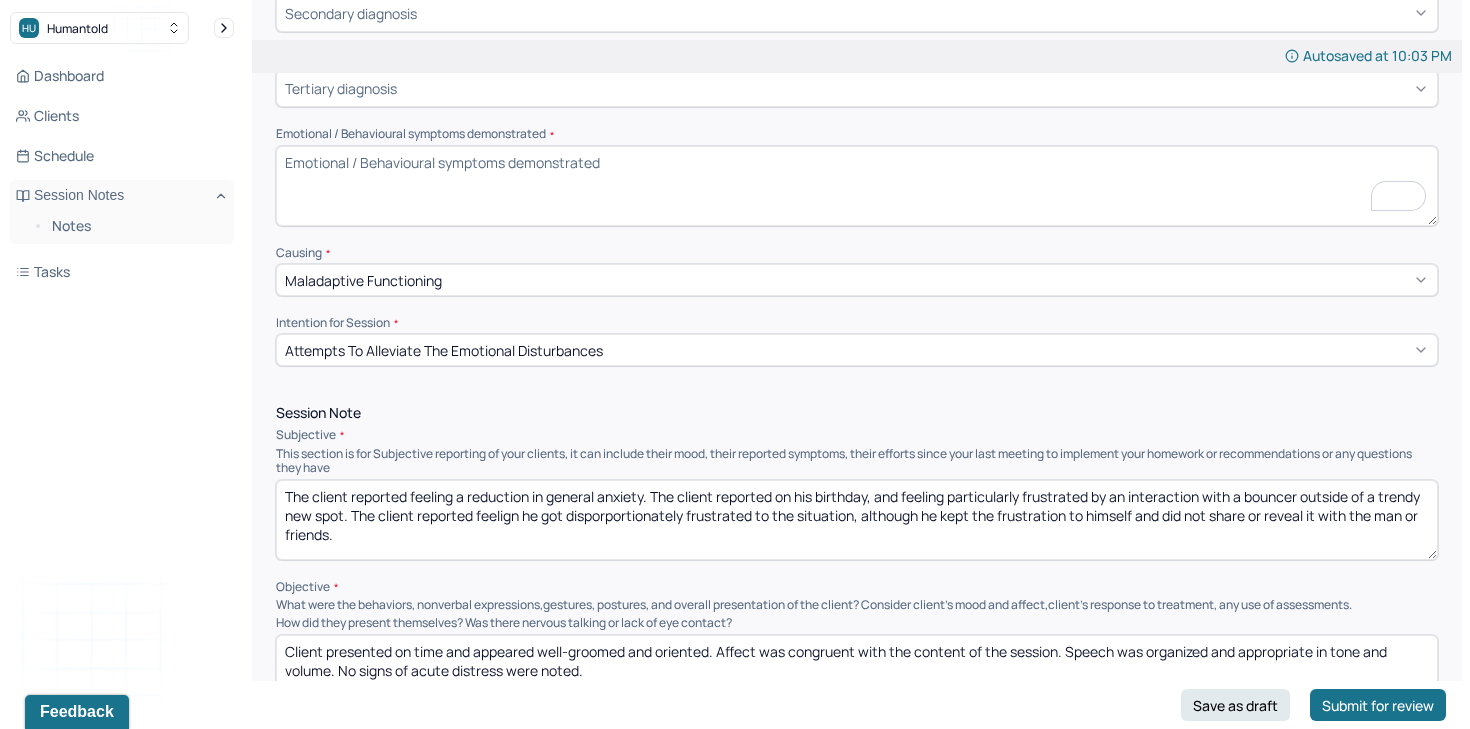 click on "The client reported feeling a reduction in general anxiety. The client reported on his birthday, and feeling particularly frustrated by an interaction with a bouncer outside of a trendy new spot. The client reported feelign he got disporportionately frustrated to the situation, although he kept the frustration to himself and did not share or reveal it with the man or friends." at bounding box center (857, 520) 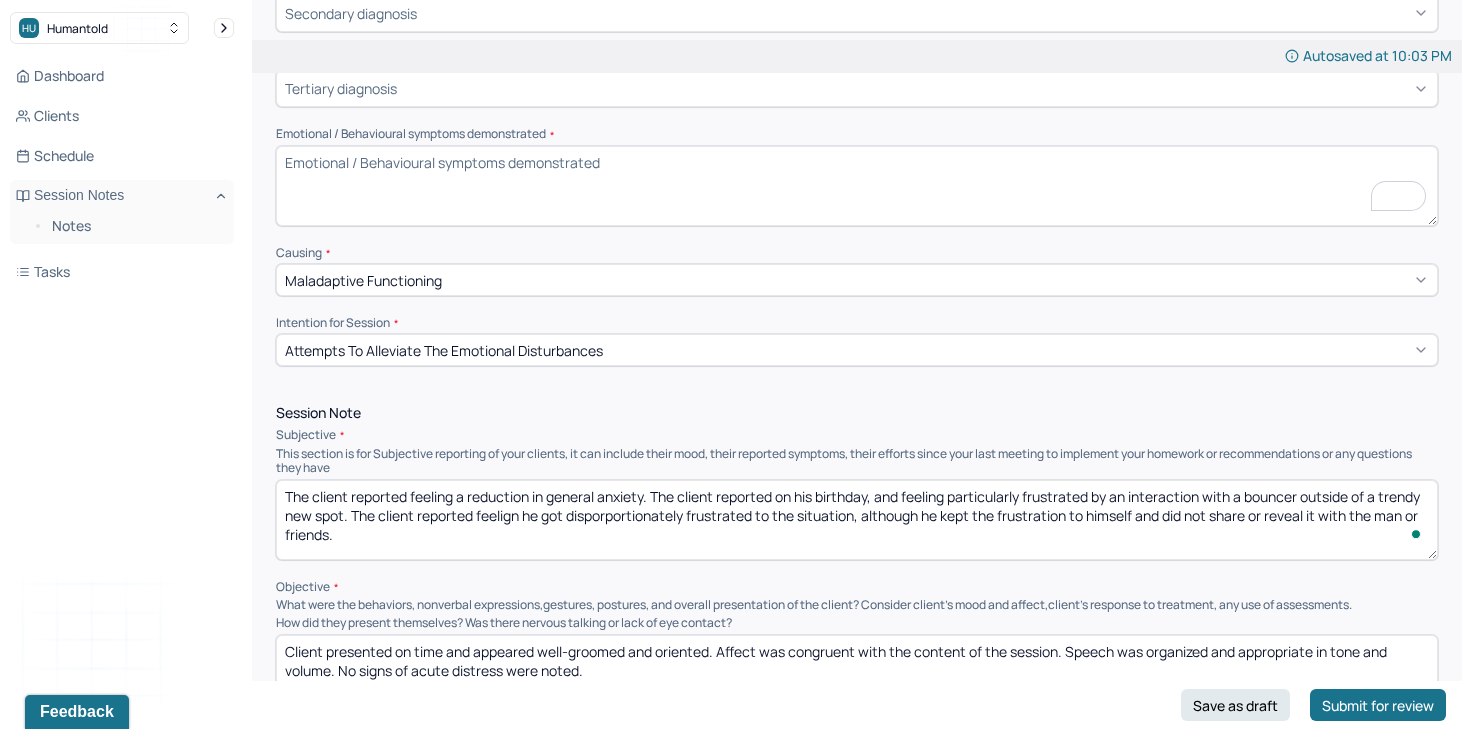 click on "The client reported feeling a reduction in general anxiety. The client reported on his birthday, and feeling particularly frustrated by an interaction with a bouncer outside of a trendy new spot. The client reported feelign he got disporportionately frustrated to the situation, although he kept the frustration to himself and did not share or reveal it with the man or friends." at bounding box center (857, 520) 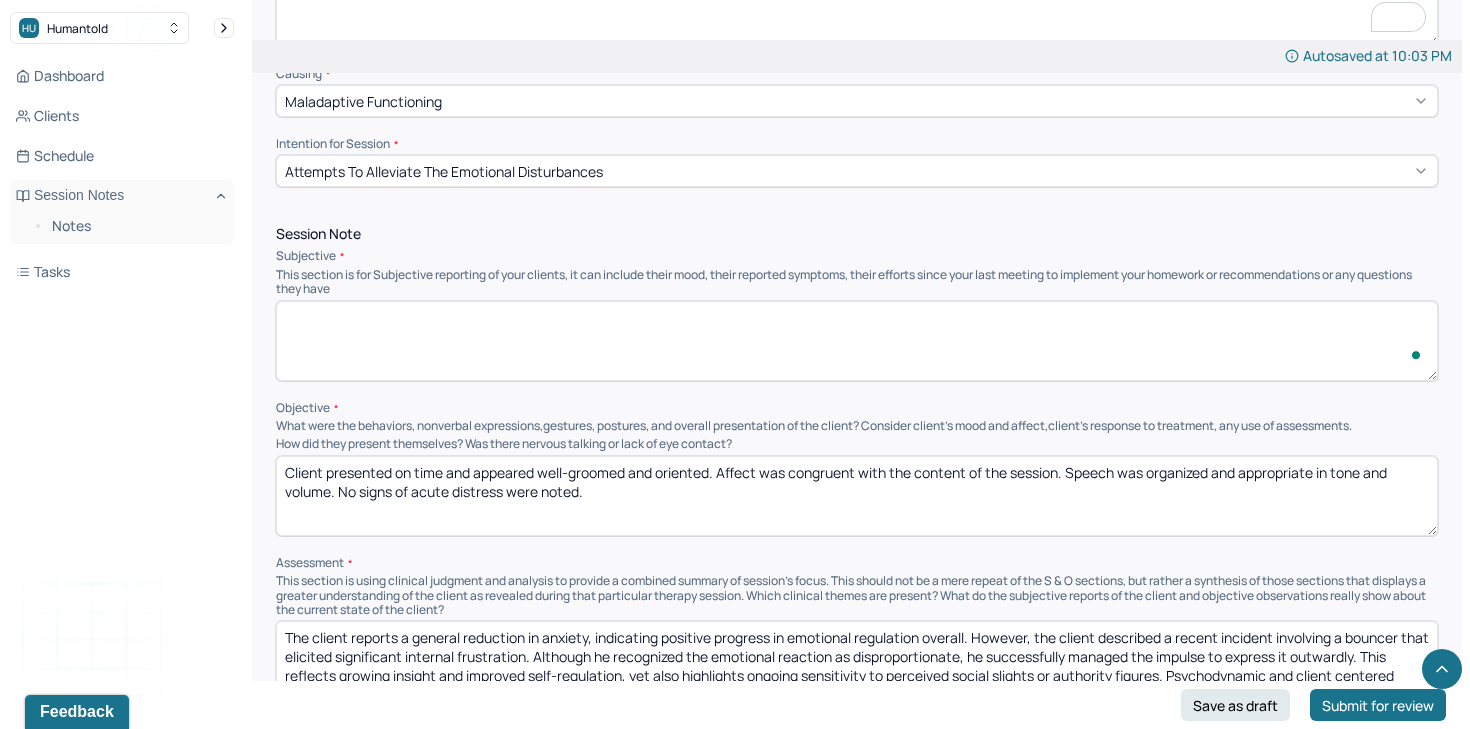 scroll, scrollTop: 765, scrollLeft: 0, axis: vertical 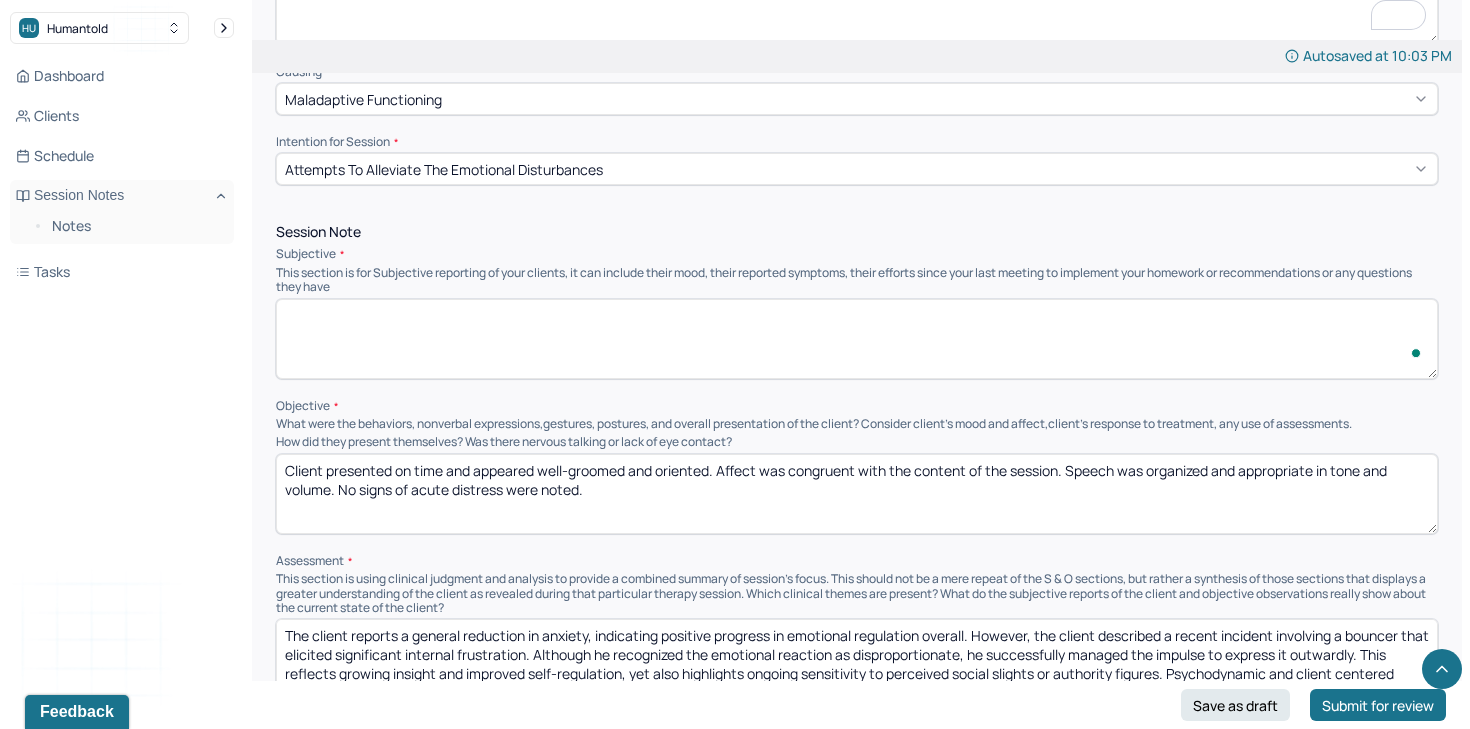 type 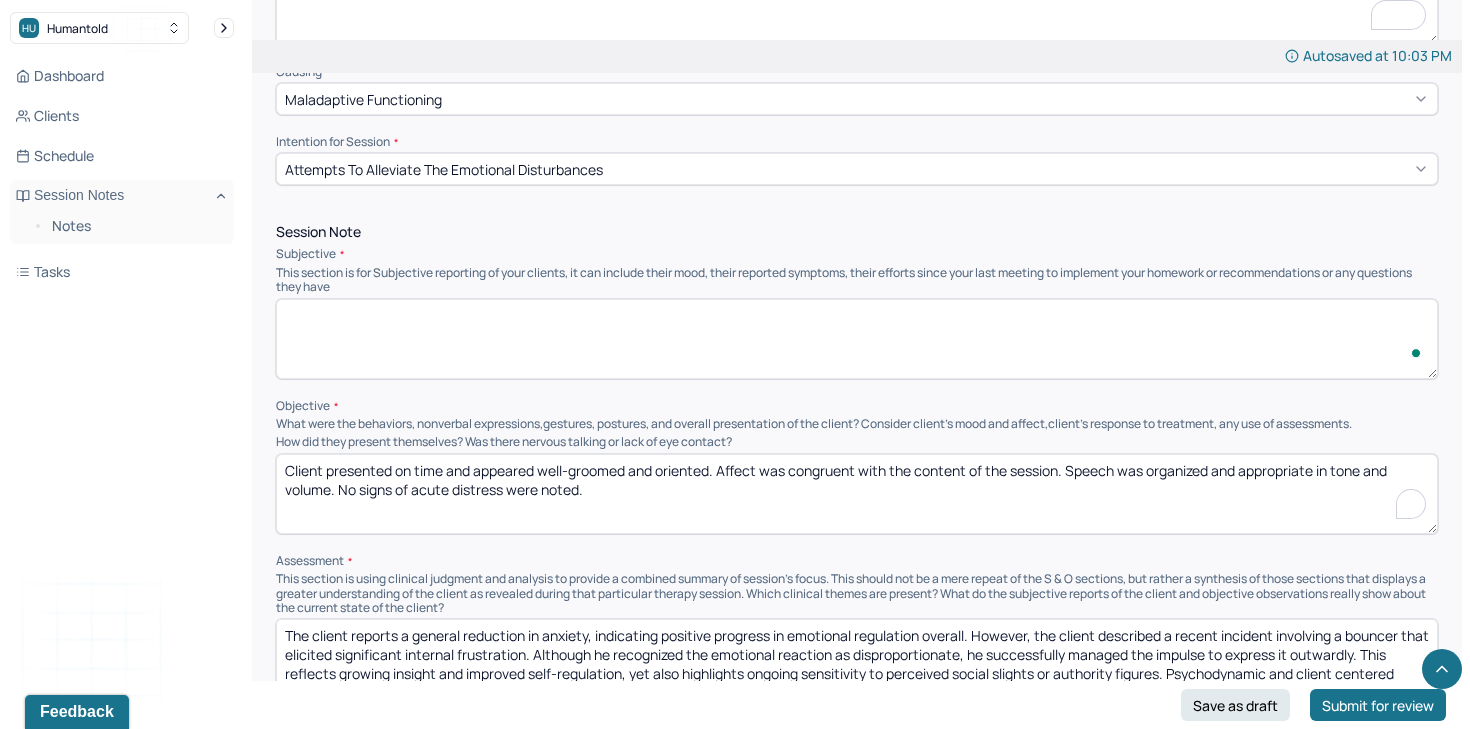 click on "Client presented on time and appeared well-groomed and oriented. Affect was congruent with the content of the session. Speech was organized and appropriate in tone and volume. No signs of acute distress were noted." at bounding box center (857, 494) 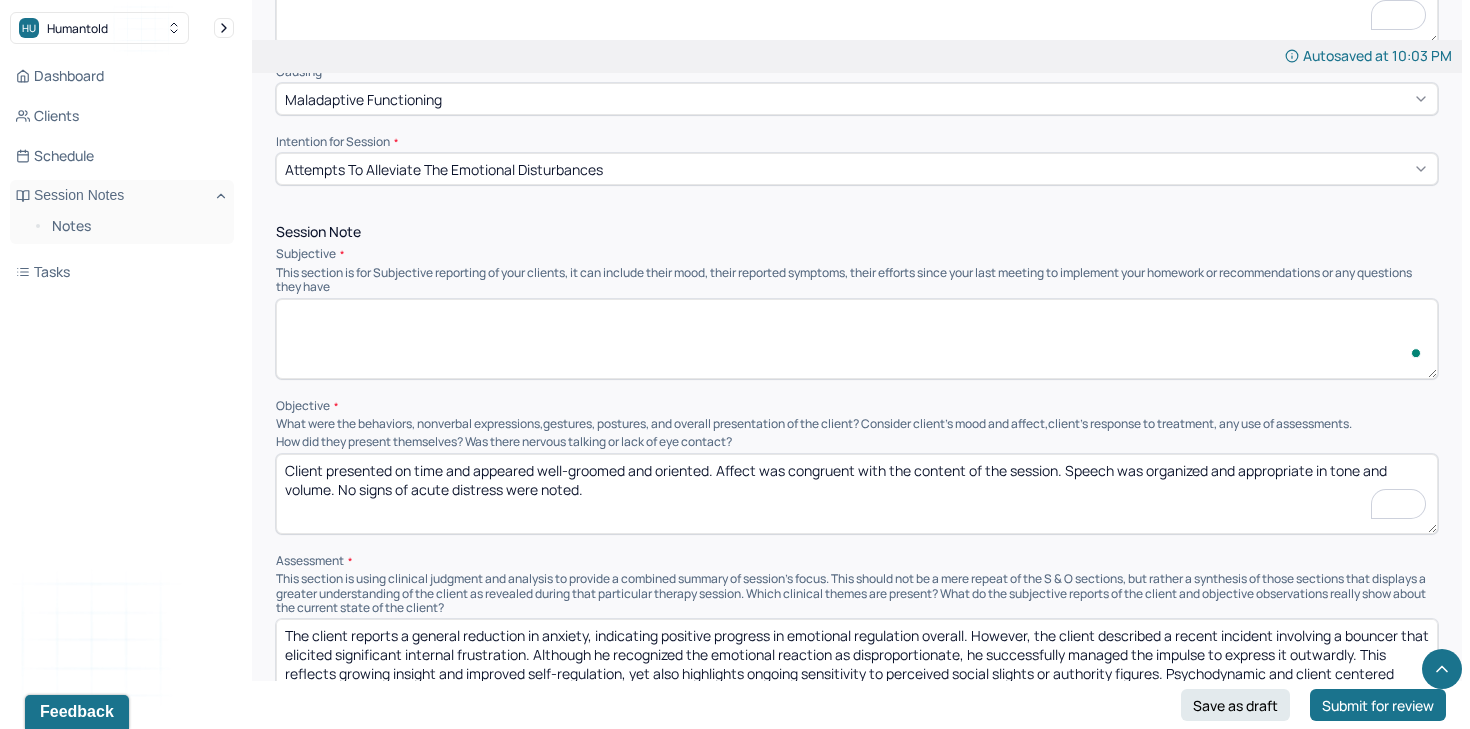 click on "Client presented on time and appeared well-groomed and oriented. Affect was congruent with the content of the session. Speech was organized and appropriate in tone and volume. No signs of acute distress were noted." at bounding box center [857, 494] 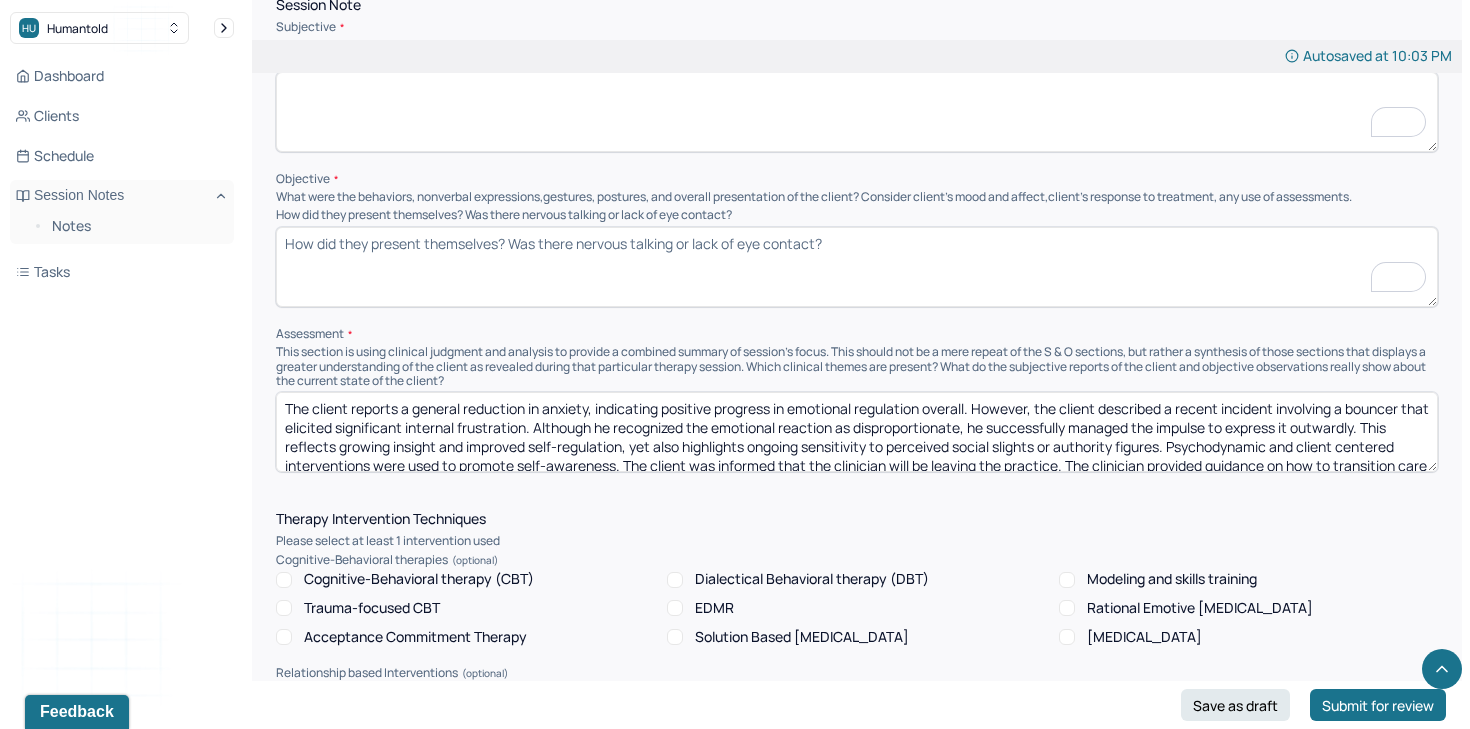 scroll, scrollTop: 997, scrollLeft: 0, axis: vertical 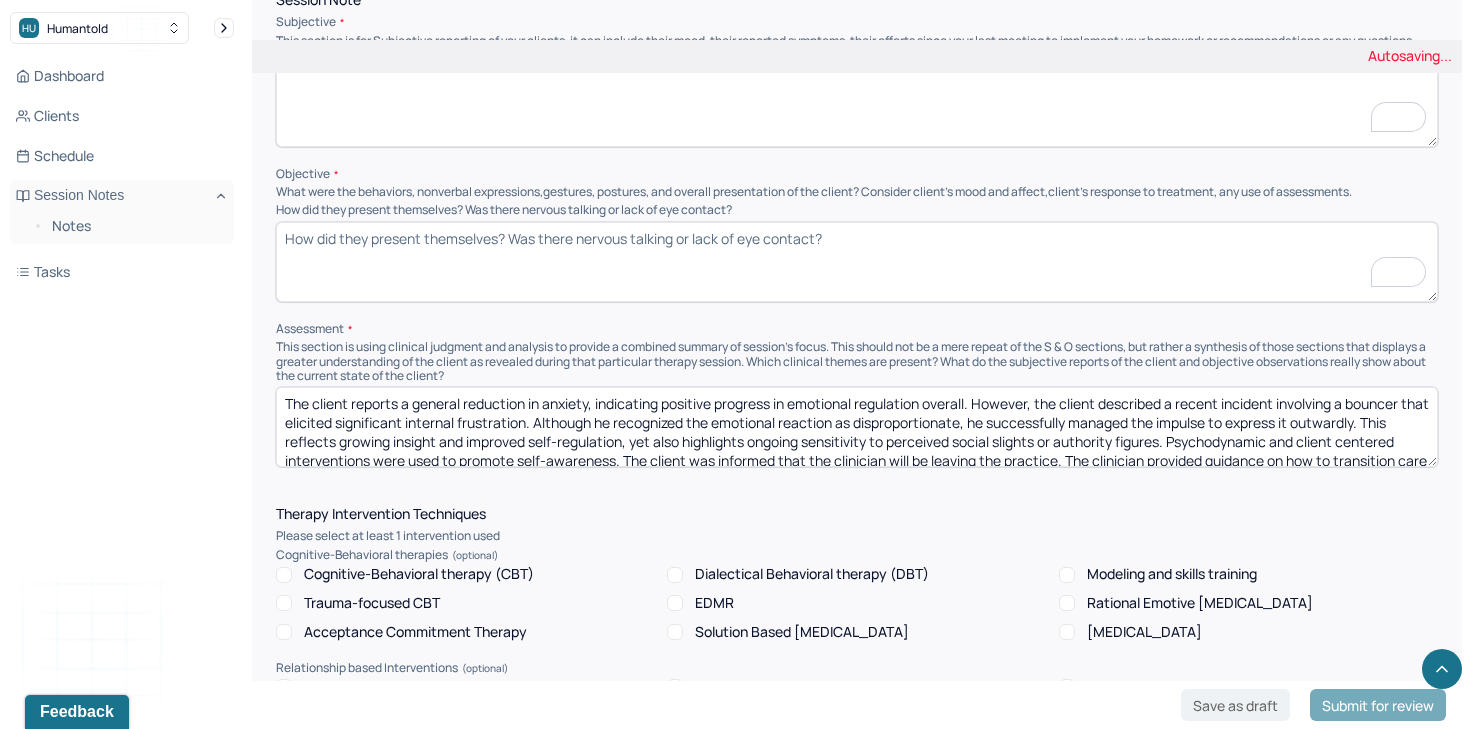 type 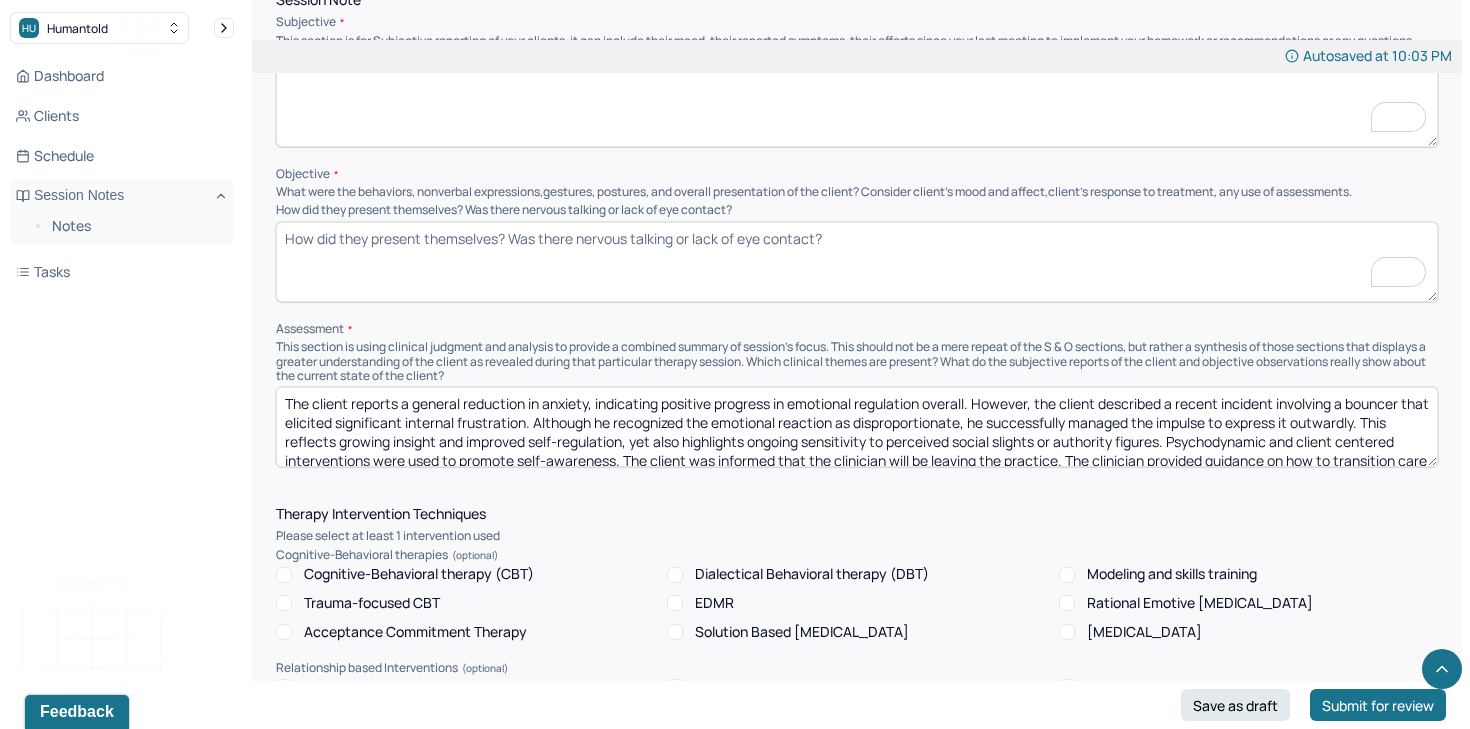 click on "The client reports a general reduction in anxiety, indicating positive progress in emotional regulation overall. However, the client described a recent incident involving a bouncer that elicited significant internal frustration. Although he recognized the emotional reaction as disproportionate, he successfully managed the impulse to express it outwardly. This reflects growing insight and improved self-regulation, yet also highlights ongoing sensitivity to perceived social slights or authority figures. Psychodynamic and client centered interventions were used to promote self-awareness. The client was informed that the clinician will be leaving the practice. The clinician provided guidance on how to transition care and the client's options, including instructions to contact the Humantold intake department with at least two weeks’ notice to be matched with a new provider. The client was encouraged to continue care and expressed understanding of the process for transition." at bounding box center [857, 427] 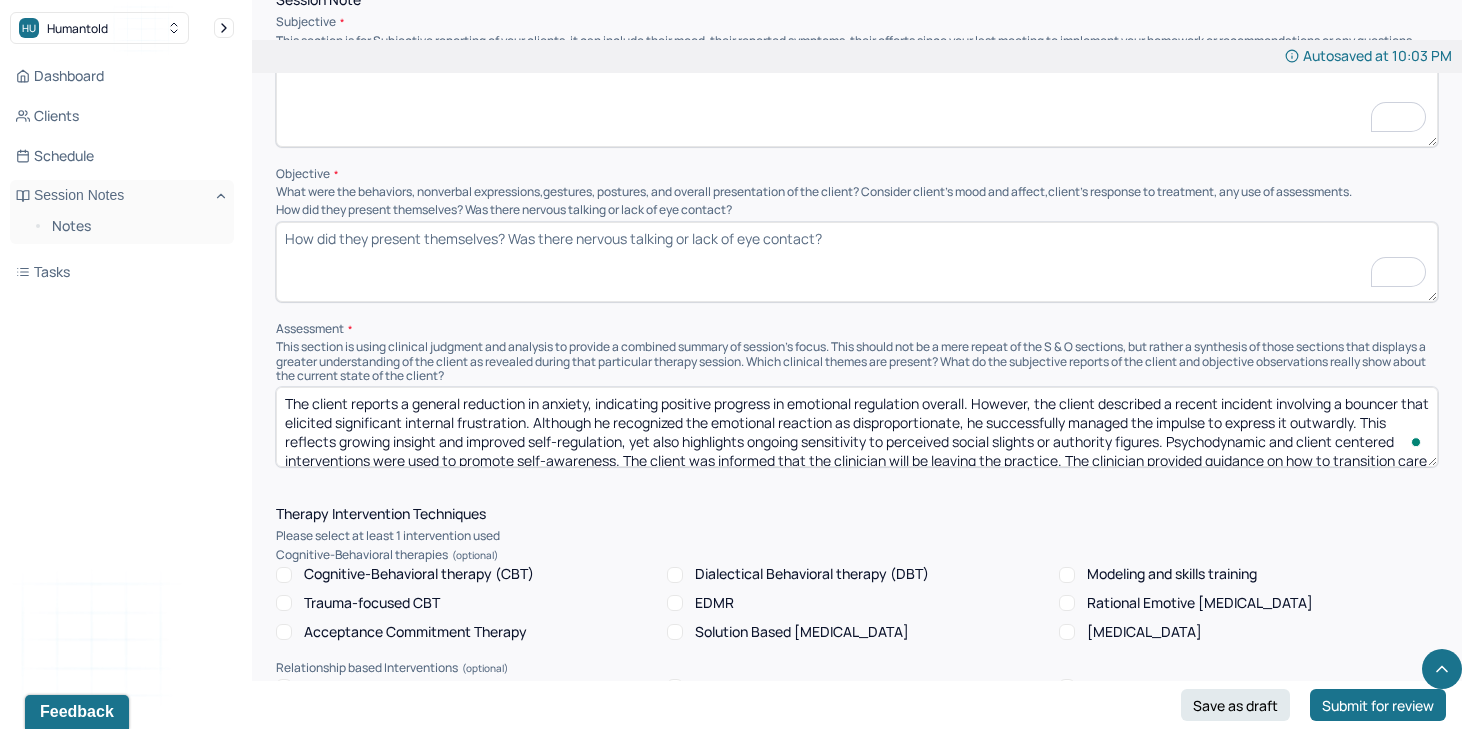 click on "The client reports a general reduction in anxiety, indicating positive progress in emotional regulation overall. However, the client described a recent incident involving a bouncer that elicited significant internal frustration. Although he recognized the emotional reaction as disproportionate, he successfully managed the impulse to express it outwardly. This reflects growing insight and improved self-regulation, yet also highlights ongoing sensitivity to perceived social slights or authority figures. Psychodynamic and client centered interventions were used to promote self-awareness. The client was informed that the clinician will be leaving the practice. The clinician provided guidance on how to transition care and the client's options, including instructions to contact the Humantold intake department with at least two weeks’ notice to be matched with a new provider. The client was encouraged to continue care and expressed understanding of the process for transition." at bounding box center [857, 427] 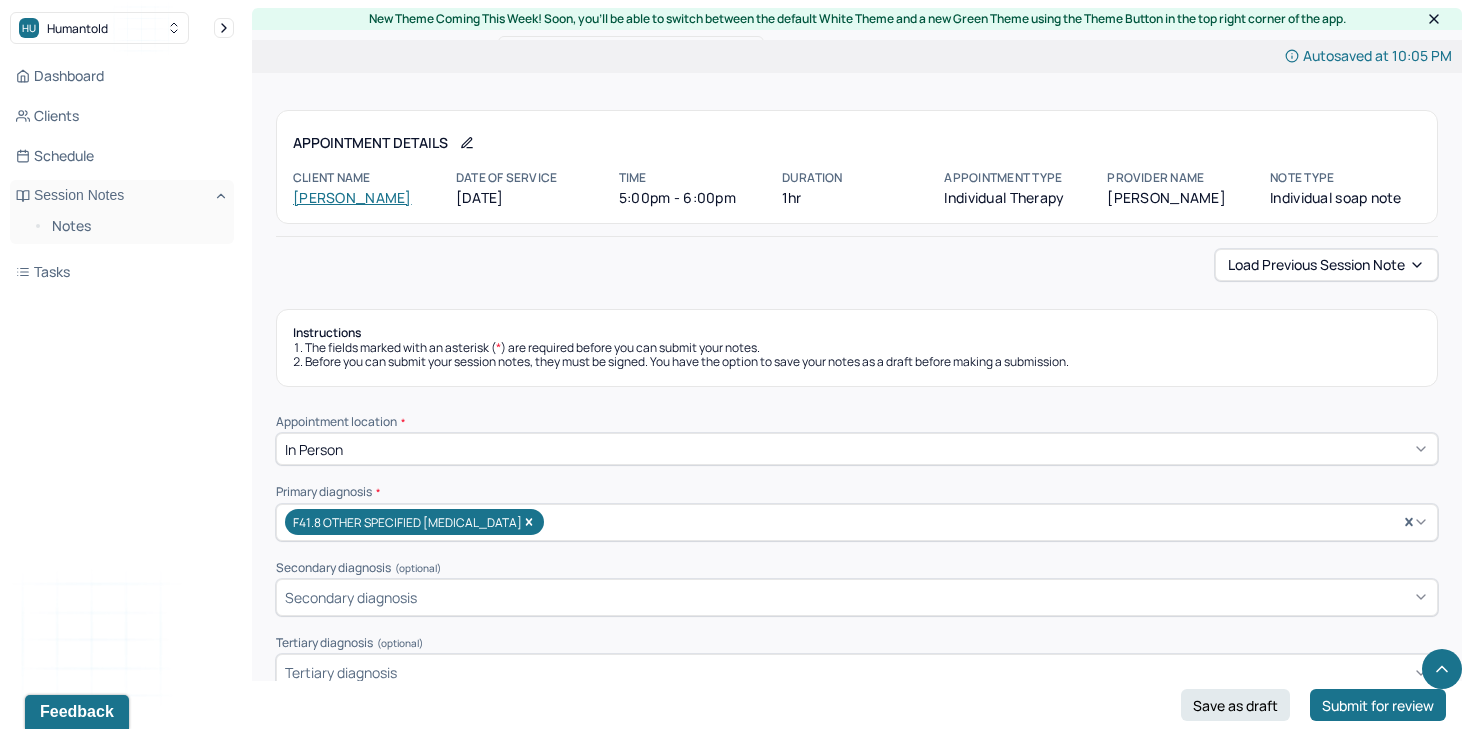 scroll, scrollTop: 854, scrollLeft: 0, axis: vertical 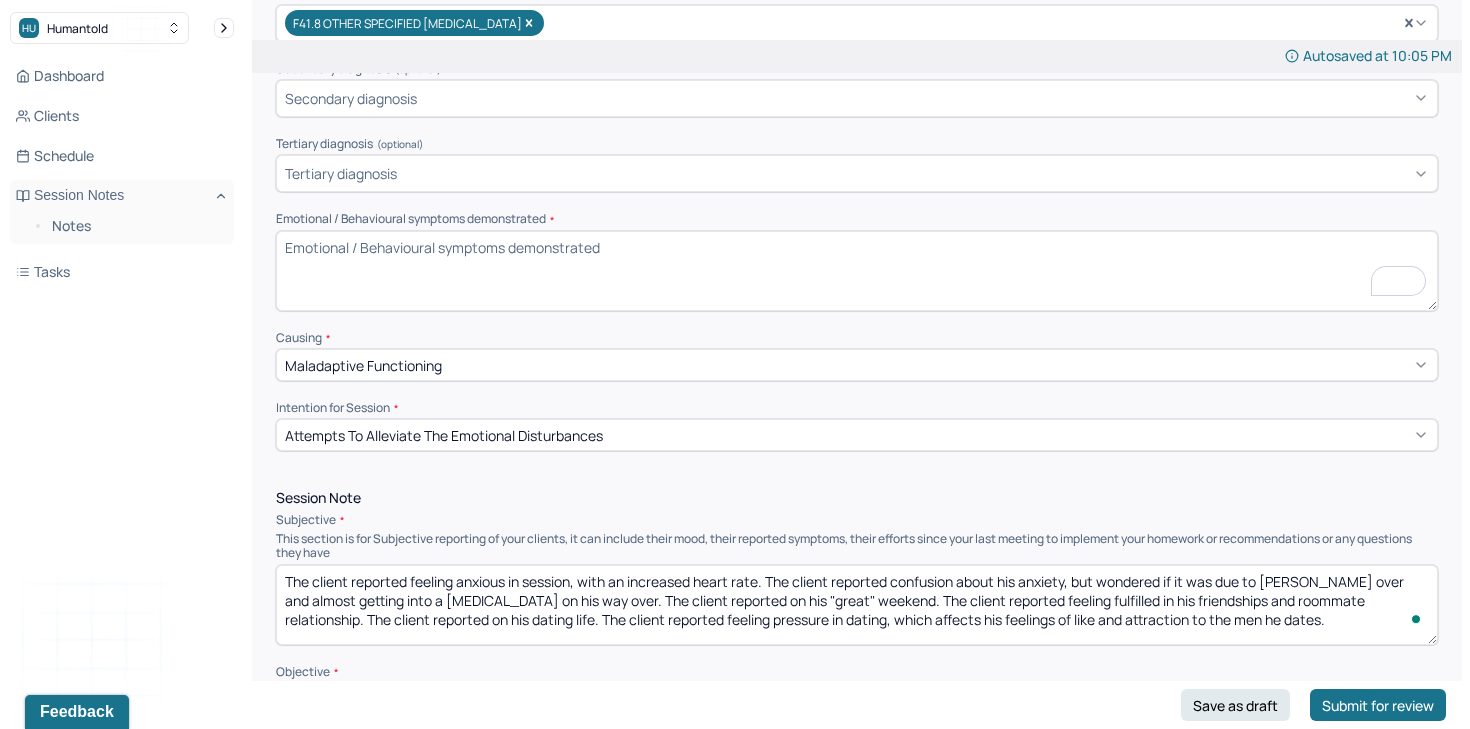 click on "Emotional / Behavioural symptoms demonstrated *" at bounding box center [857, 271] 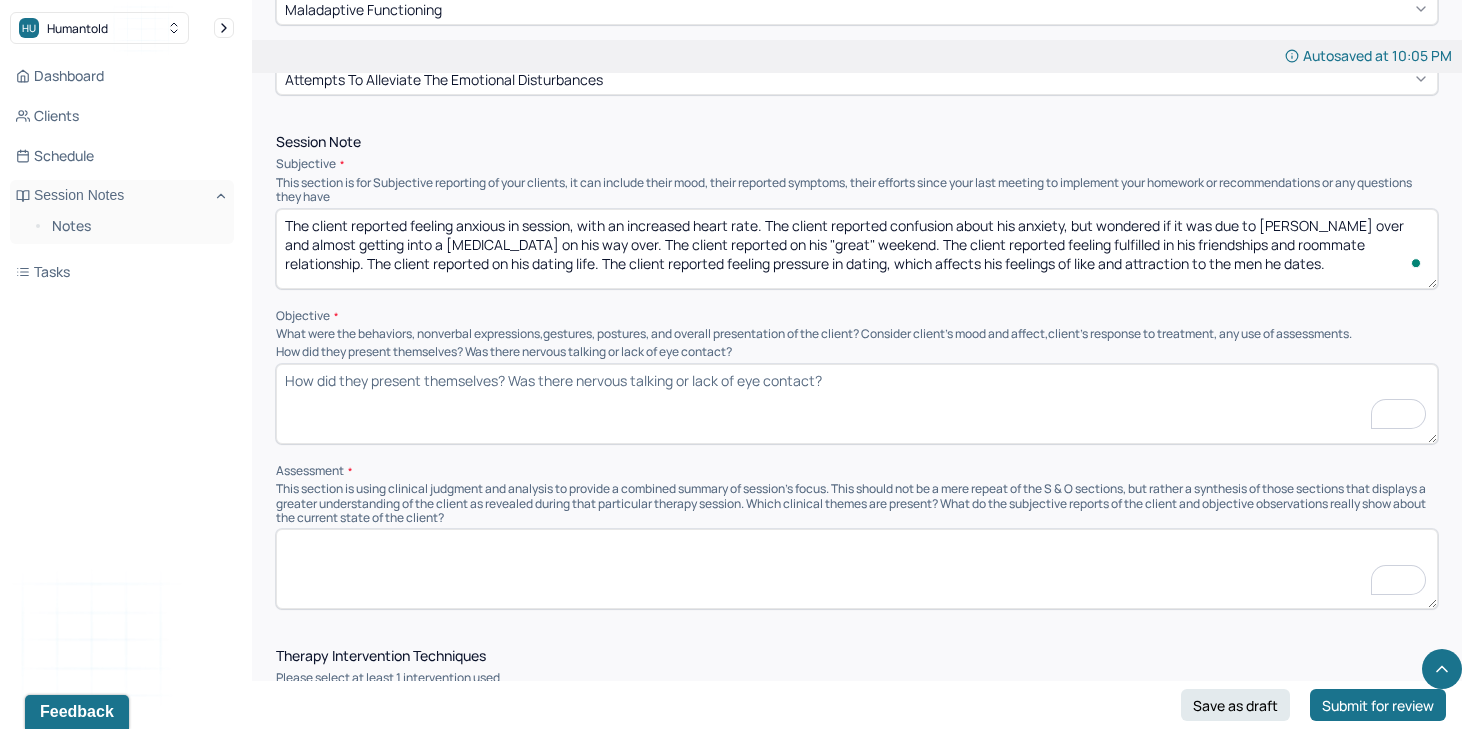 scroll, scrollTop: 901, scrollLeft: 0, axis: vertical 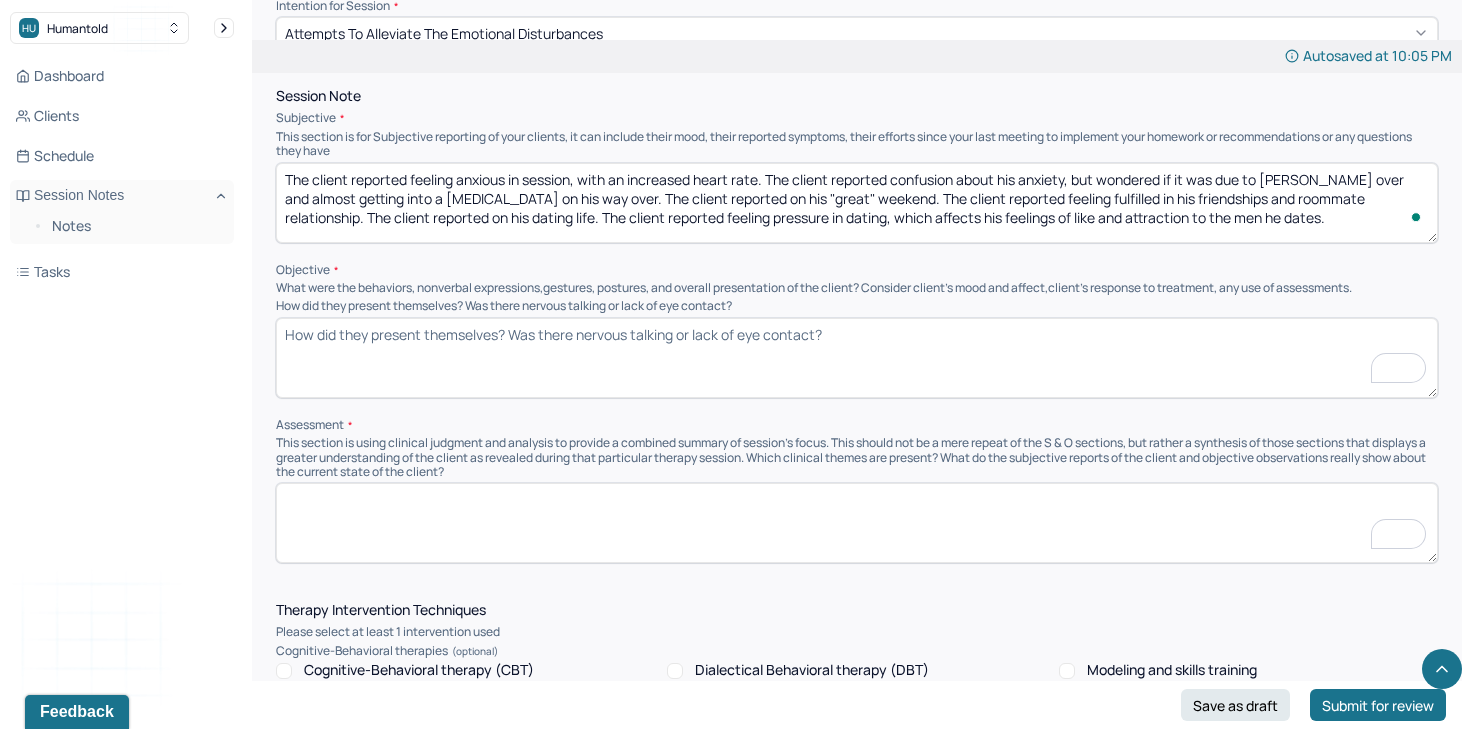 type on "During the session, the client presented with mild physiological symptoms of anxiety, including an increased heart rate, which he acknowledged and explored." 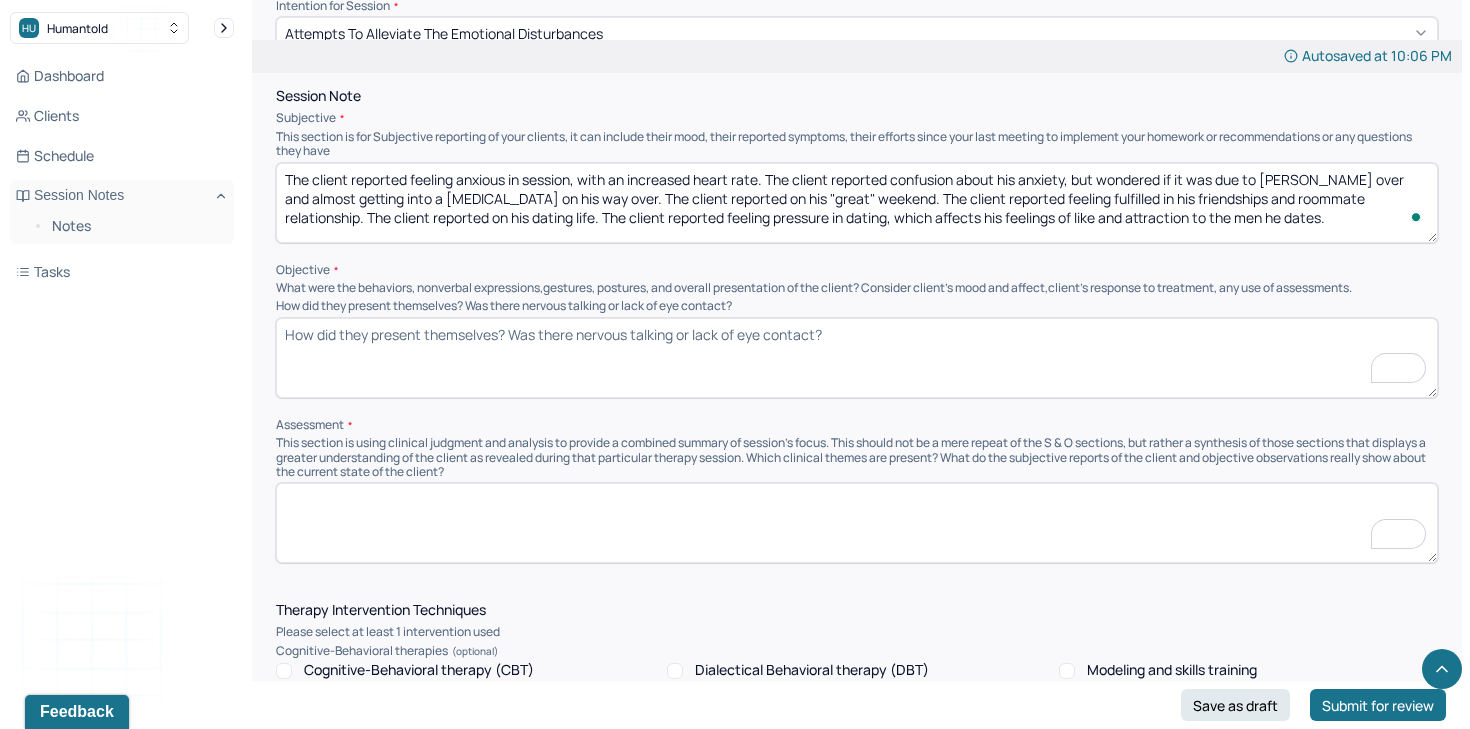 paste on "The client arrived on time to session and was dressed appropriately. He appeared slightly flushed and physically restless at the start of session. He reported a recent increase in heart rate and noted feeling anxious upon arrival. His speech was coherent and spontaneous, and thought processes were logical and goal-directed. Mood was described as “anxious but overall good,” and affect was congruent." 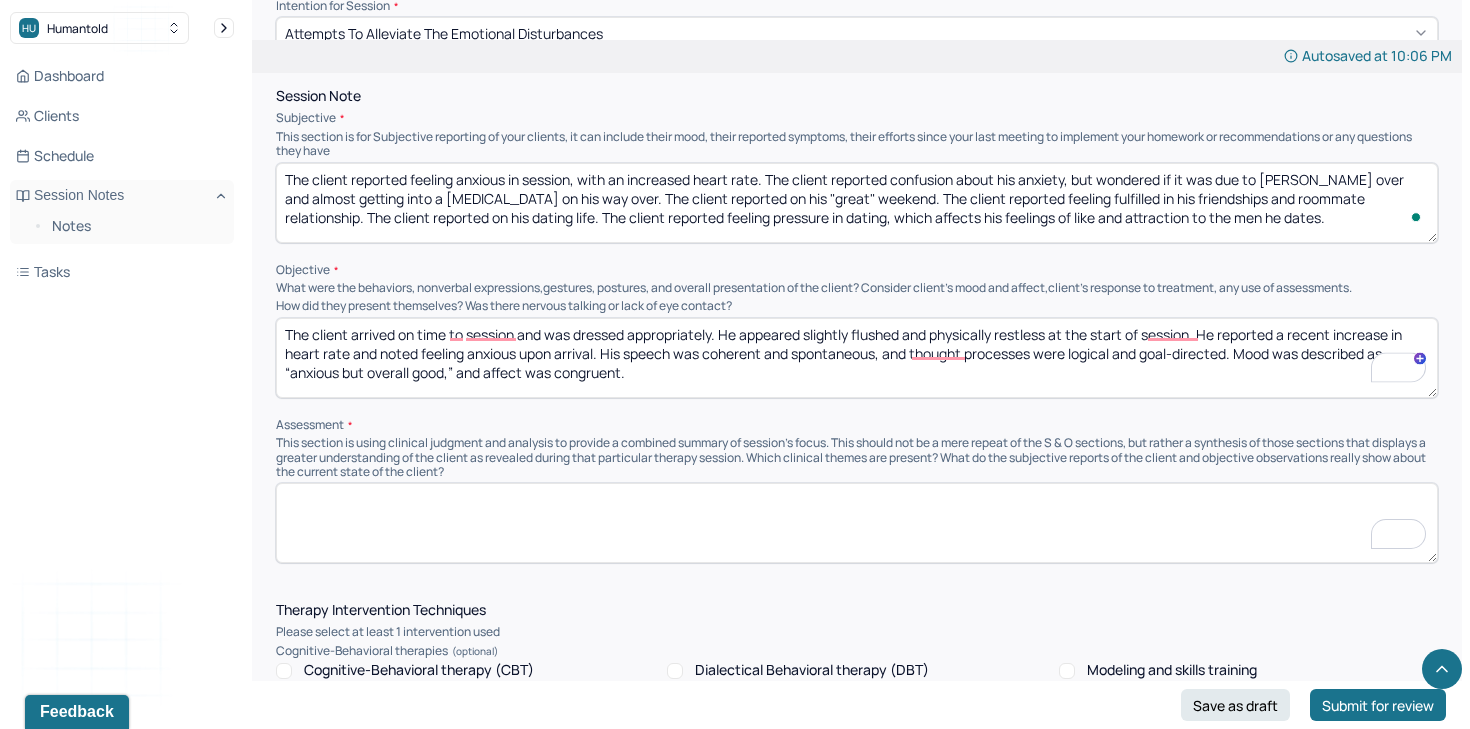 type on "The client arrived on time to session and was dressed appropriately. He appeared slightly flushed and physically restless at the start of session. He reported a recent increase in heart rate and noted feeling anxious upon arrival. His speech was coherent and spontaneous, and thought processes were logical and goal-directed. Mood was described as “anxious but overall good,” and affect was congruent." 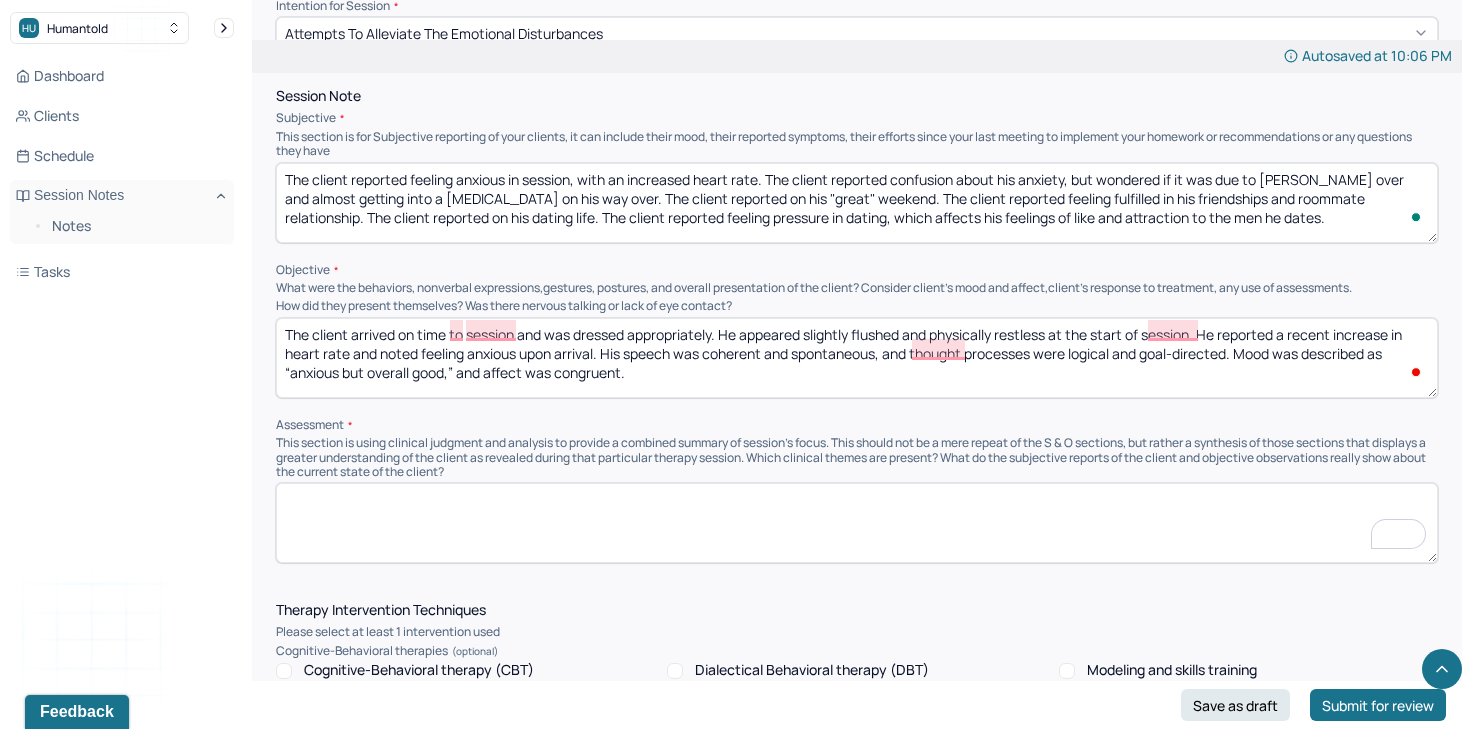 paste on "The client presented with mild, transient anxiety that appeared to be situational in nature, potentially triggered by a near accident and hurried arrival. He demonstrated curiosity and reflective capacity in exploring the disconnect between his physiological symptoms and his subjective emotional state. The client reported feeling socially fulfilled in his friendships and living environment, which may serve as protective factors. However, he continues to experience internalized pressure around dating, which appears to interfere with his ability to fully connect or feel clarity in romantic attraction." 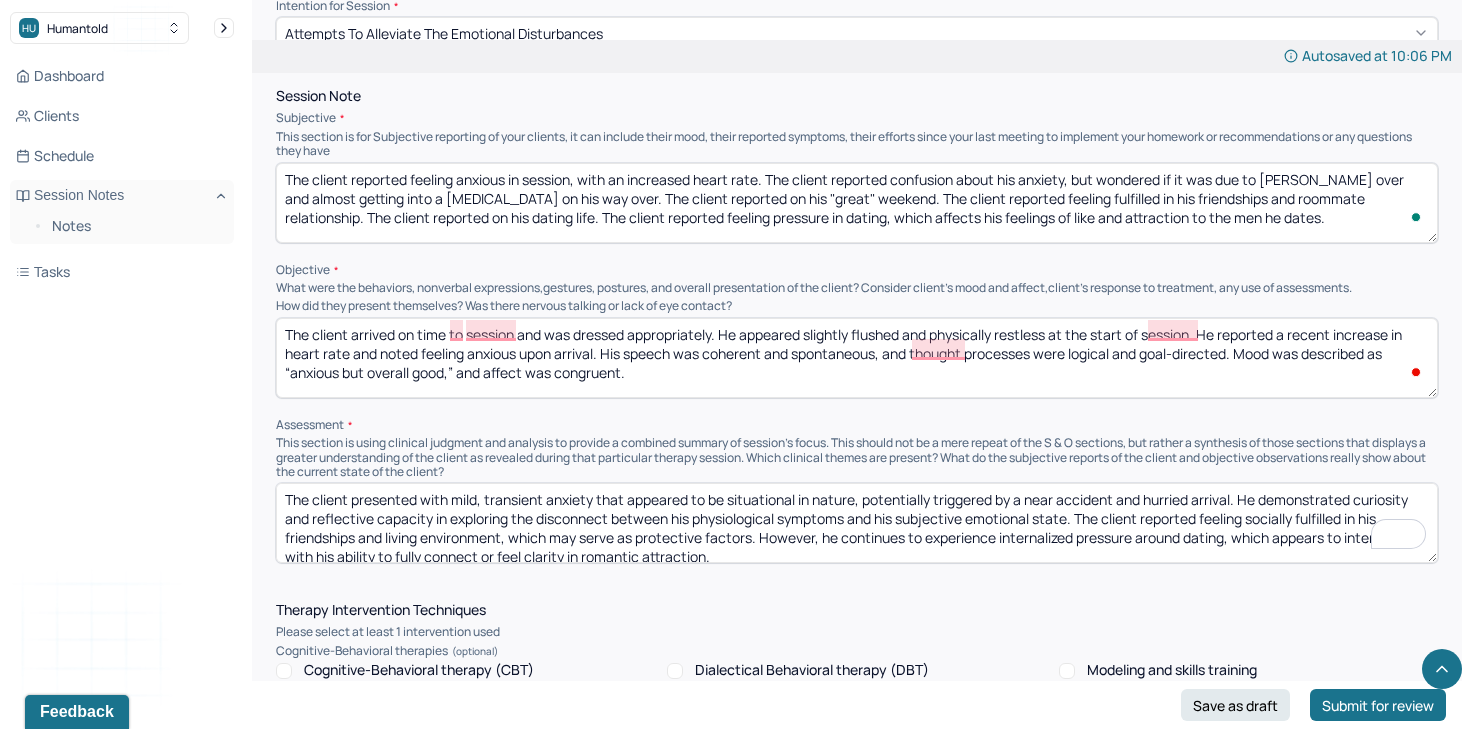 scroll, scrollTop: 3, scrollLeft: 0, axis: vertical 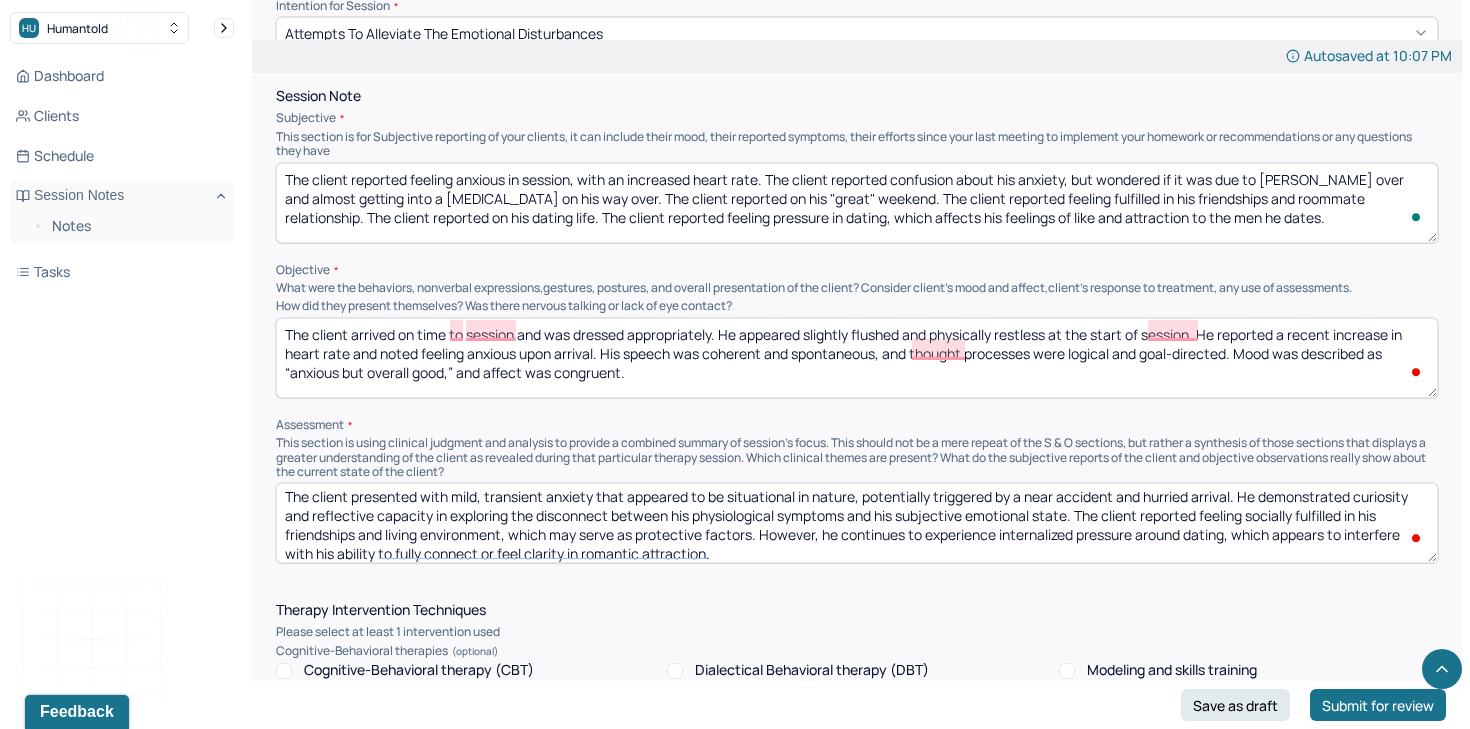 drag, startPoint x: 756, startPoint y: 525, endPoint x: 1073, endPoint y: 512, distance: 317.26645 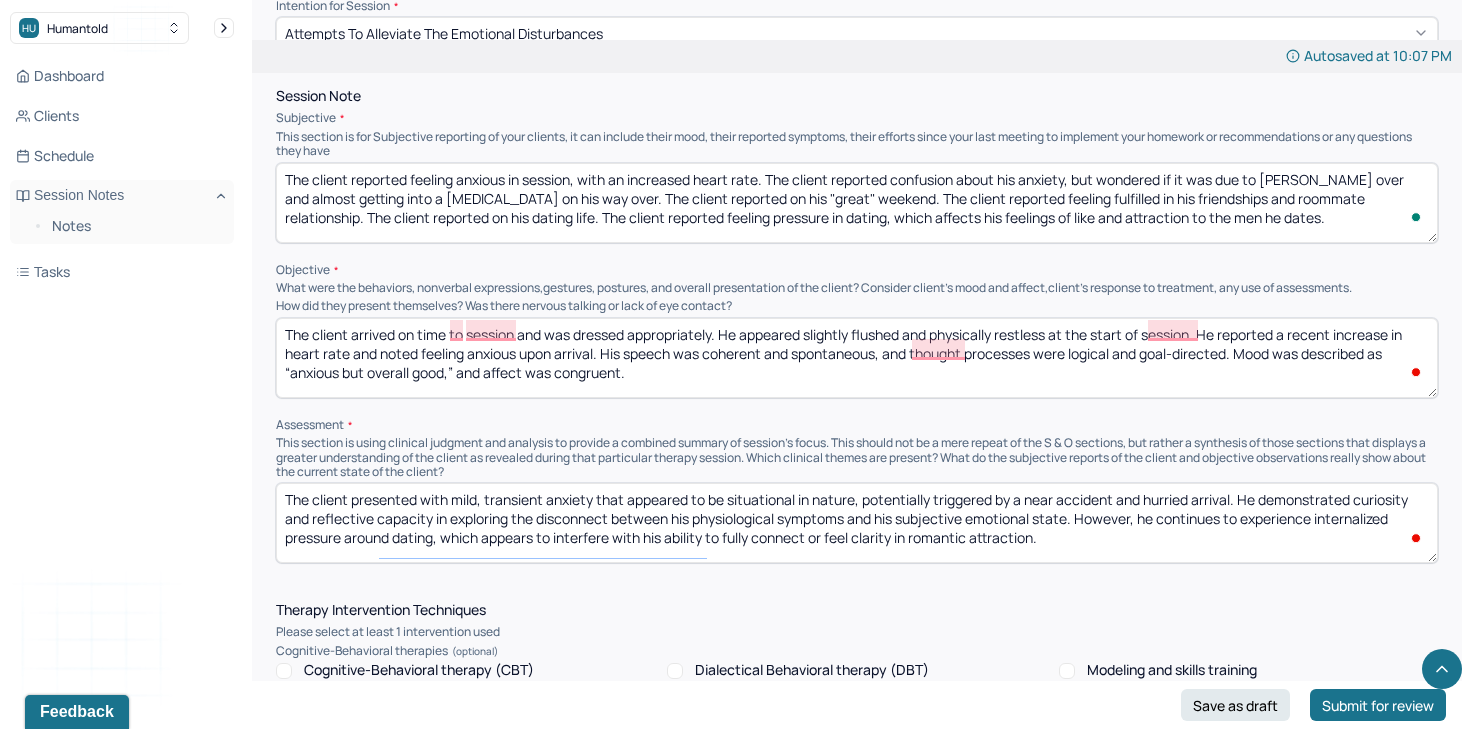 scroll, scrollTop: 0, scrollLeft: 0, axis: both 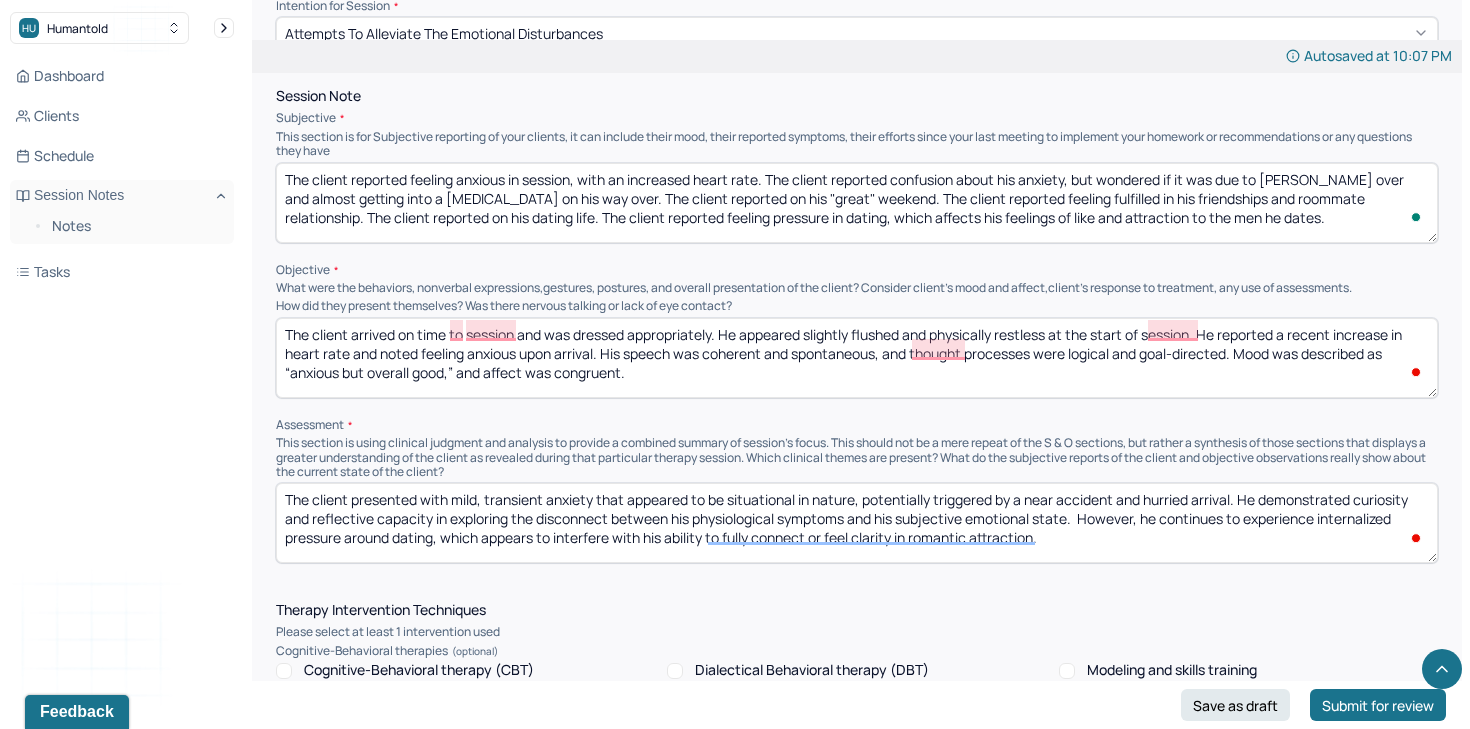 click on "The client presented with mild, transient anxiety that appeared to be situational in nature, potentially triggered by a near accident and hurried arrival. He demonstrated curiosity and reflective capacity in exploring the disconnect between his physiological symptoms and his subjective emotional state. The client reported feeling socially fulfilled in his friendships and living environment, which may serve as protective factors. However, he continues to experience internalized pressure around dating, which appears to interfere with his ability to fully connect or feel clarity in romantic attraction." at bounding box center [857, 523] 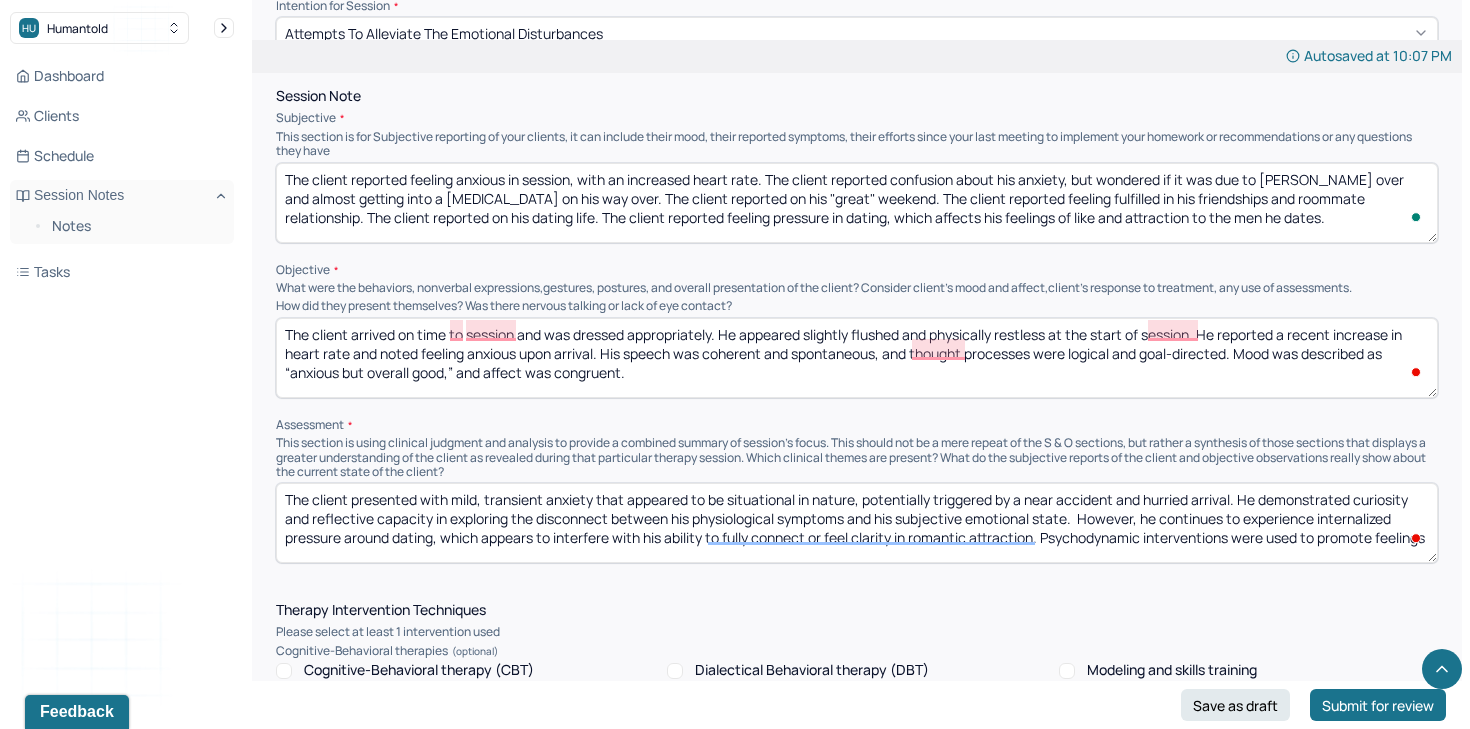 scroll, scrollTop: 3, scrollLeft: 0, axis: vertical 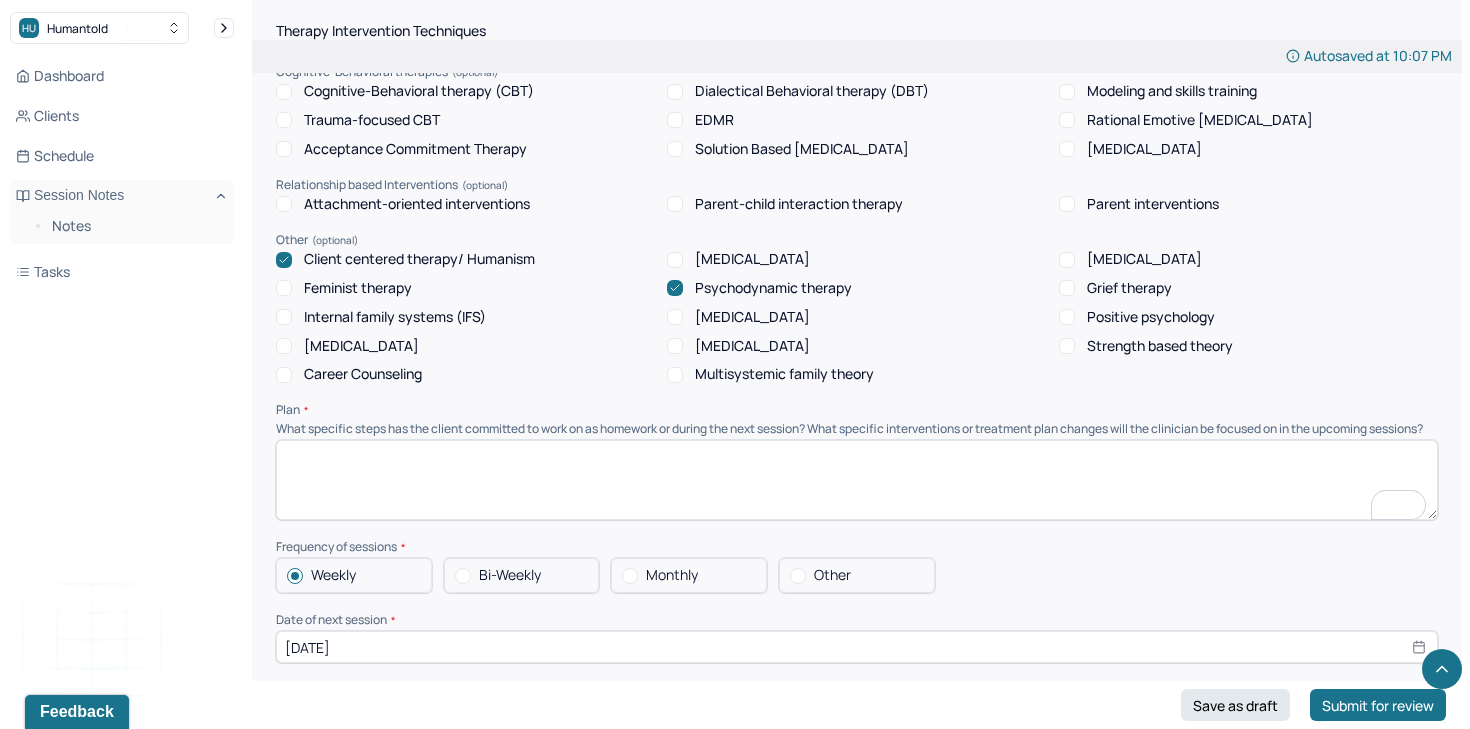 type on "The client presented with mild, transient anxiety that appeared to be situational in nature, potentially triggered by a near accident and hurried arrival. He demonstrated curiosity and reflective capacity in exploring the disconnect between his physiological symptoms and his subjective emotional state.  However, he continues to experience internalized pressure around dating, which appears to interfere with his ability to fully connect or feel clarity in romantic attraction. Psychodynamic interventions were used to promote feelings of self-awareness and insight." 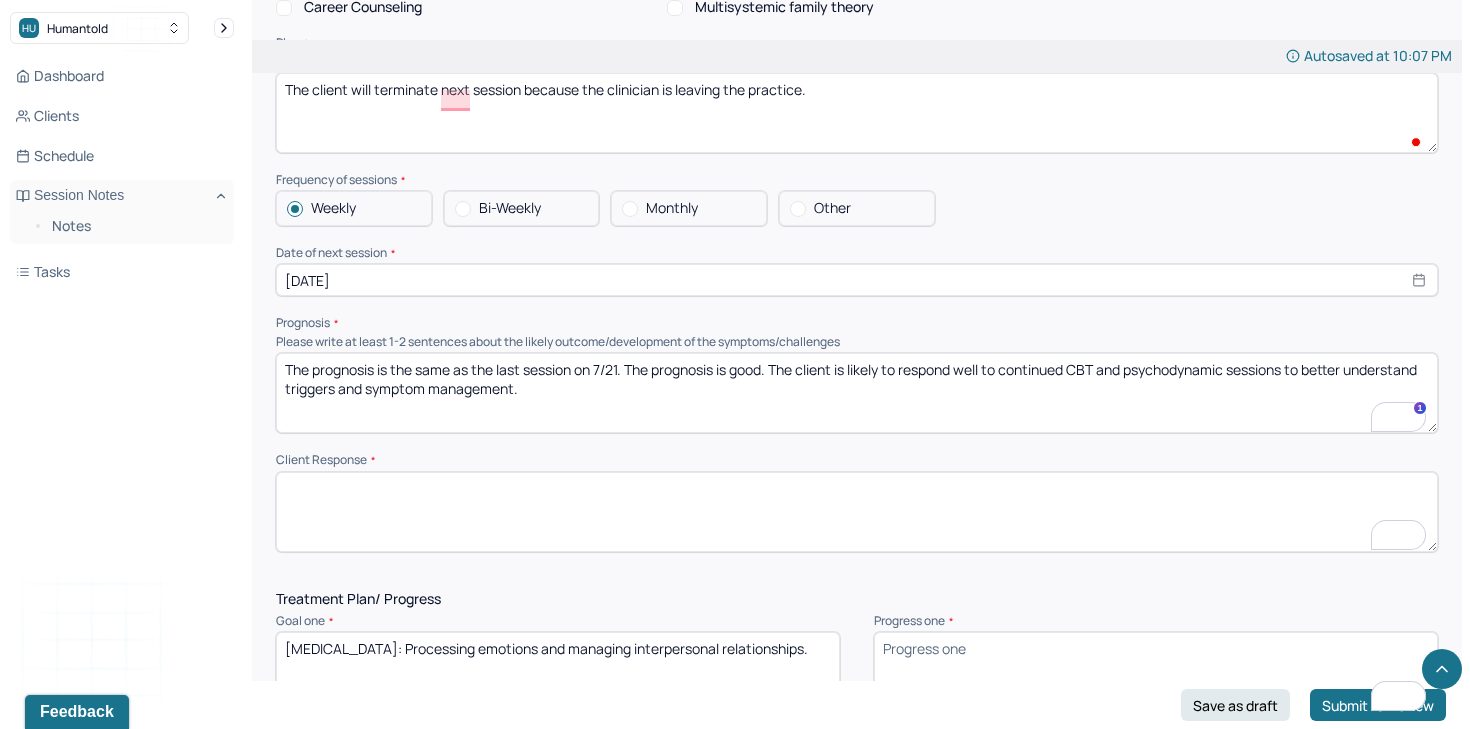 scroll, scrollTop: 1876, scrollLeft: 0, axis: vertical 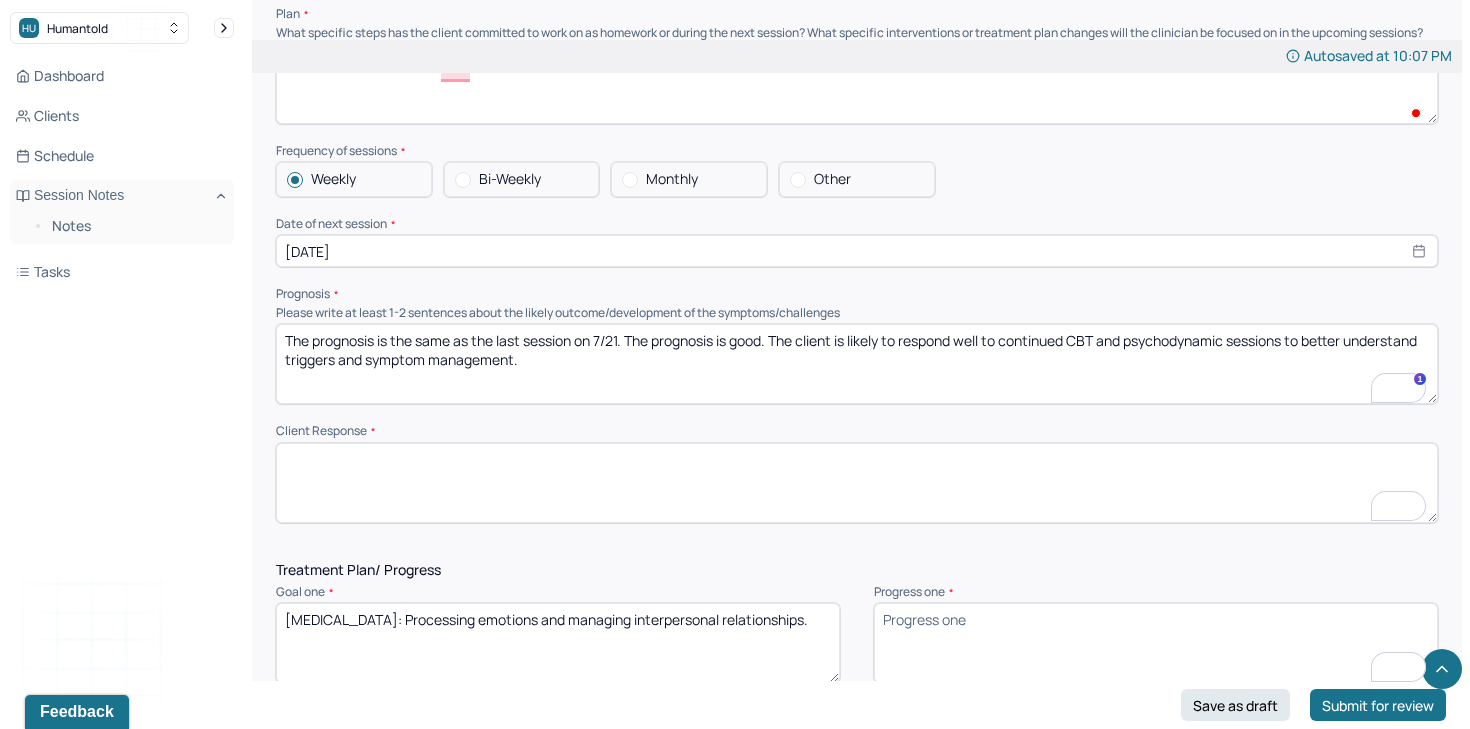 type on "The client will terminate next session because the clinician is leaving the practice." 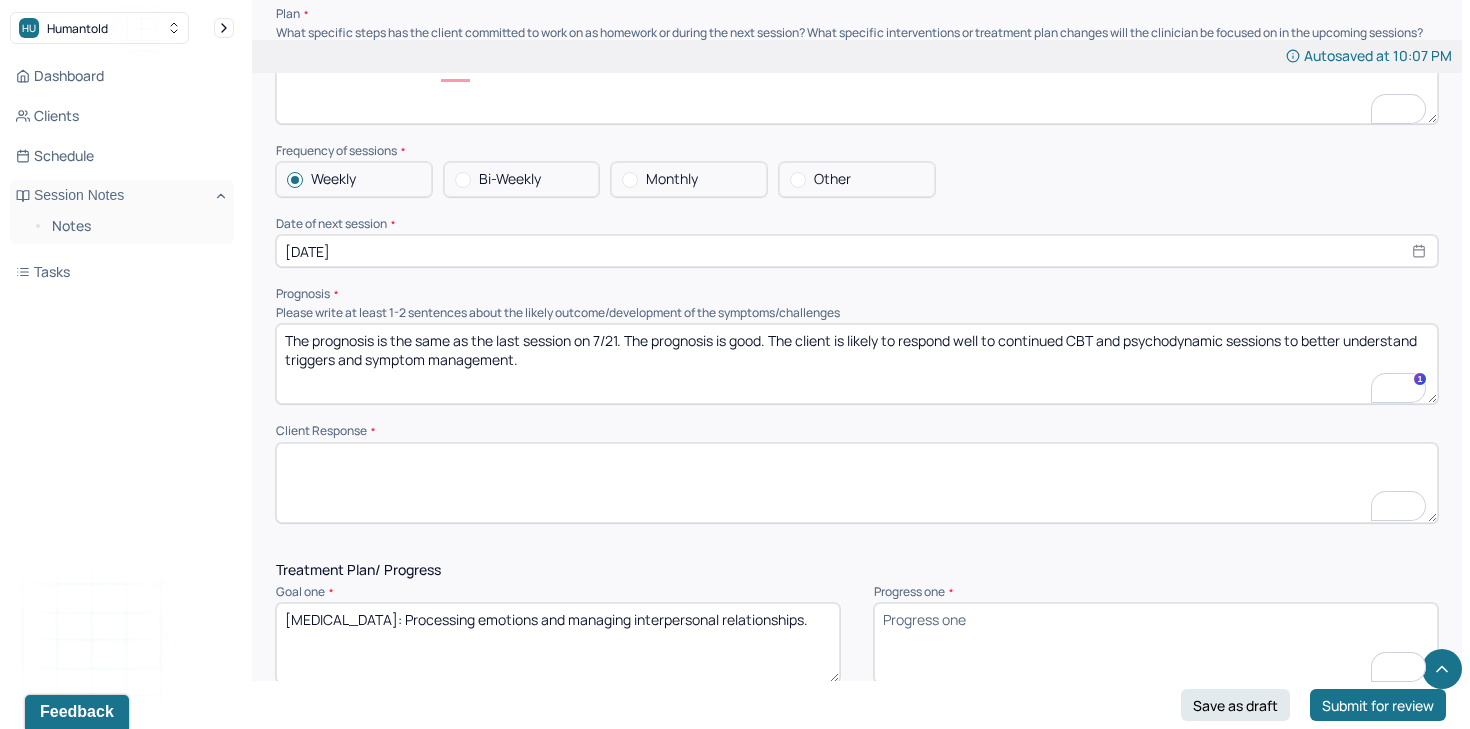 paste on "The client responded with openness and curiosity to therapist reflections and normalization of anxiety symptoms." 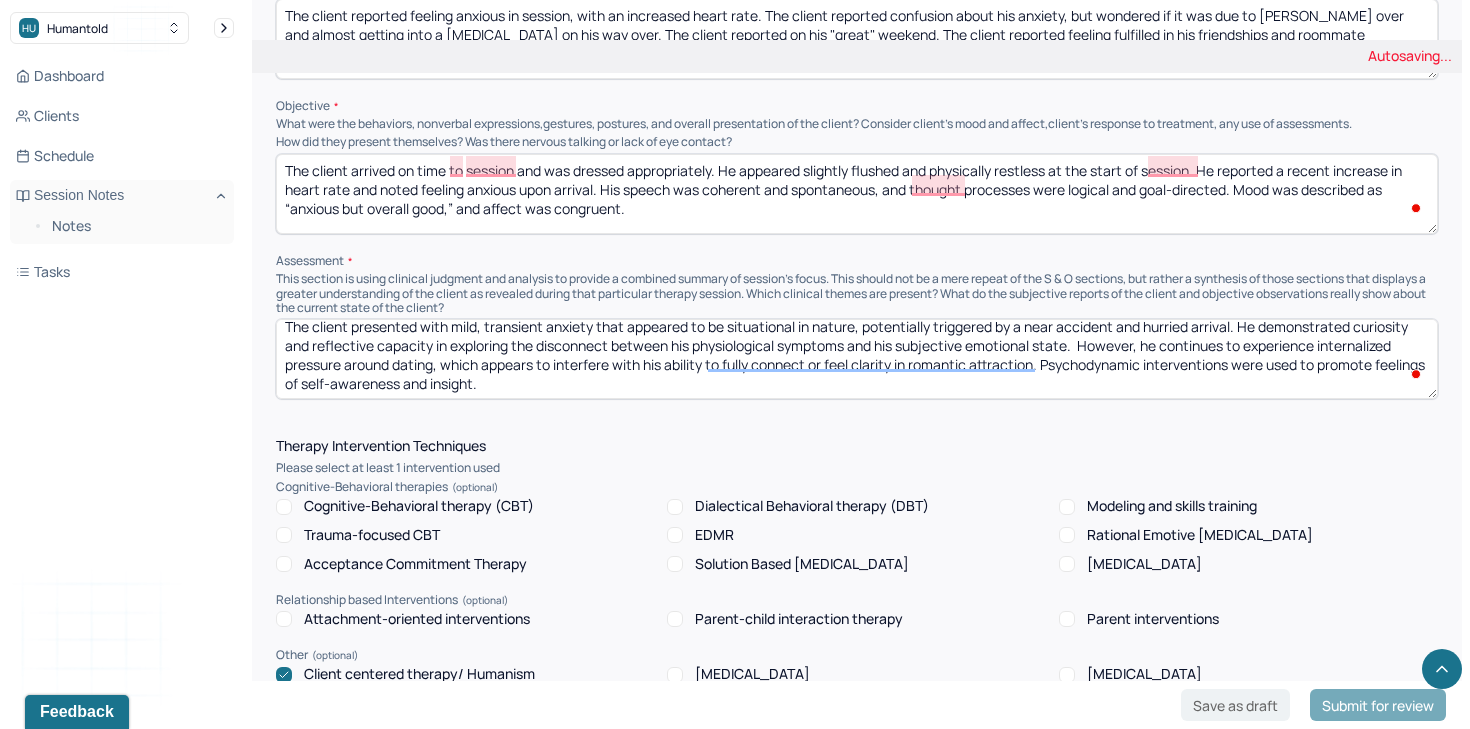 scroll, scrollTop: 1004, scrollLeft: 0, axis: vertical 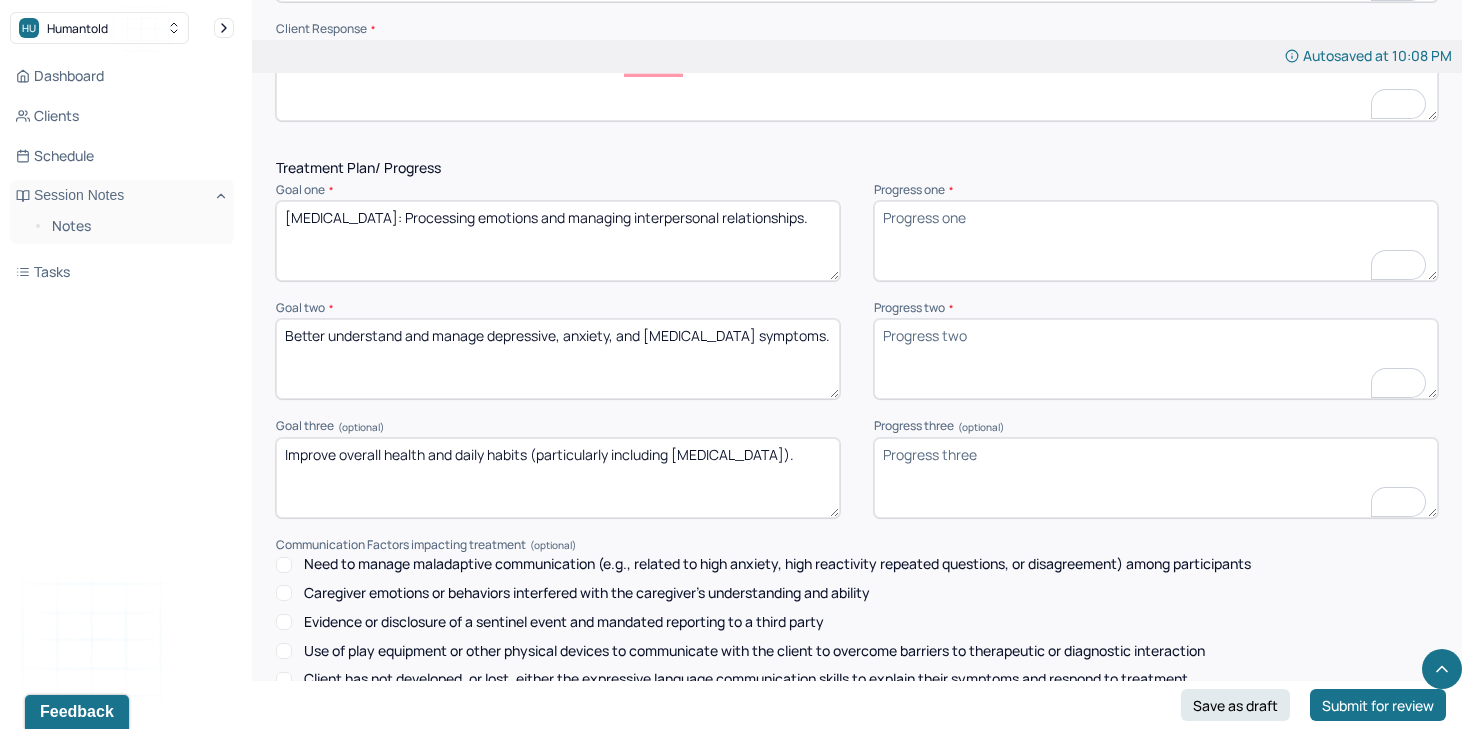 type on "The client responded with openness and curiosity to therapist reflections and normalization of anxiety symptoms." 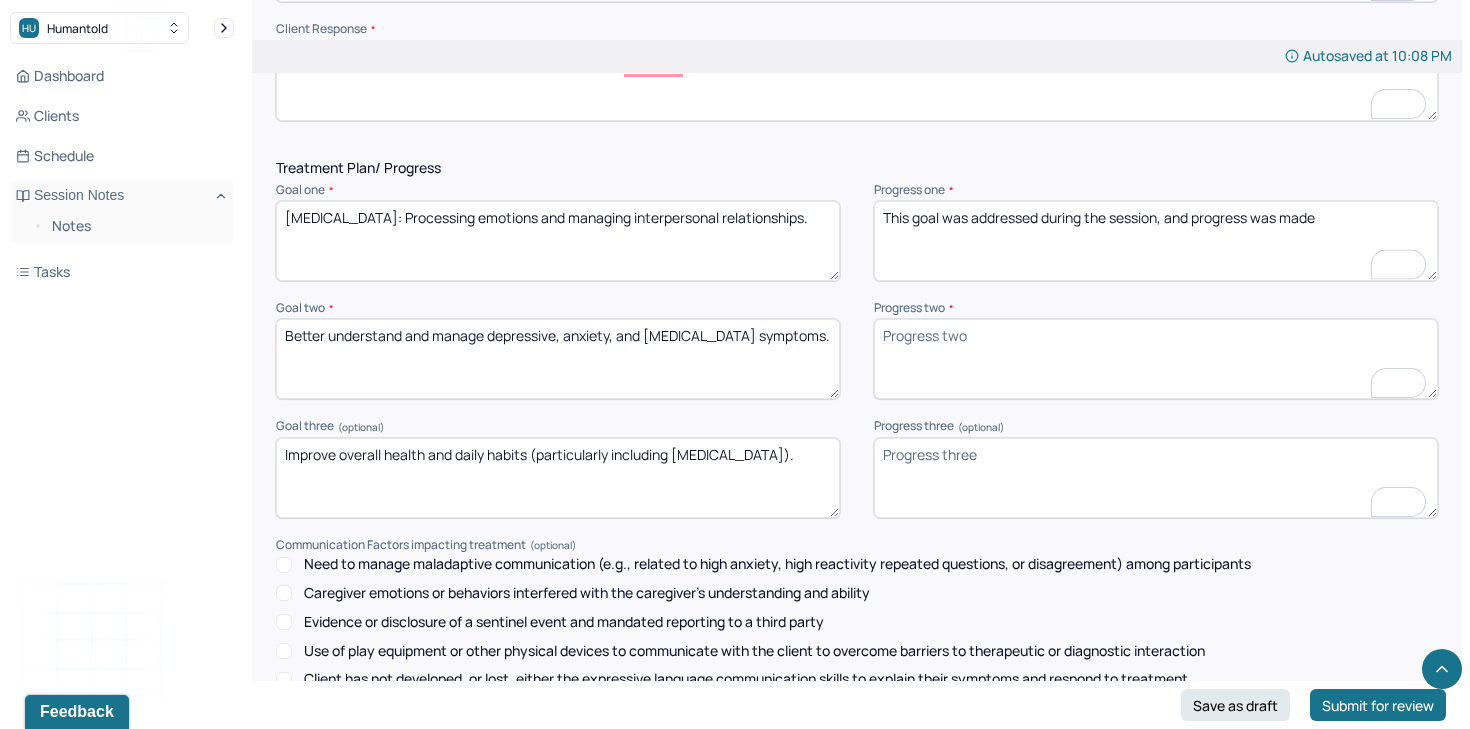 type on "This goal was addressed during the session, and progress was made" 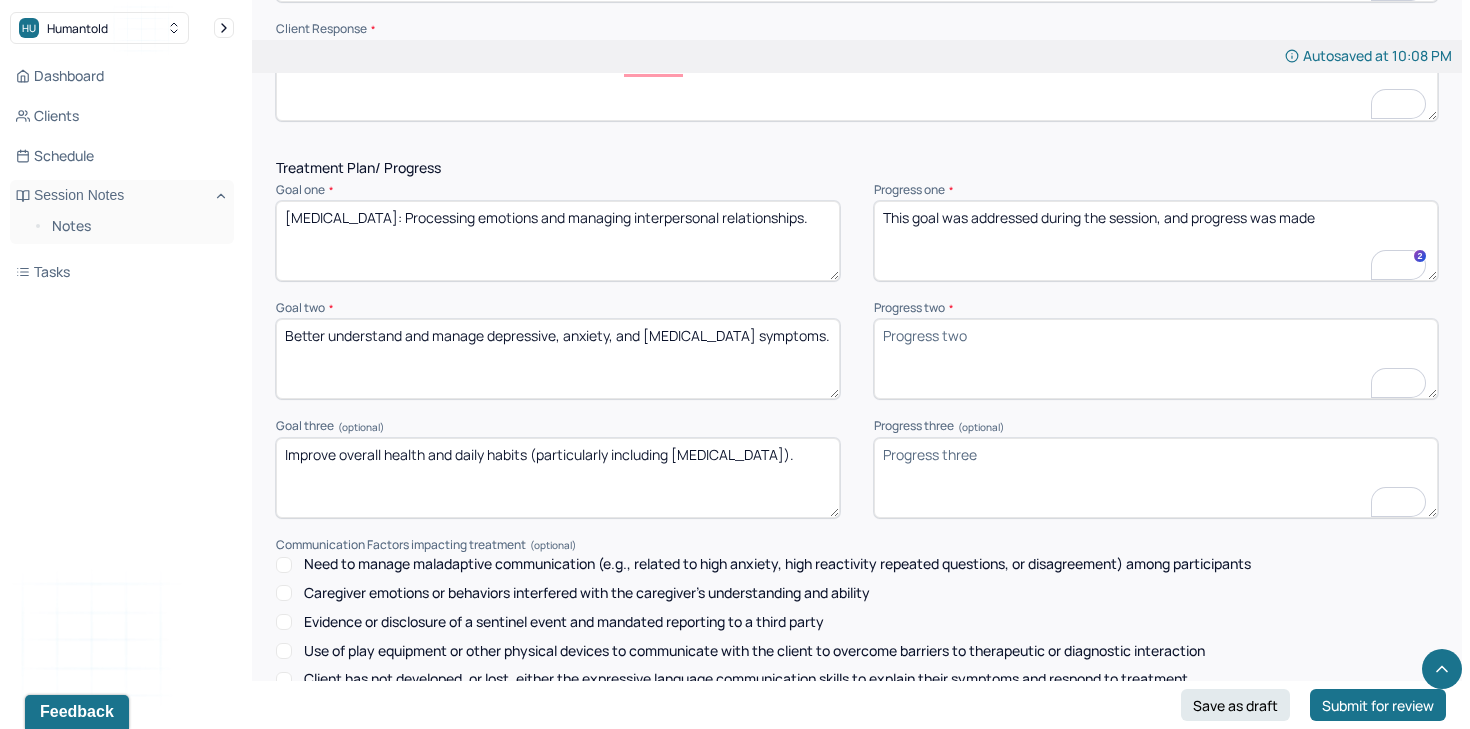 click on "Progress two *" at bounding box center [1156, 359] 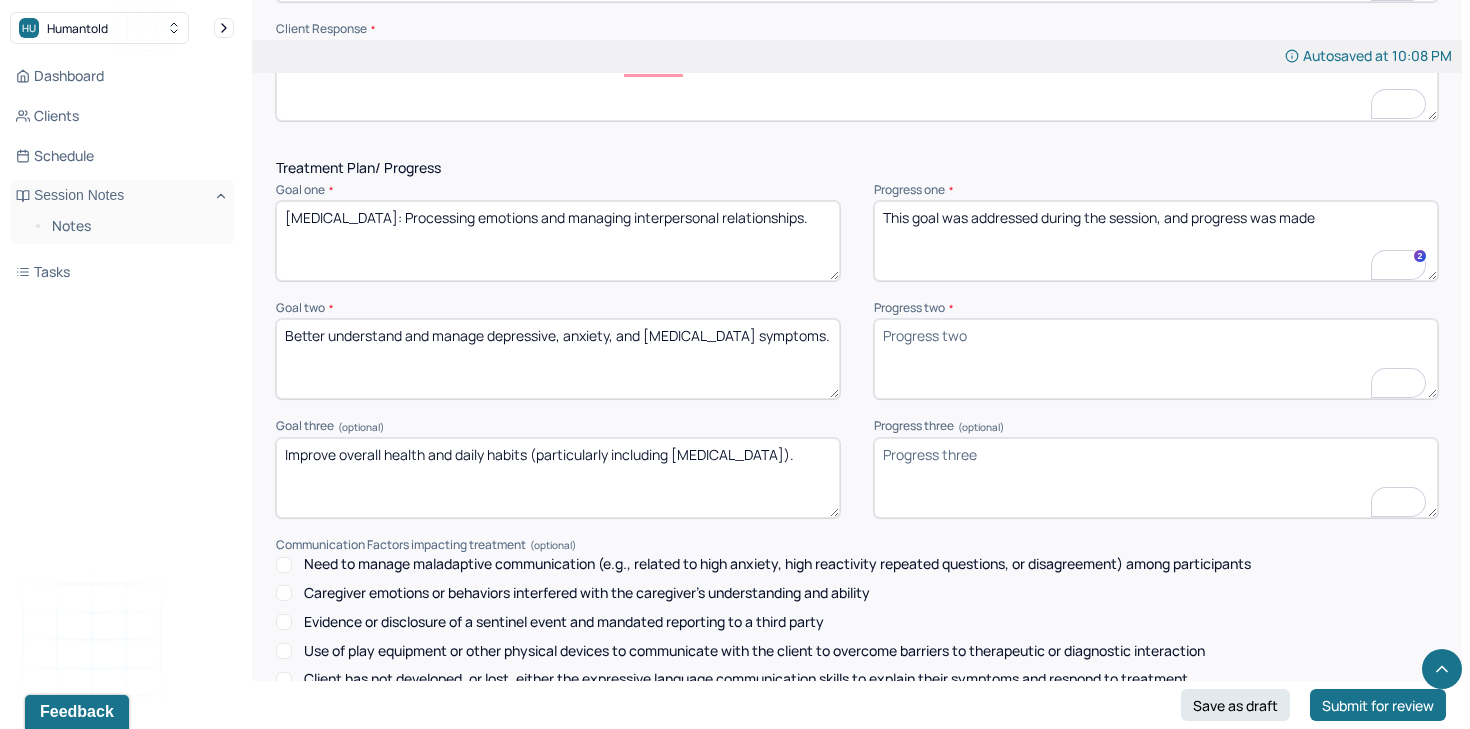 click on "Progress two *" at bounding box center (1156, 359) 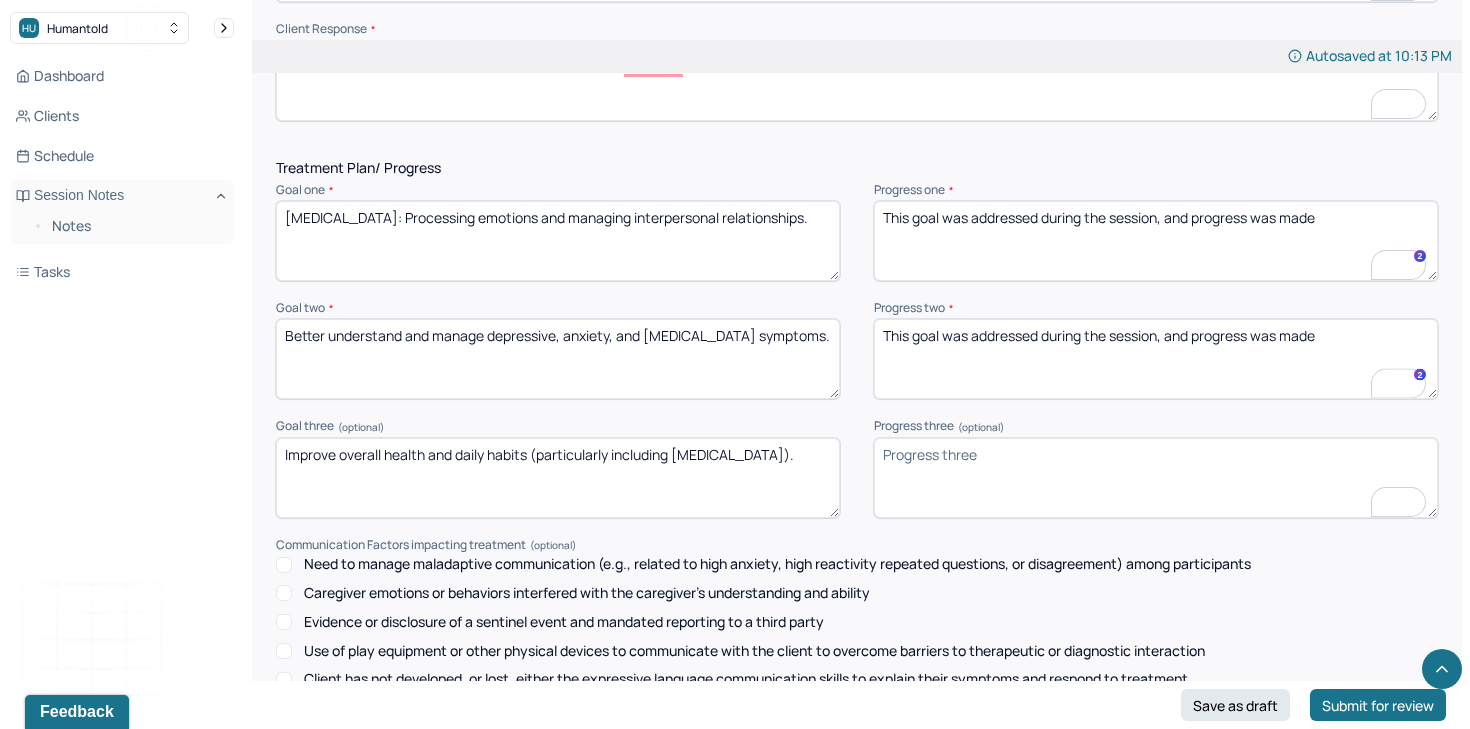 type on "This goal was addressed during the session, and progress was made" 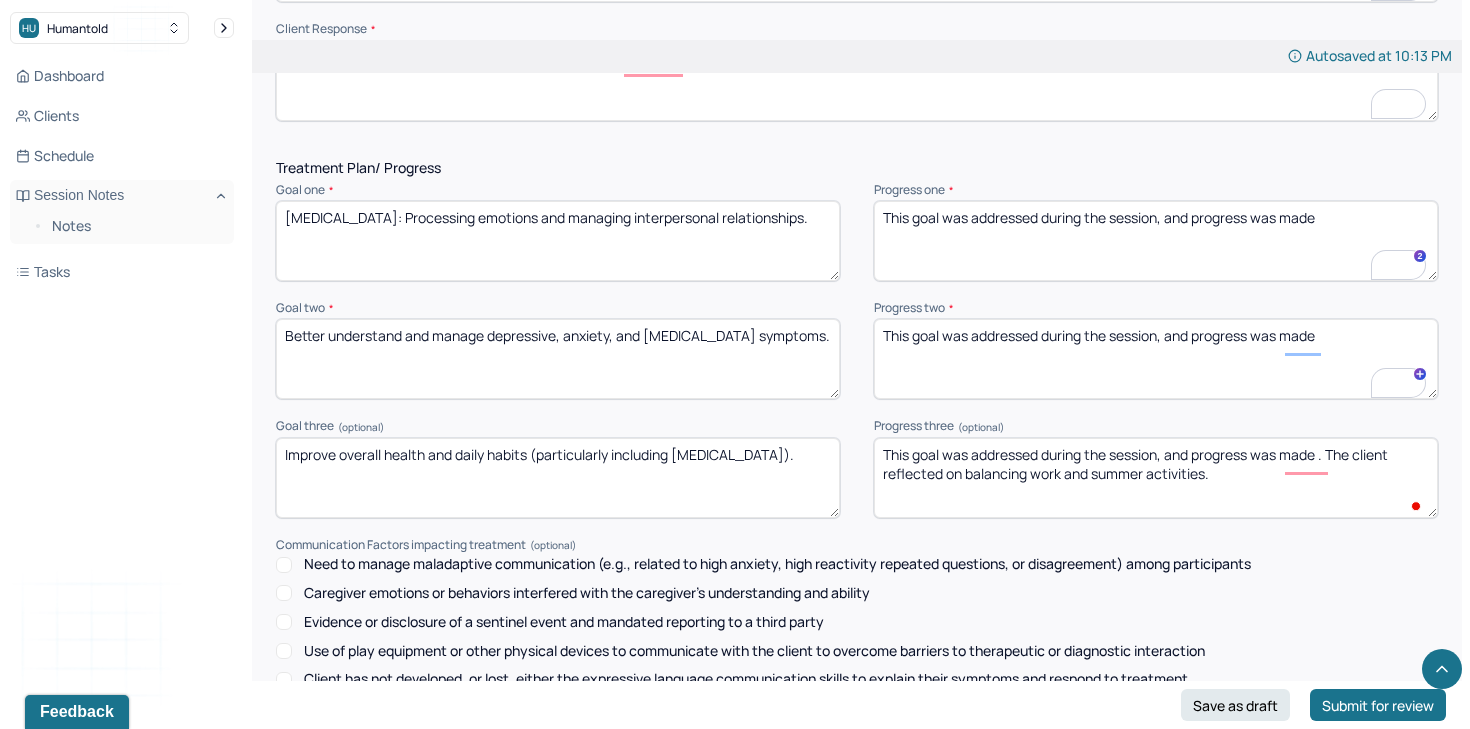 type on "This goal was addressed during the session, and progress was made . The client reflected on balancing work and summer activities." 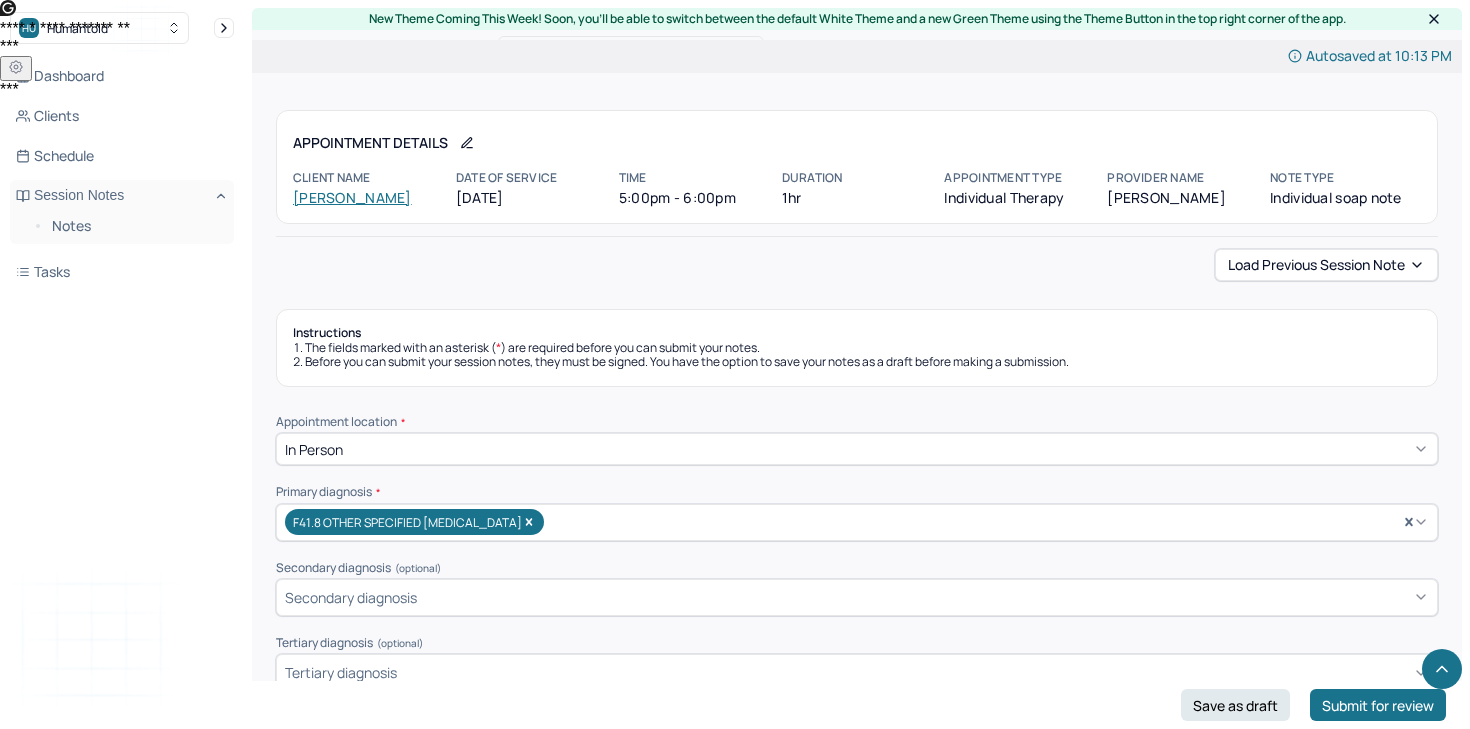 scroll, scrollTop: 2085, scrollLeft: 0, axis: vertical 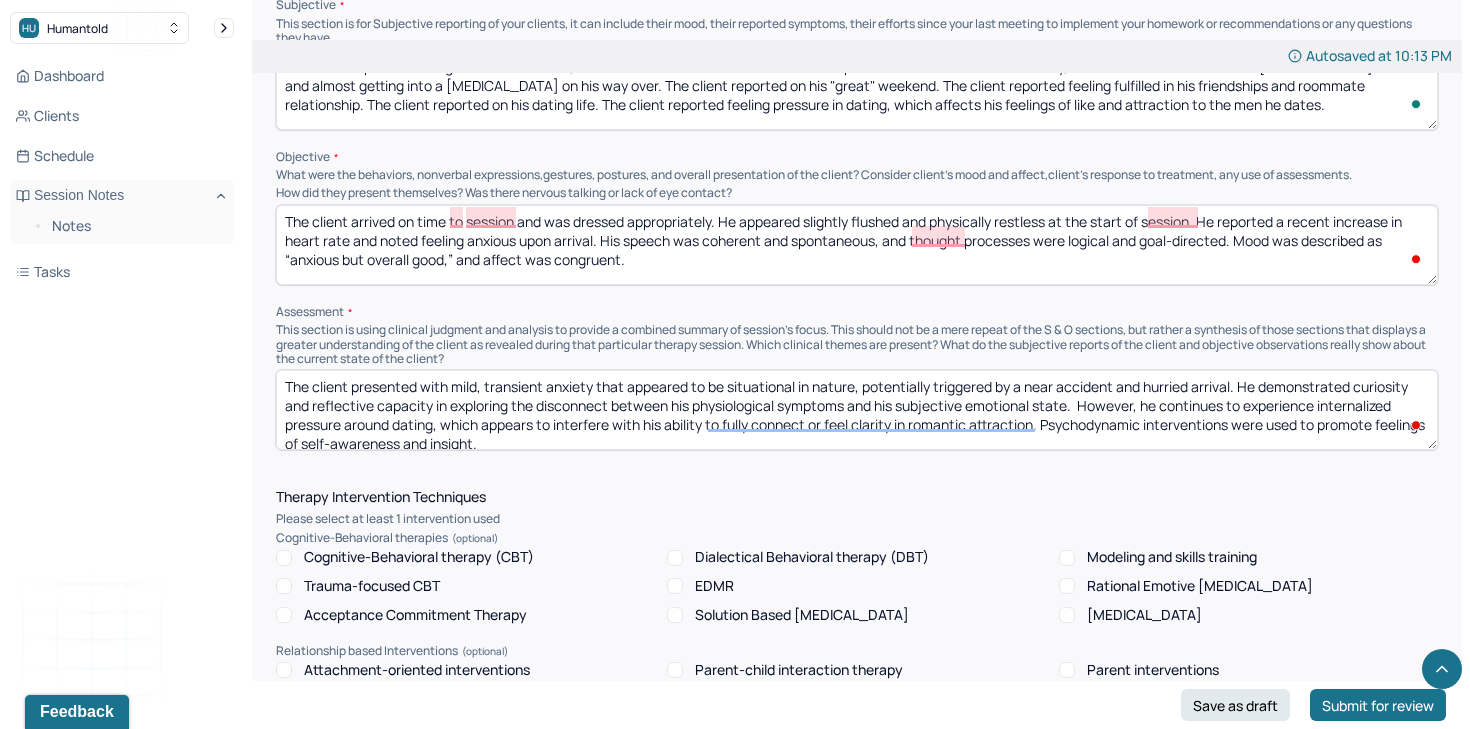 type on "This goal was addressed during the session, and progress was made. The client reflected on balancing work and summer activities." 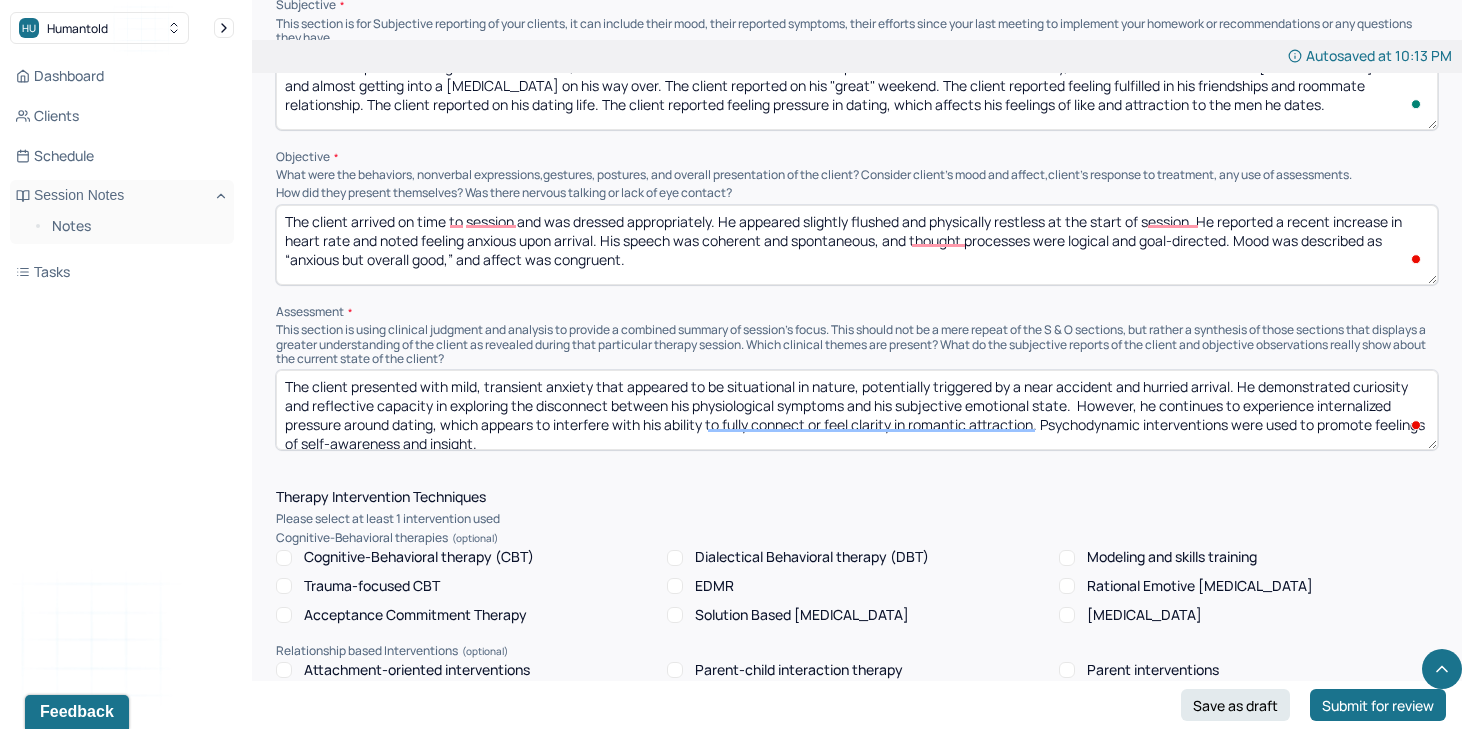 scroll, scrollTop: 948, scrollLeft: 0, axis: vertical 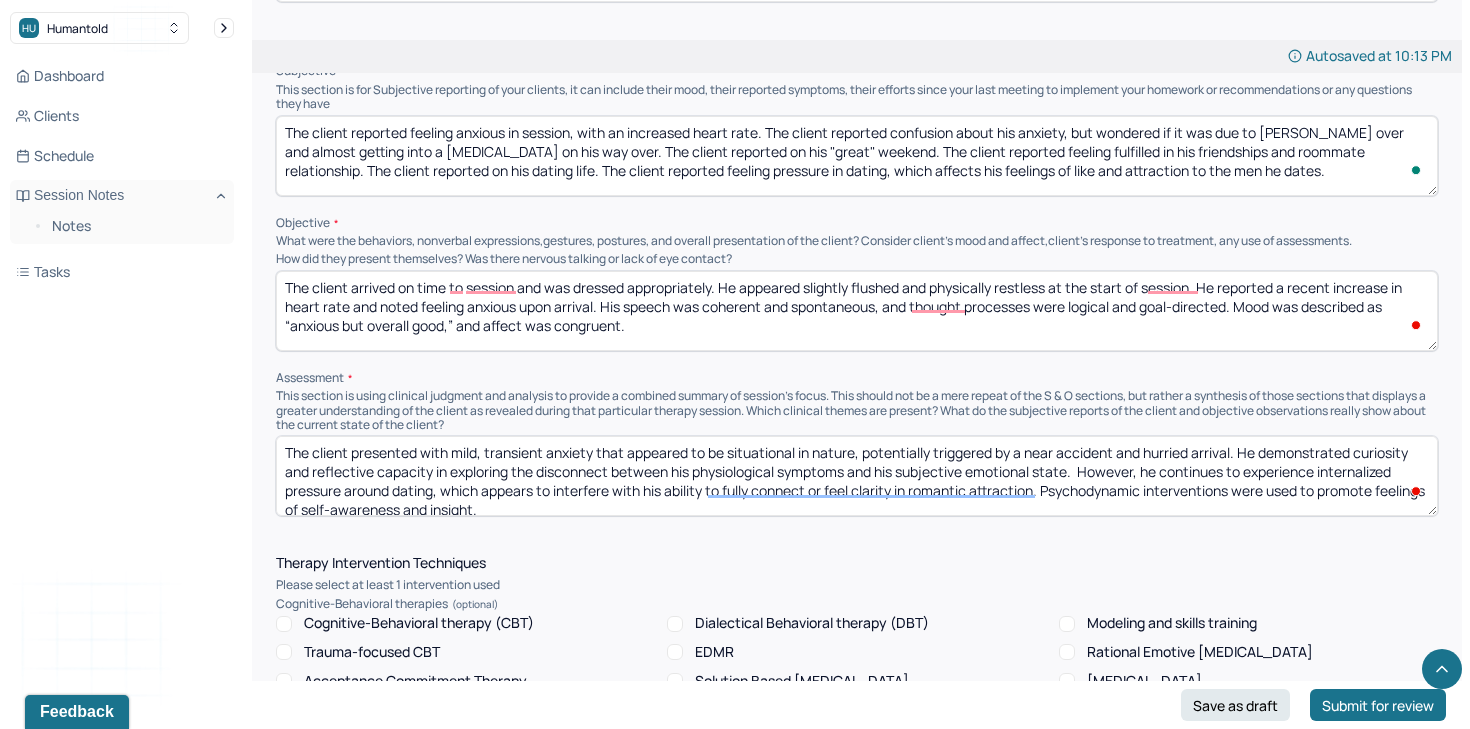 click on "The client reported feeling anxious in session, with an increased heart rate. The client reported confusion about his anxiety, but wondered if it was due to rushing over and almost getting into a bike accident on his way over. The client reported on his "great" weekend. The client reported feeling fulfilled in his friendships and roommate relationship. The client reported on his dating life. The client reported feeling pressure in dating, which affects his feelings of like and attraction to the men he dates." at bounding box center [857, 156] 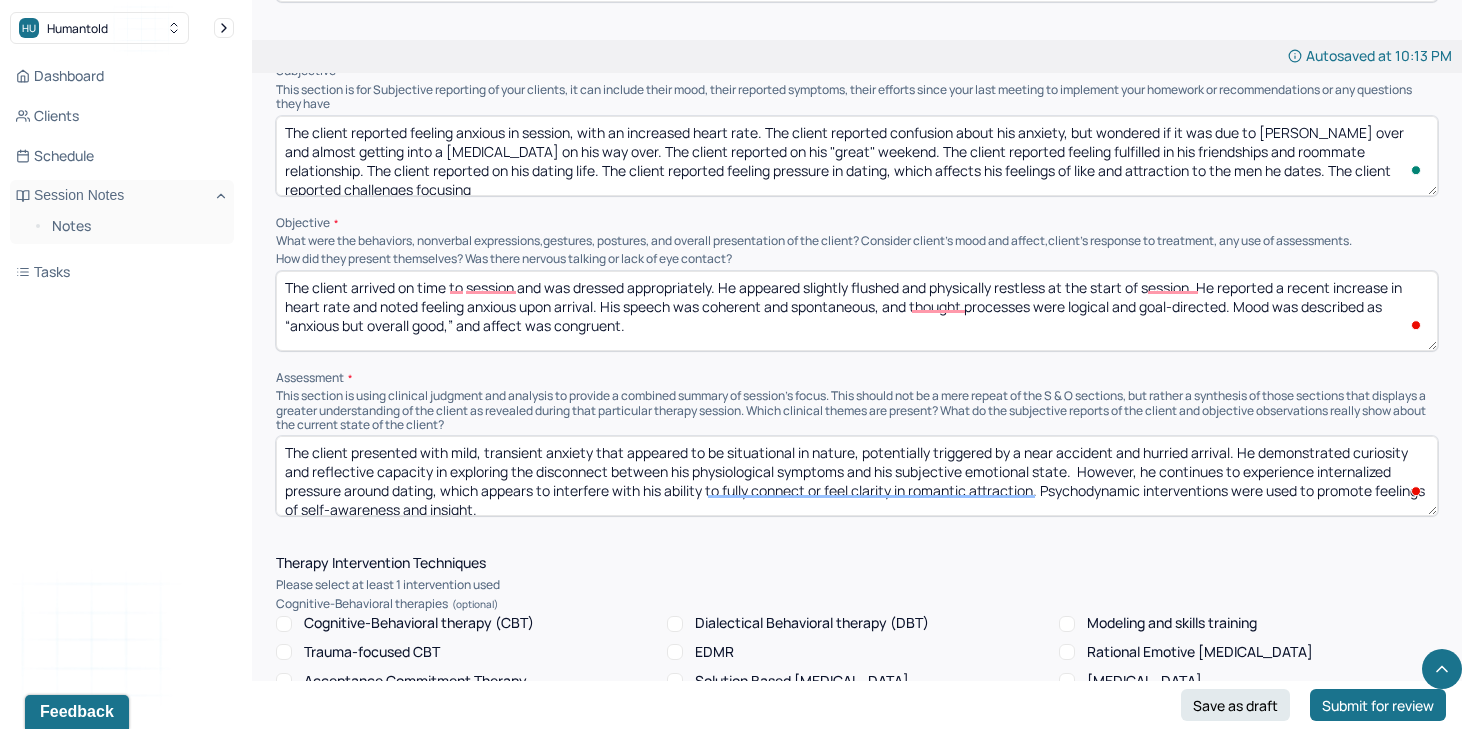 scroll, scrollTop: 3, scrollLeft: 0, axis: vertical 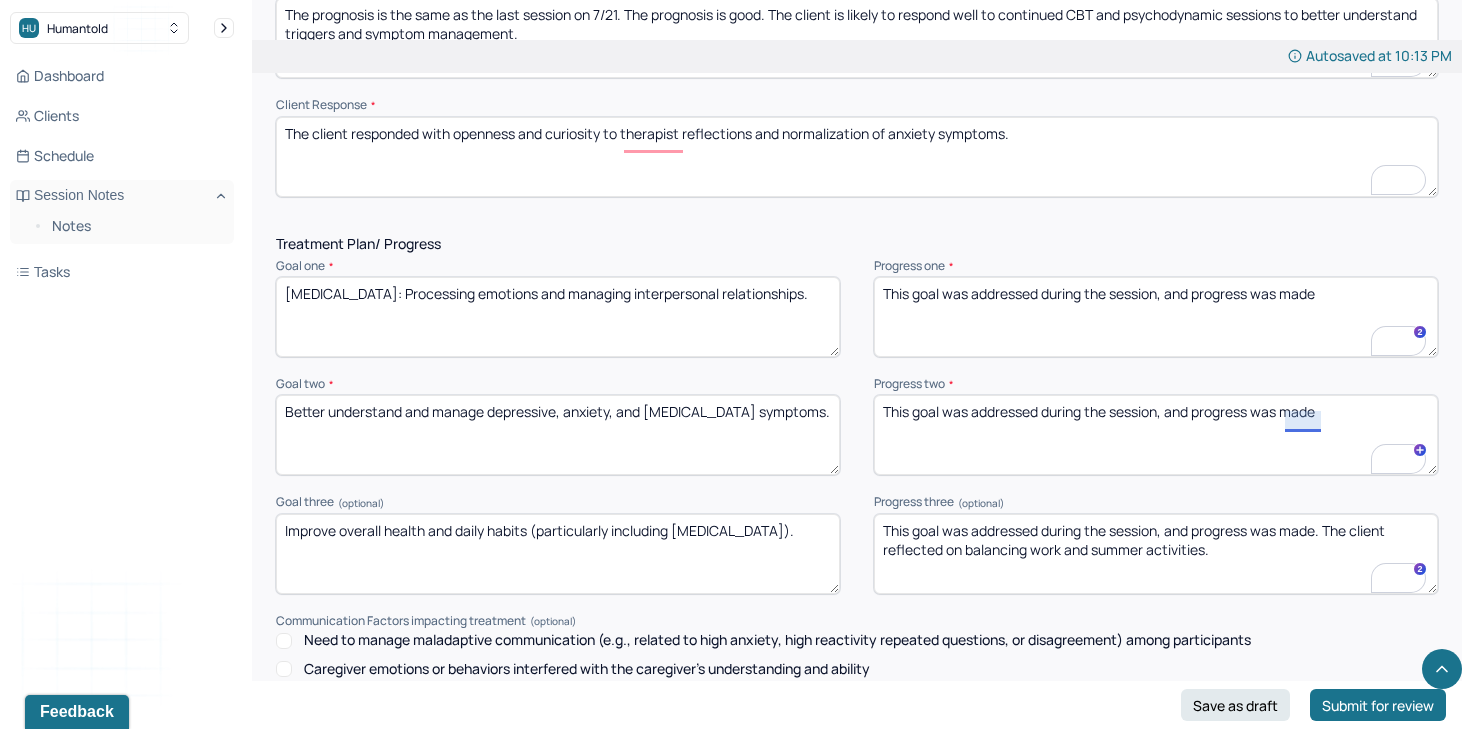 type on "The client reported feeling anxious in session, with an increased heart rate. The client reported confusion about his anxiety, but wondered if it was due to rushing over and almost getting into a bike accident on his way over. The client reported on his "great" weekend. The client reported feeling fulfilled in his friendships and roommate relationship. The client reported on his dating life. The client reported feeling pressure in dating, which affects his feelings of like and attraction to the men he dates. The client reported challenges focusing on work in the summer." 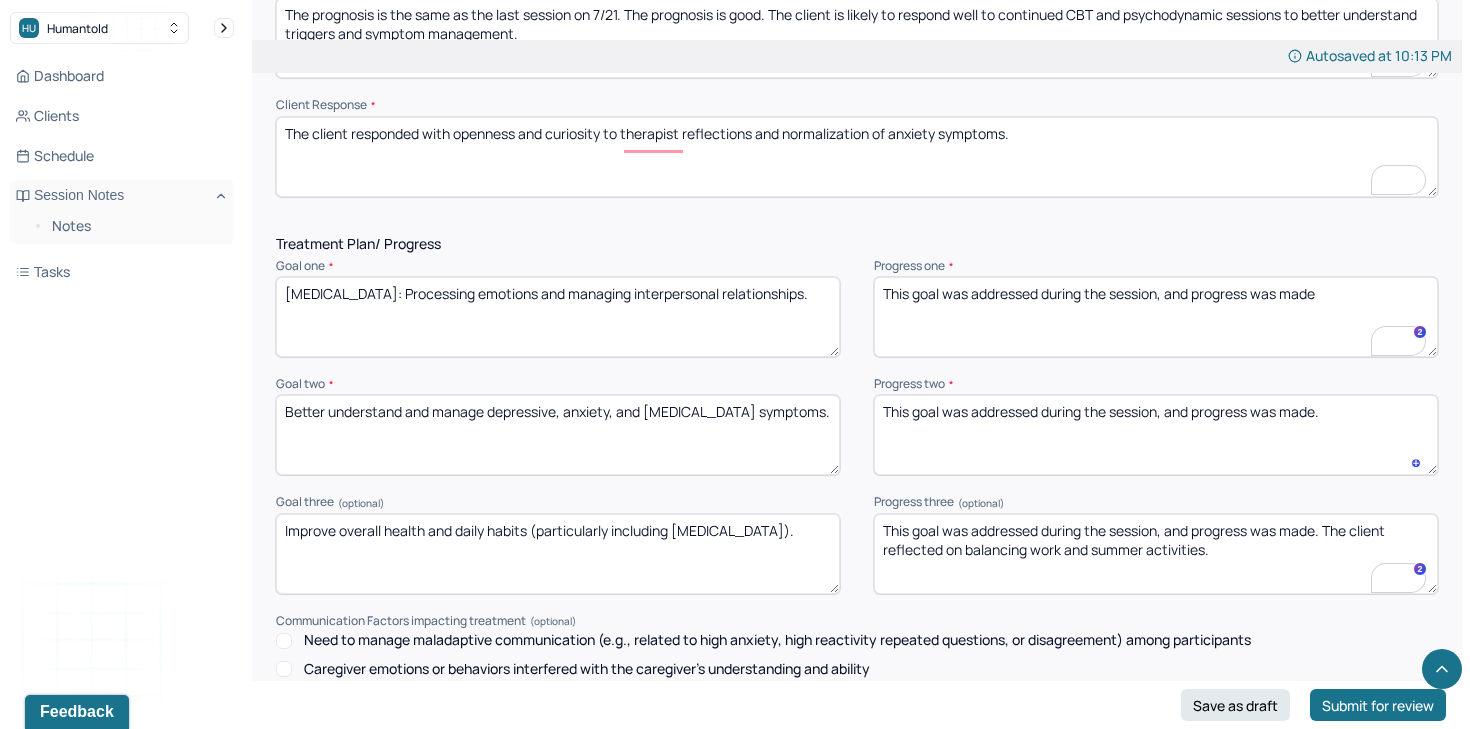 type on "This goal was addressed during the session, and progress was made." 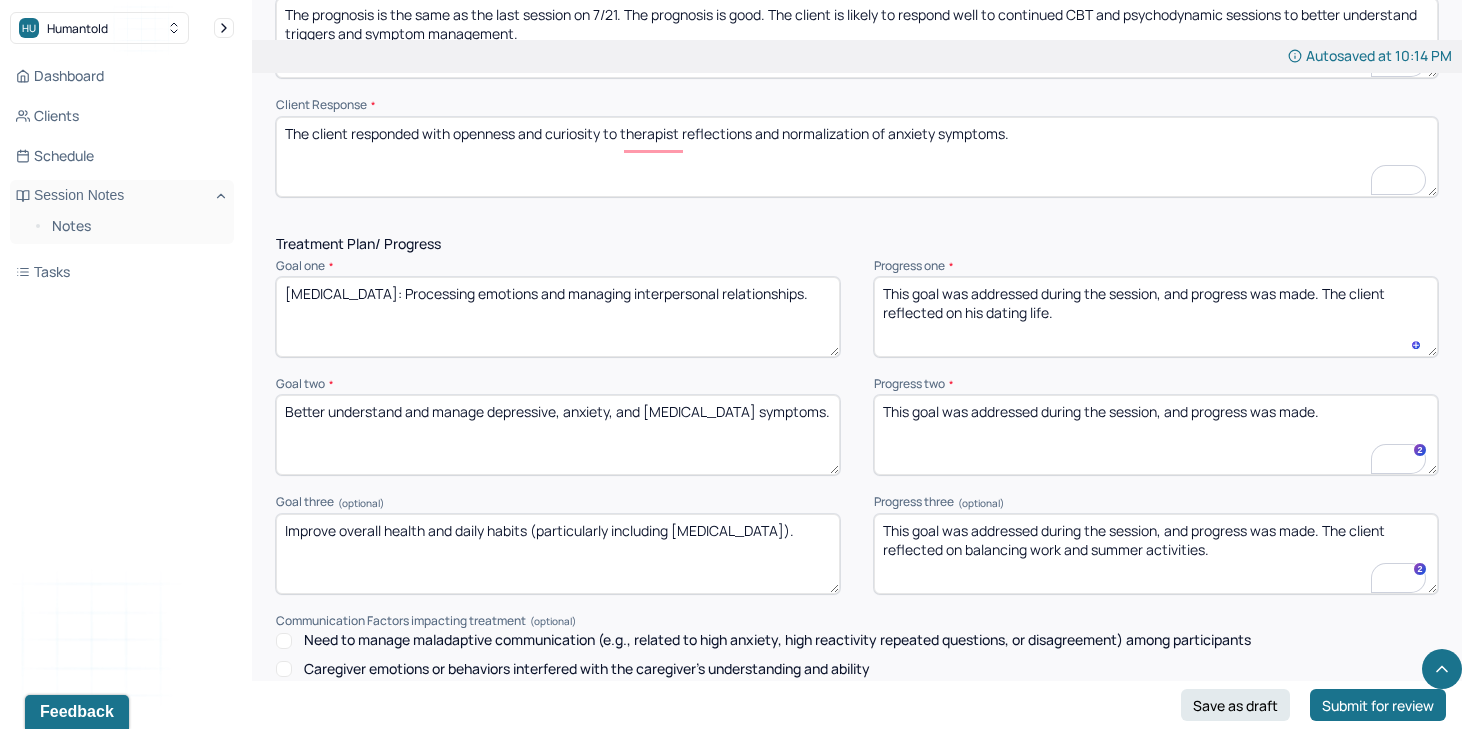 type on "This goal was addressed during the session, and progress was made. The client reflected on his dating life." 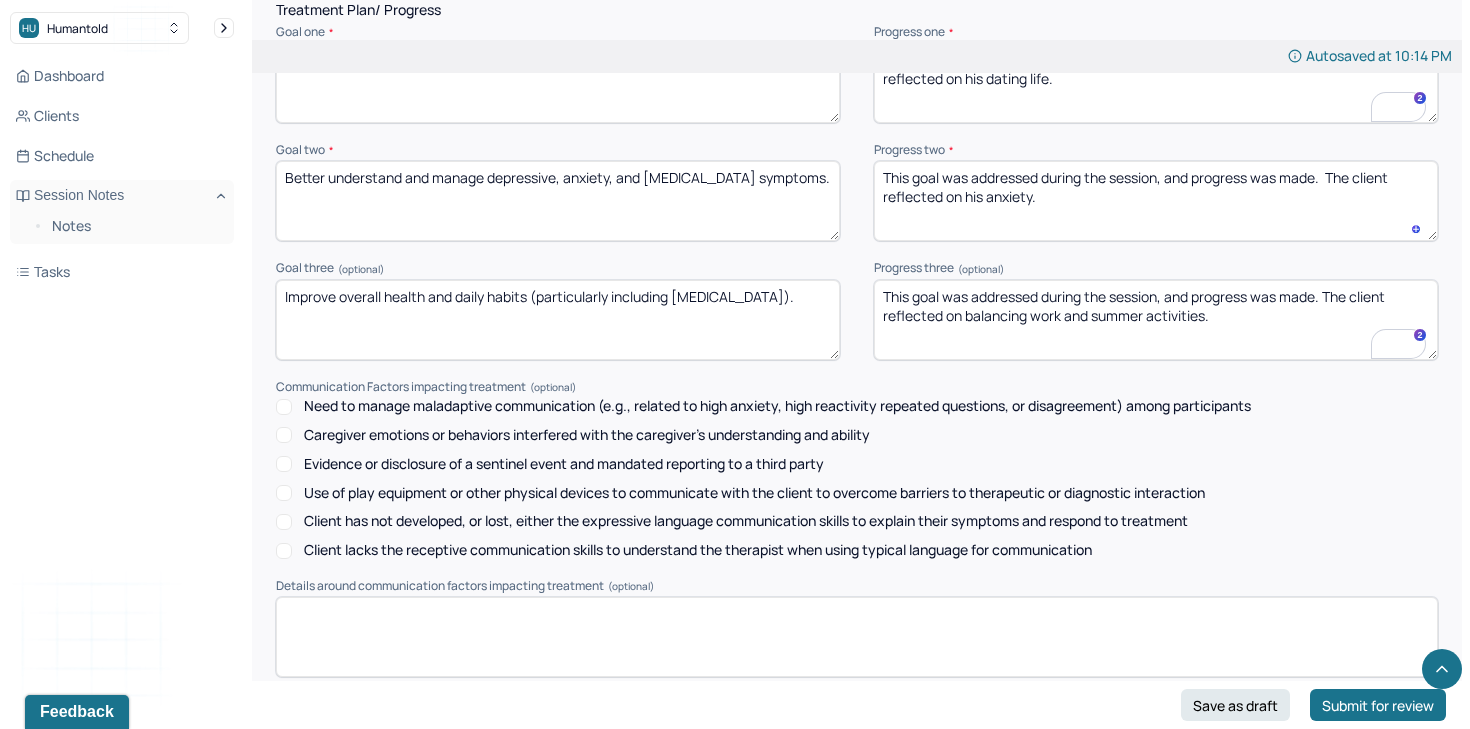 scroll, scrollTop: 2609, scrollLeft: 0, axis: vertical 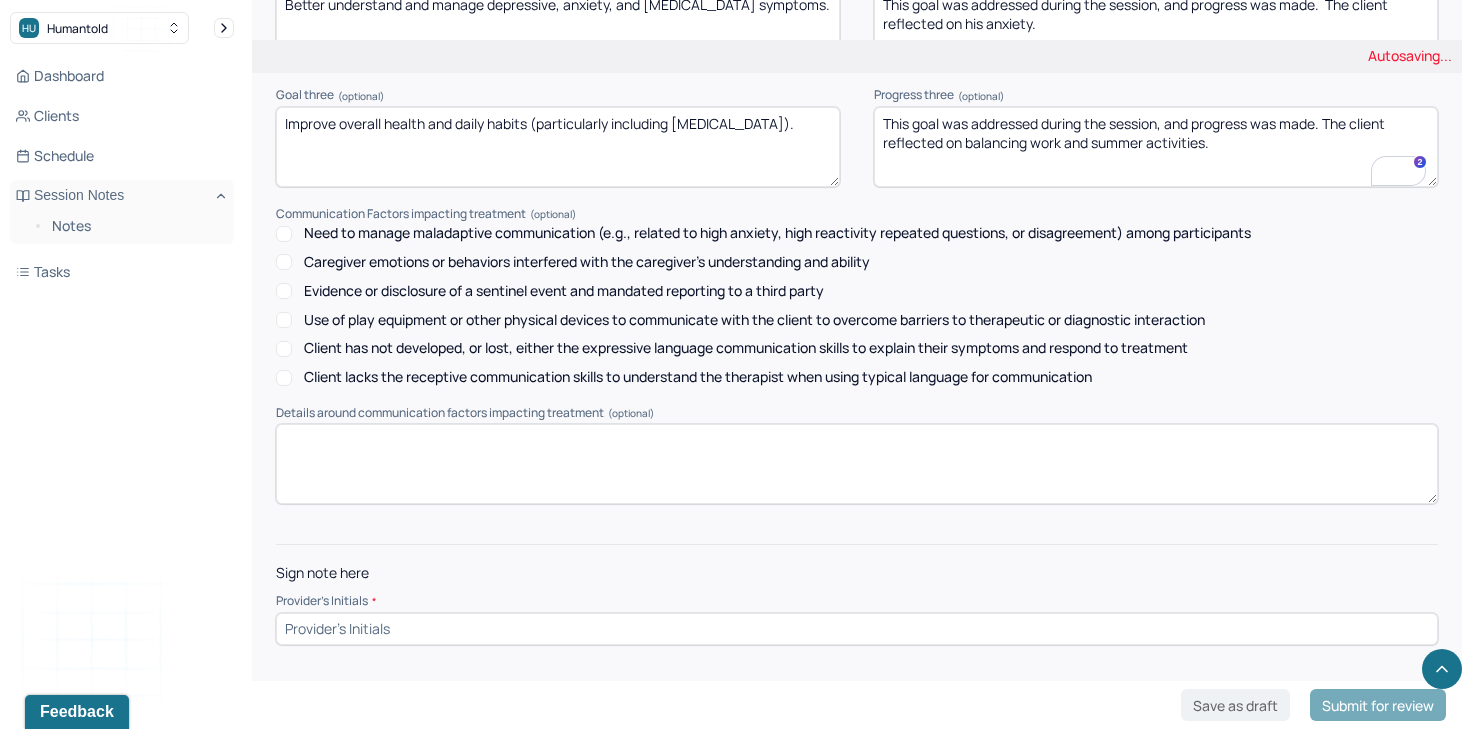 type on "This goal was addressed during the session, and progress was made.  The client reflected on his anxiety." 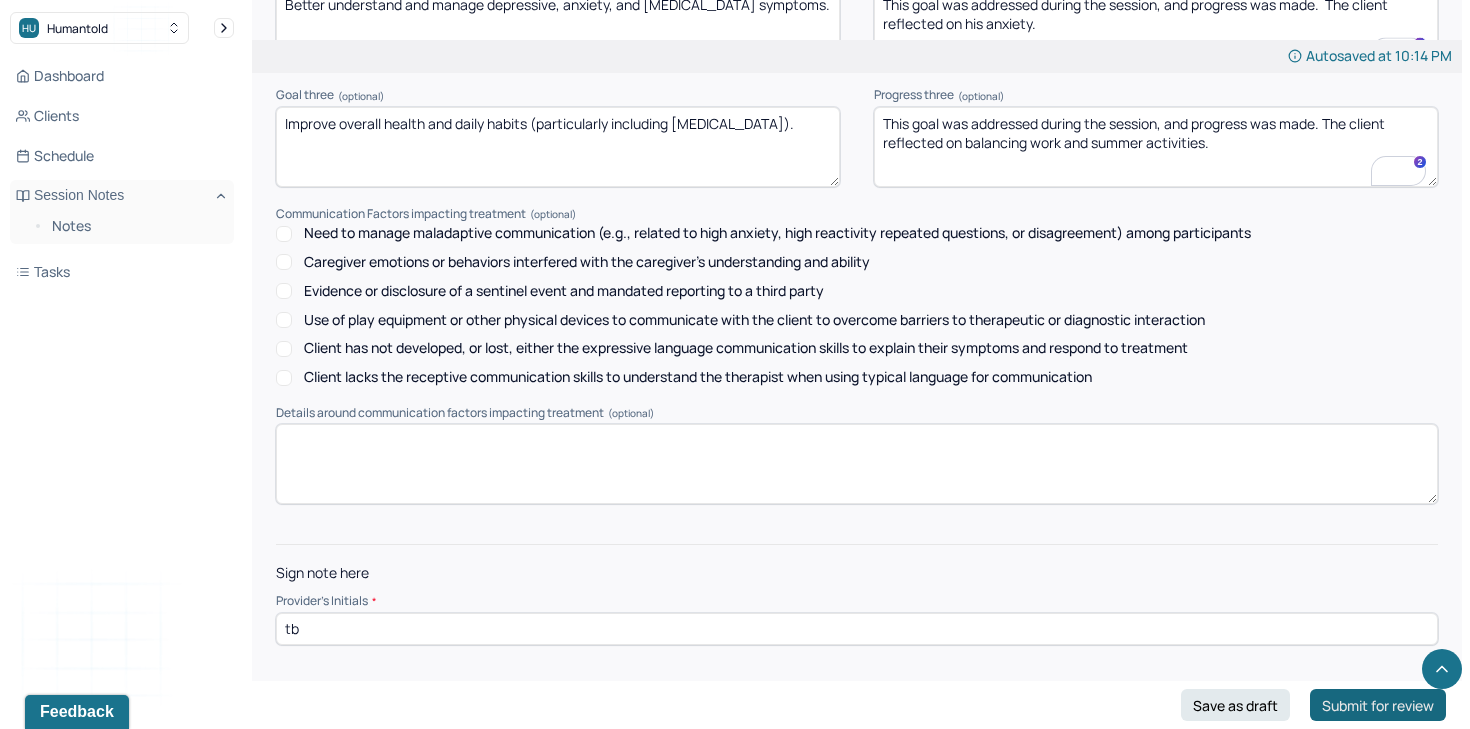 type on "tb" 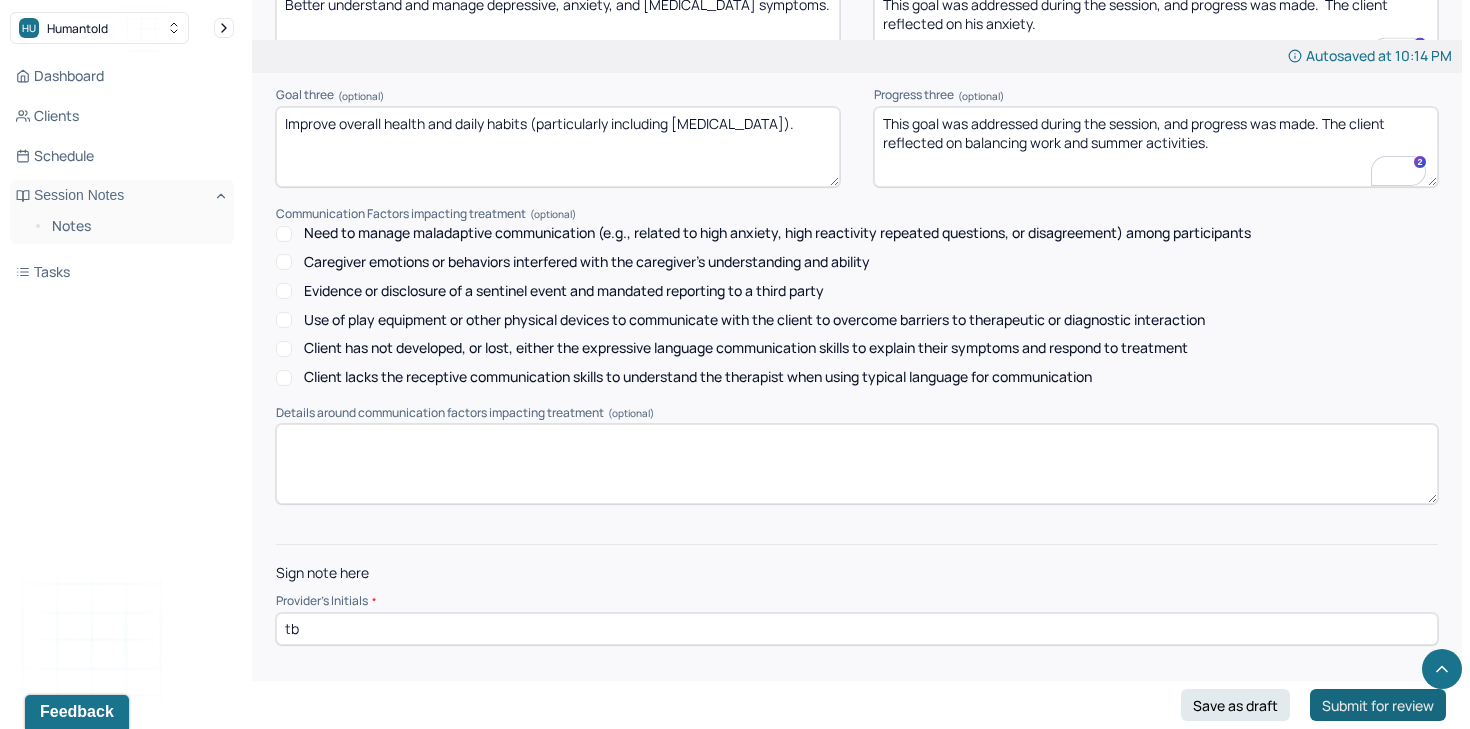 click on "Submit for review" at bounding box center [1378, 705] 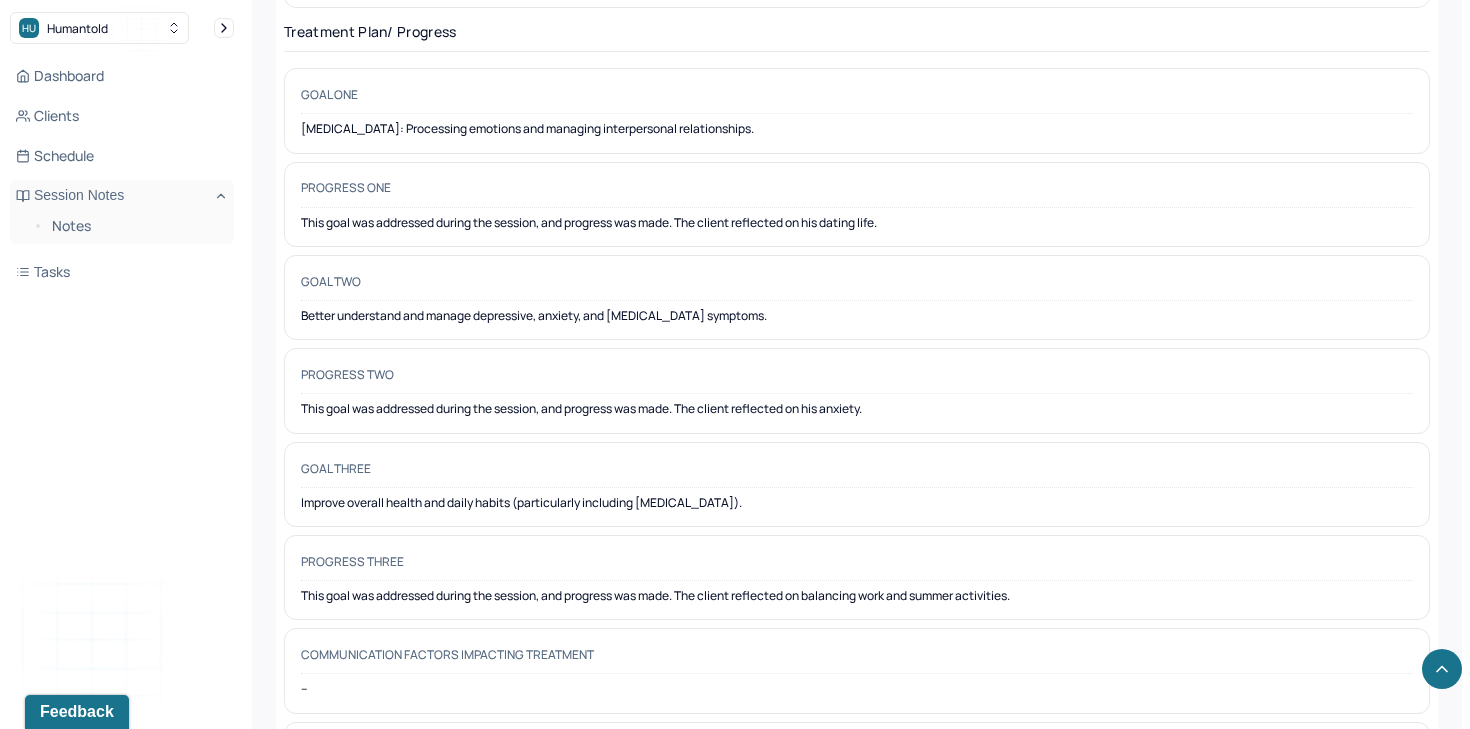 scroll, scrollTop: 3172, scrollLeft: 0, axis: vertical 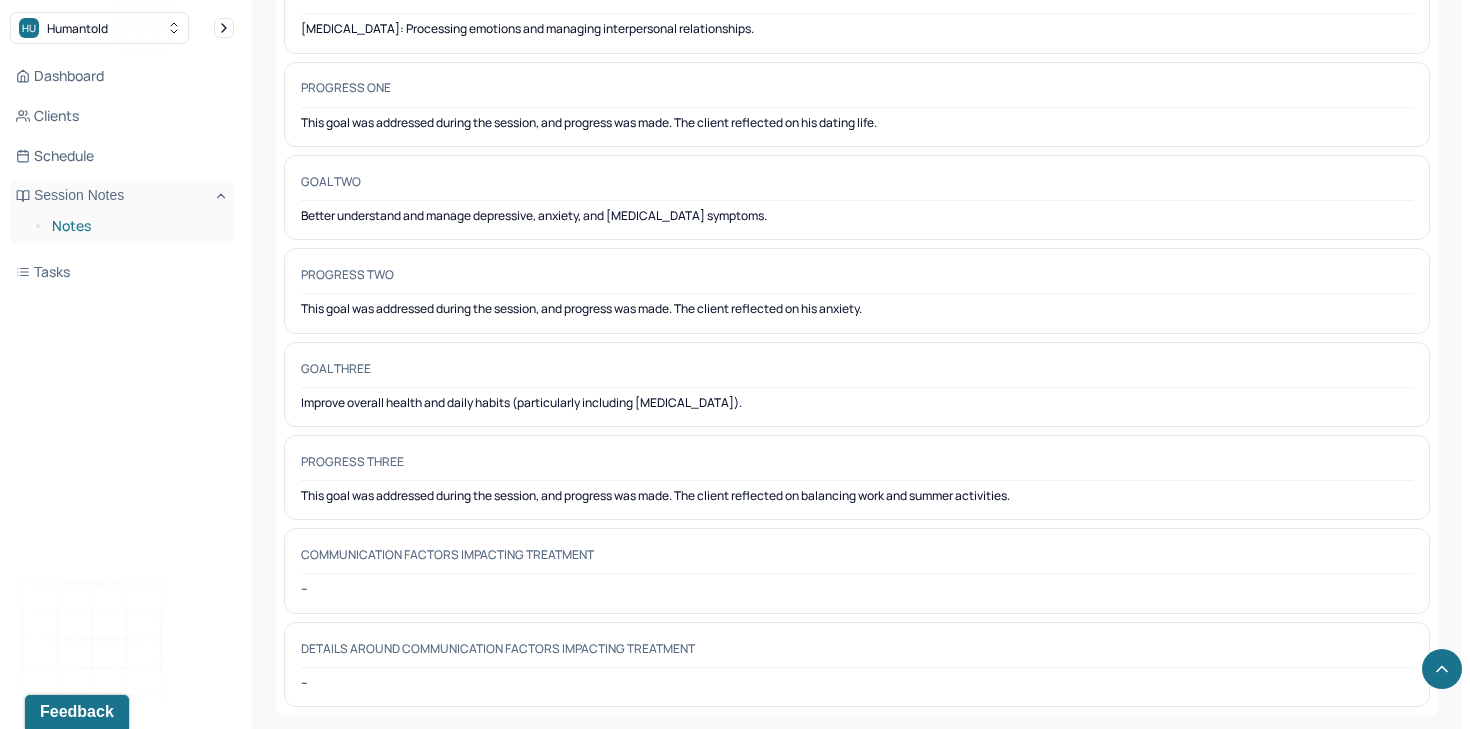 click on "Notes" at bounding box center (135, 226) 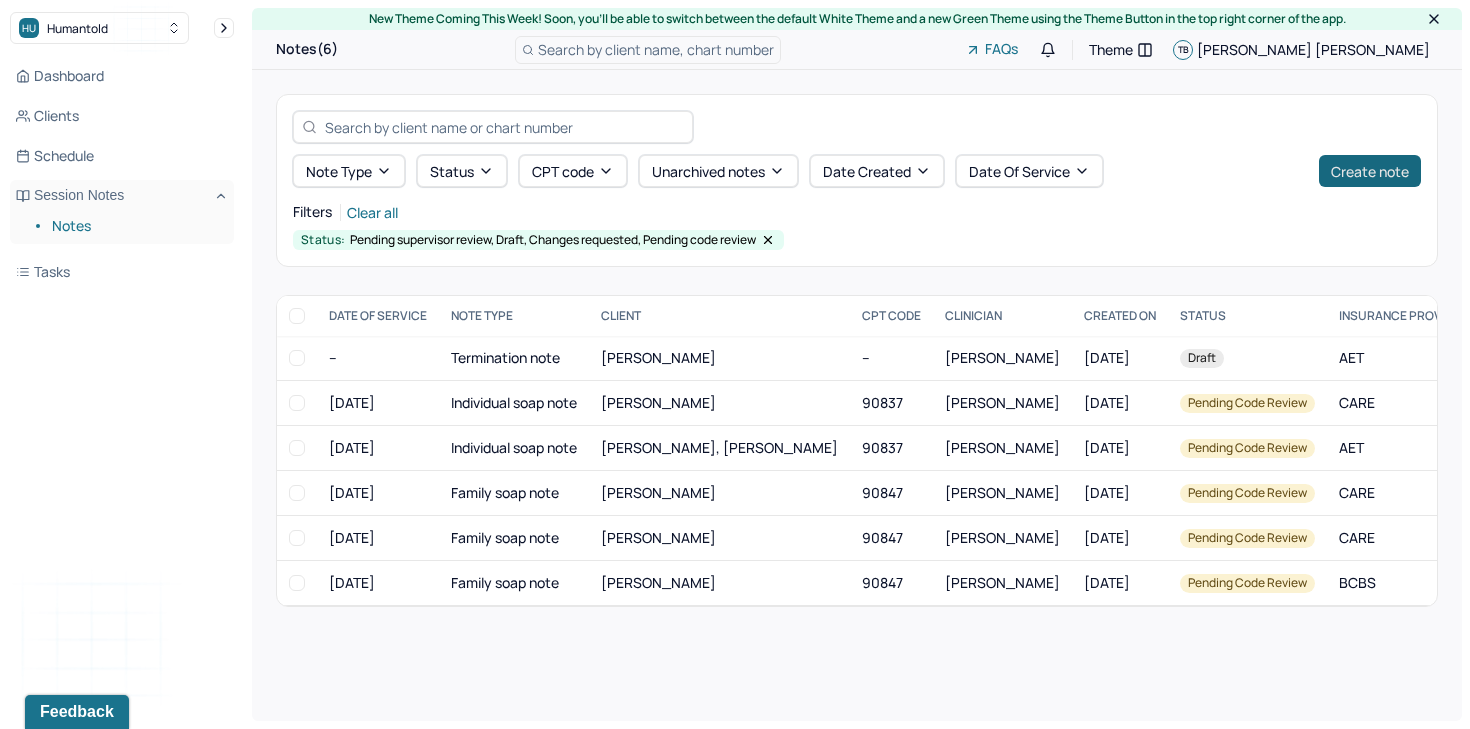 click on "Create note" at bounding box center (1370, 171) 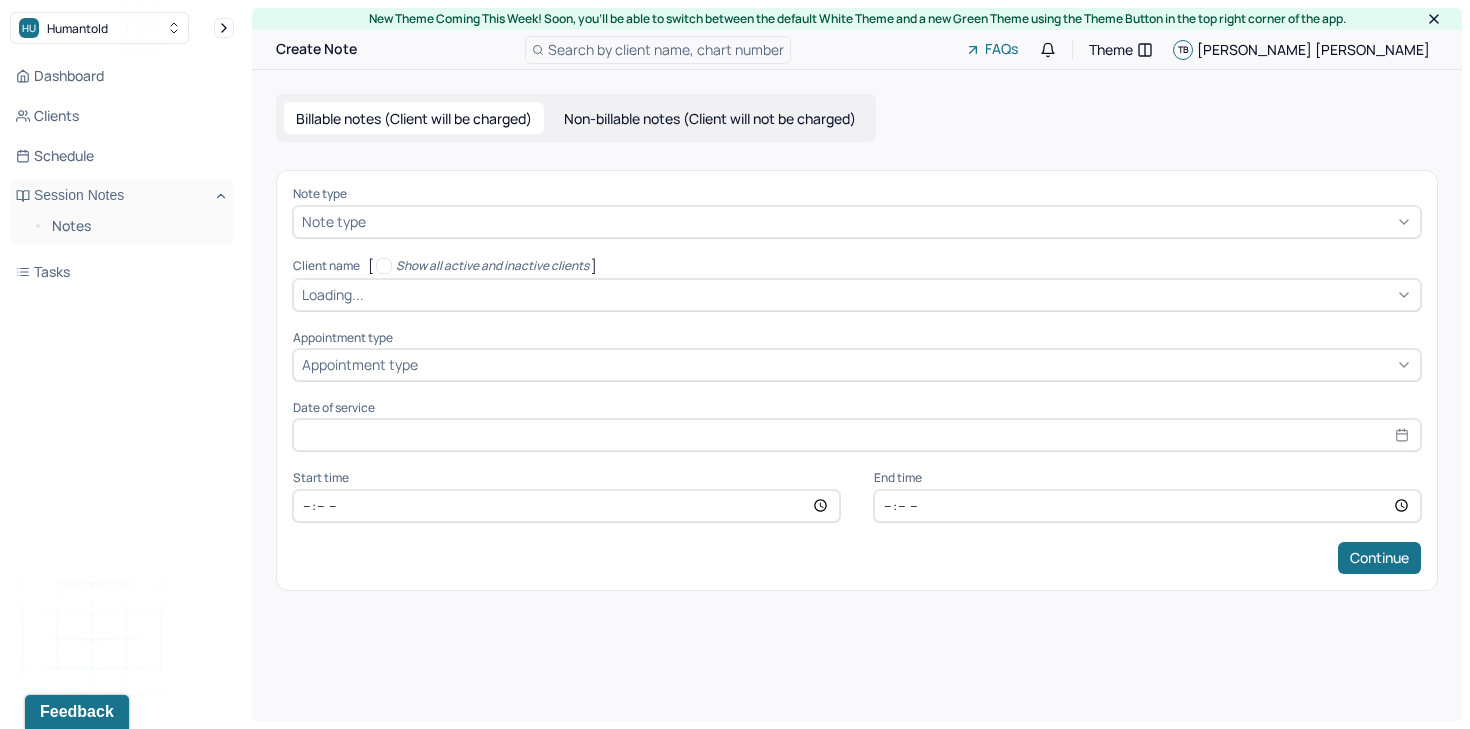 click at bounding box center (891, 221) 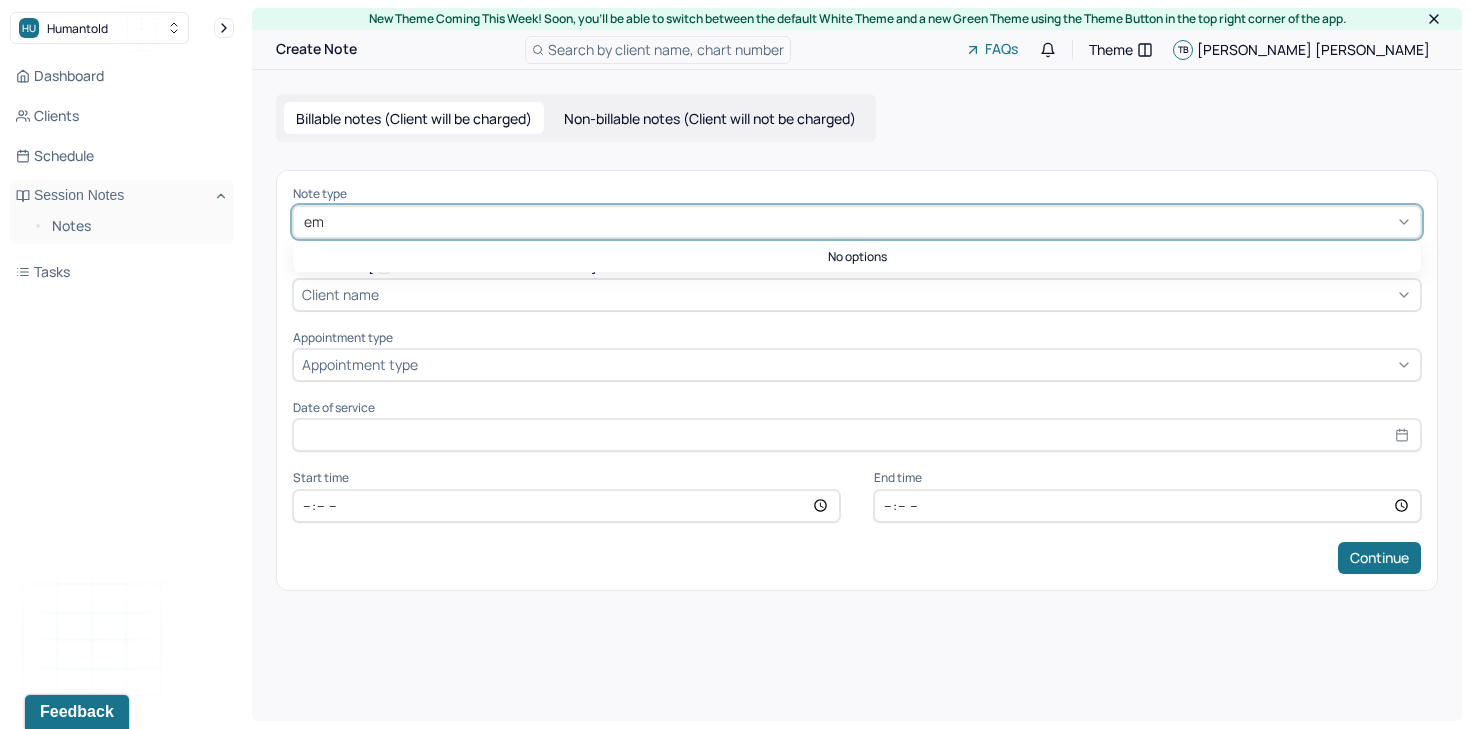 type on "e" 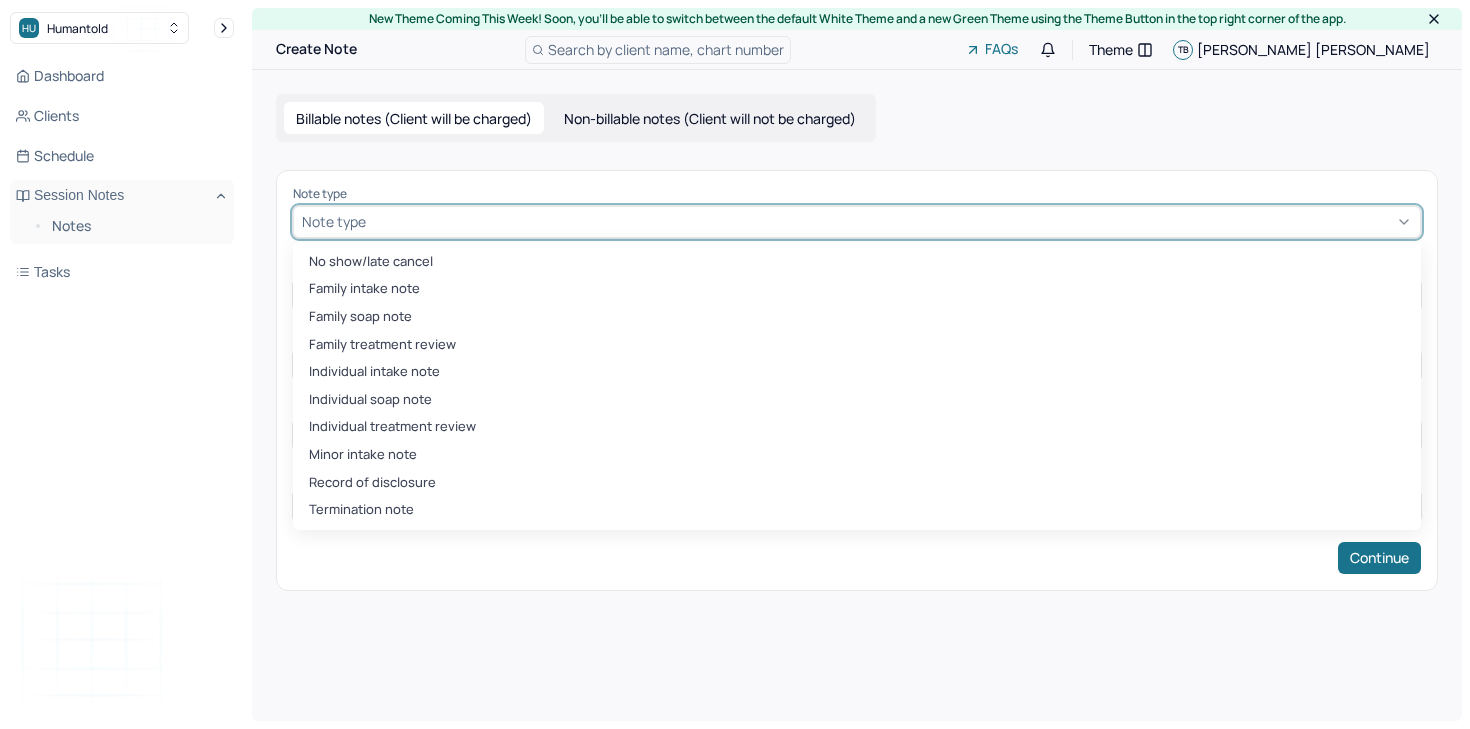 scroll, scrollTop: 0, scrollLeft: 0, axis: both 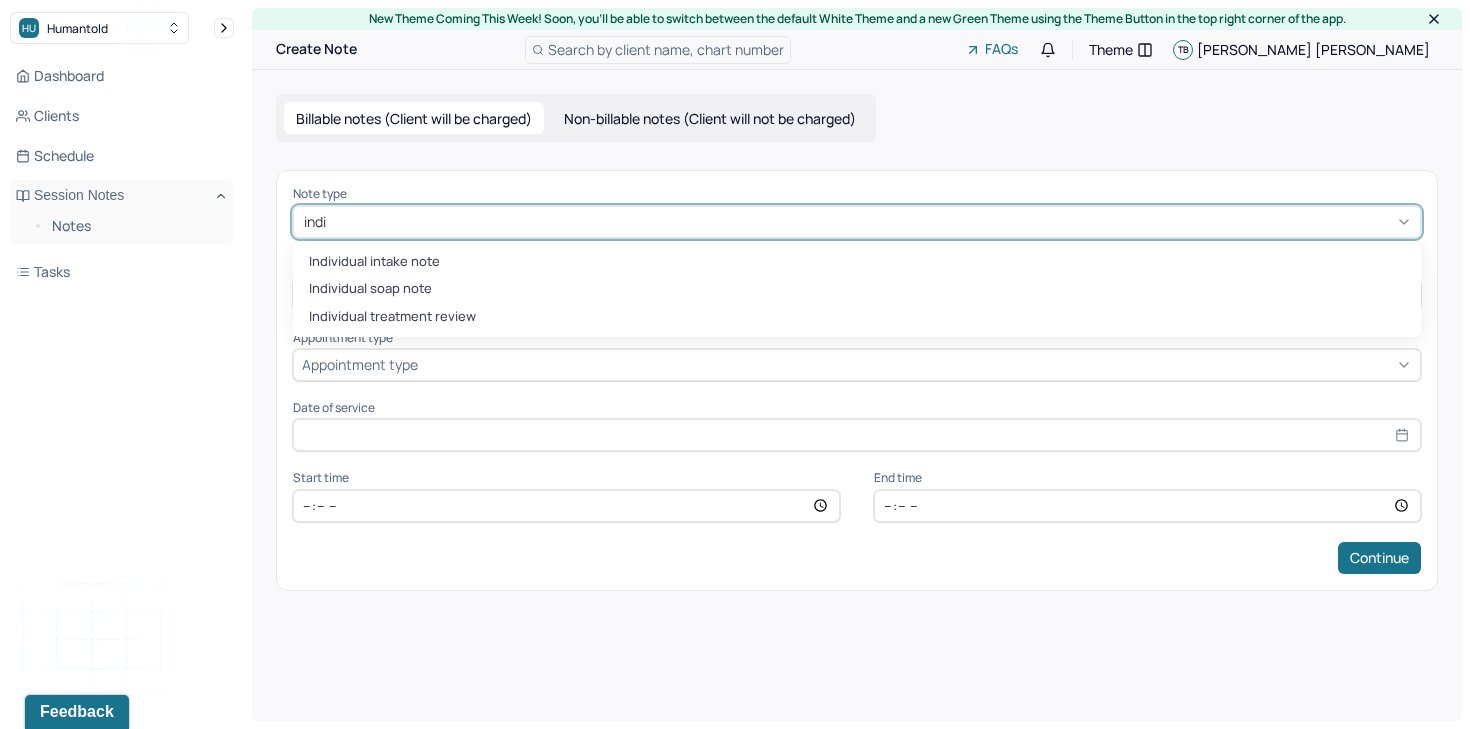 type on "indiv" 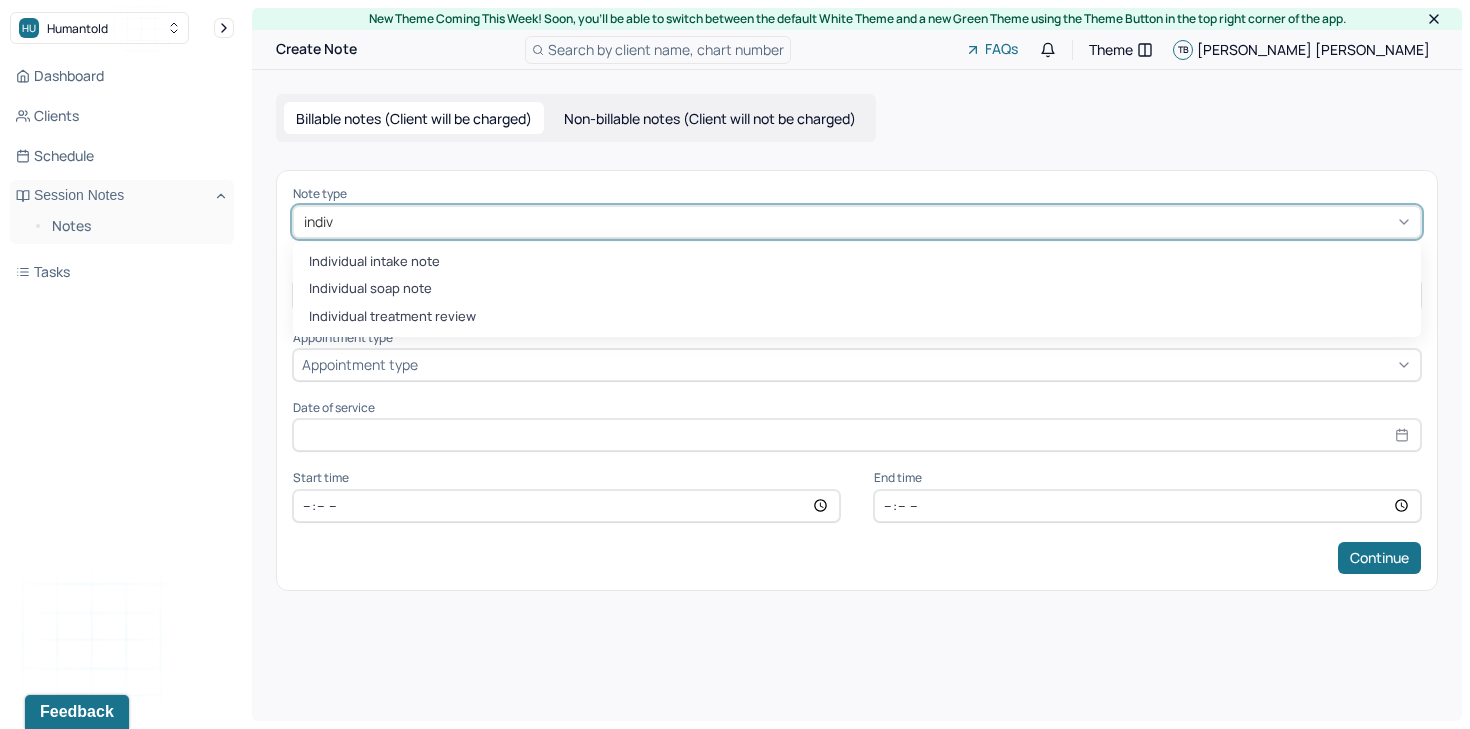 click on "Individual intake note Individual soap note Individual treatment review" at bounding box center (857, 289) 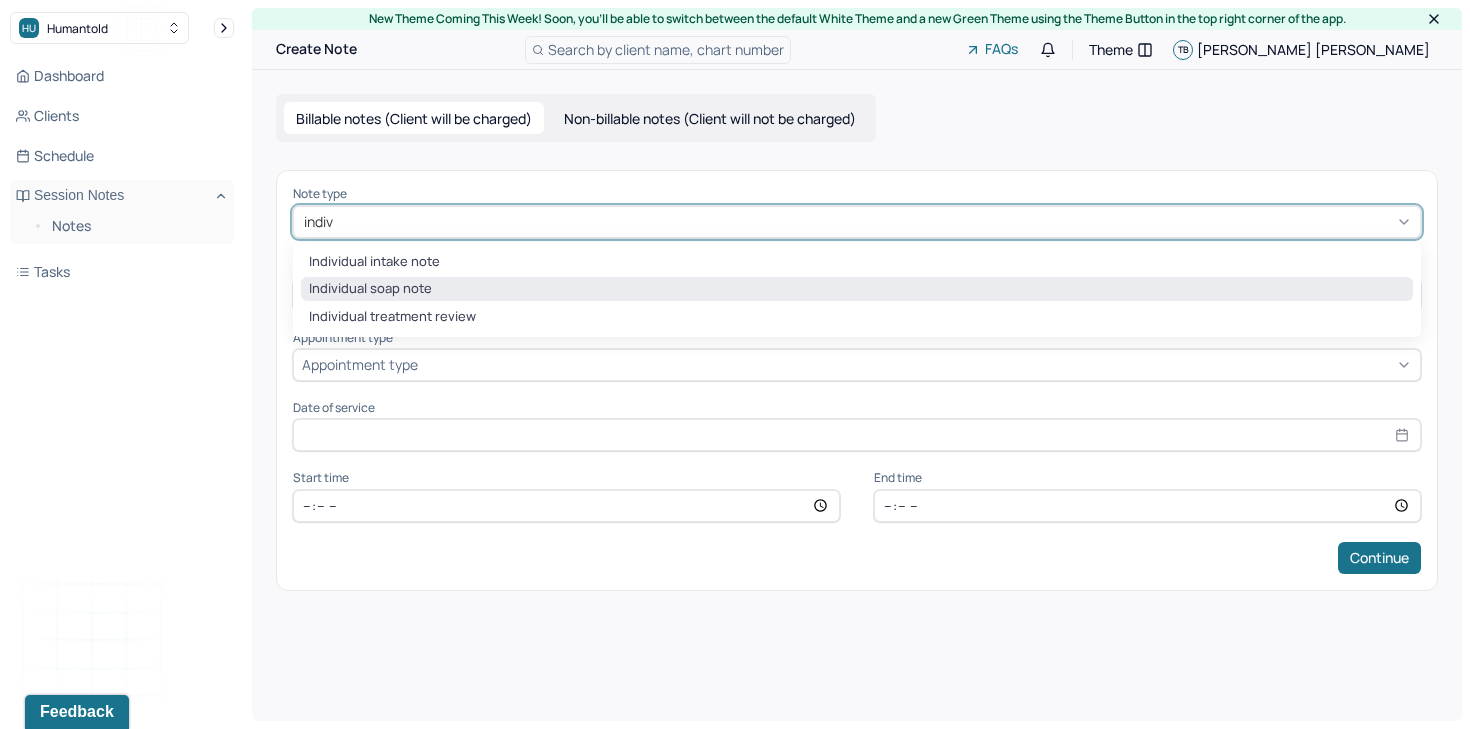 click on "Individual soap note" at bounding box center (857, 289) 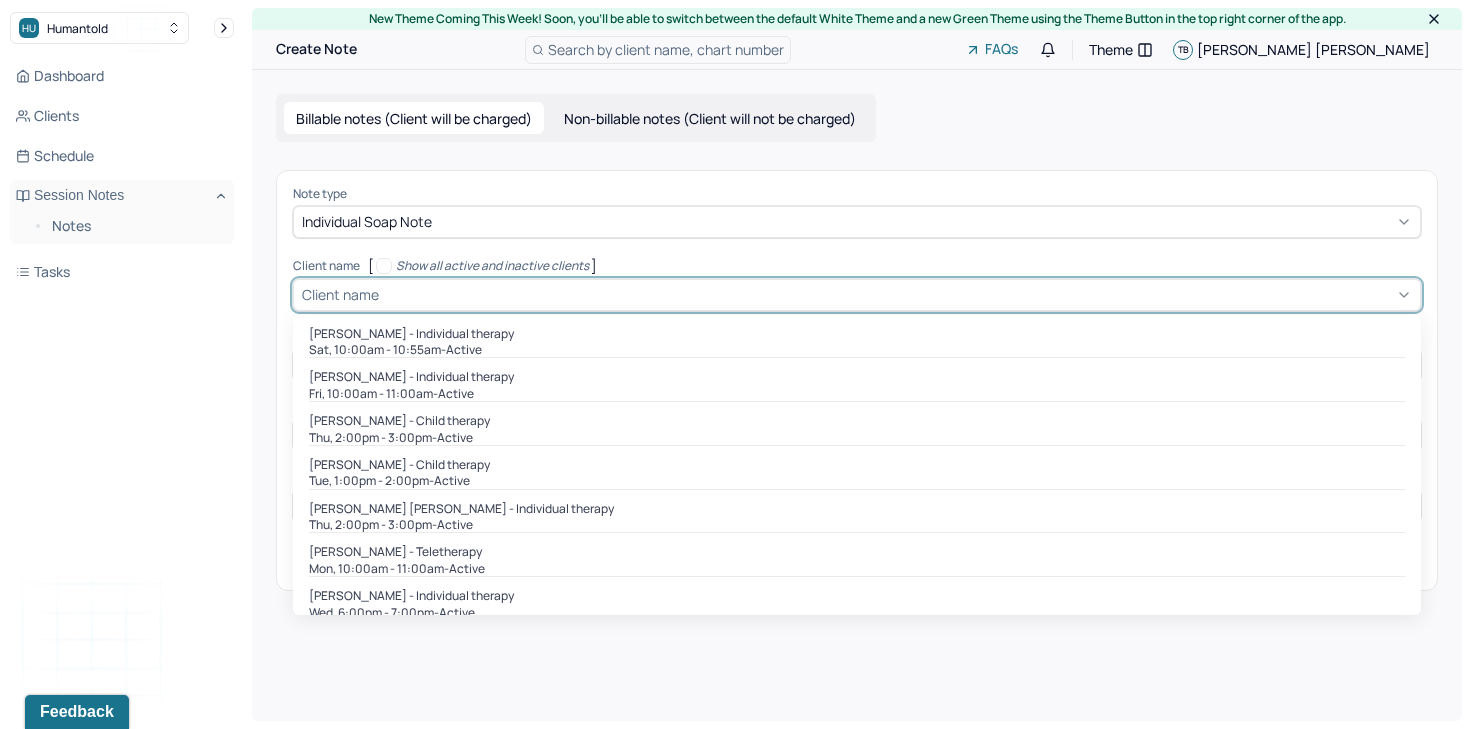 click at bounding box center [897, 294] 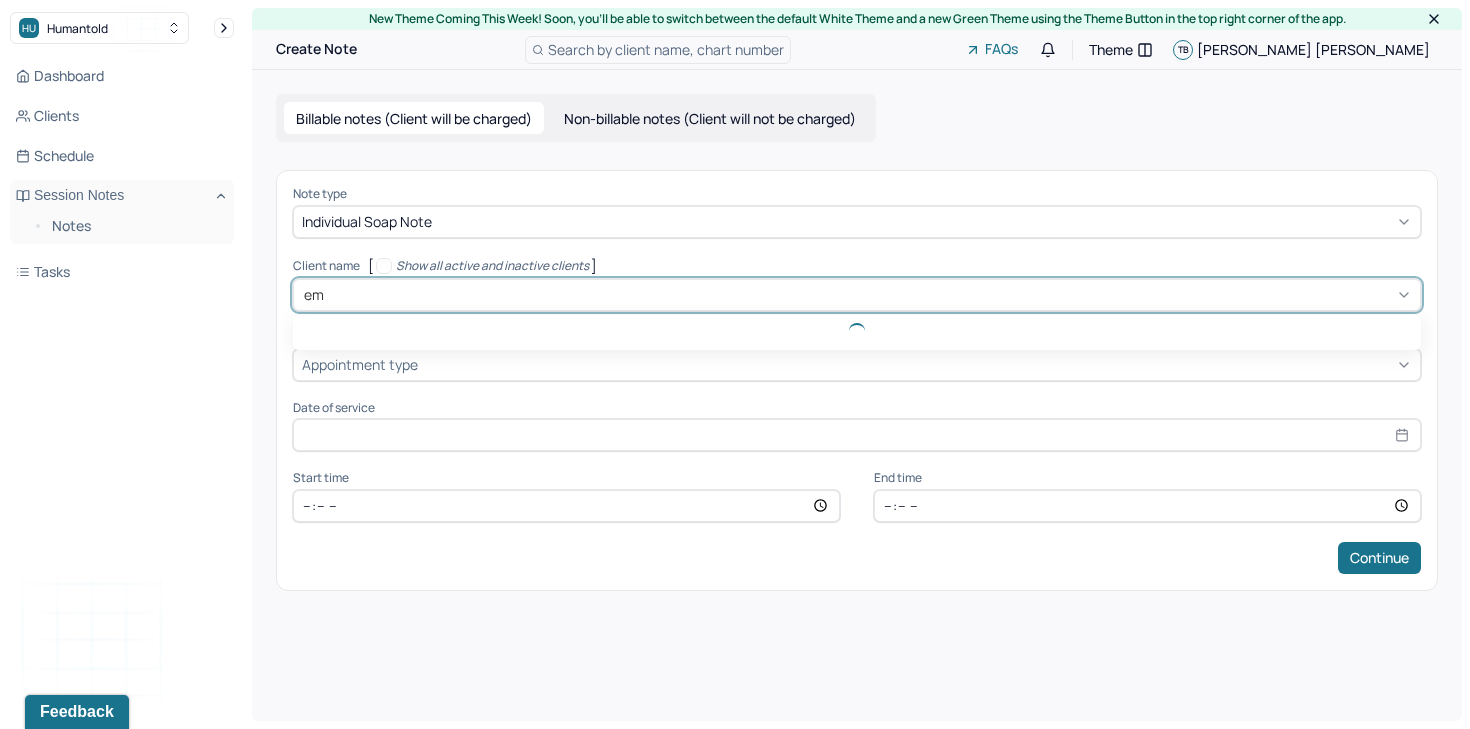 type on "emm" 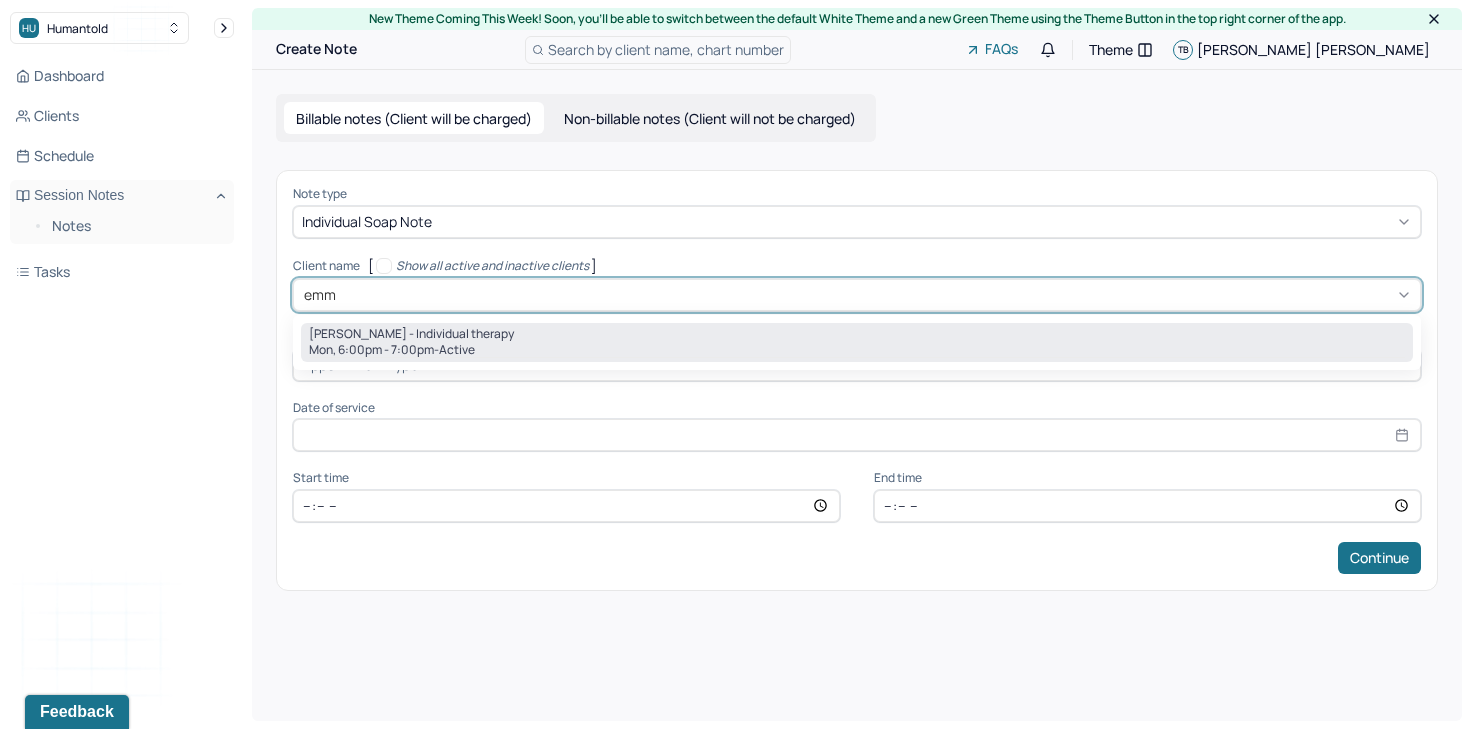 click on "Emmalyn Madigan - Individual therapy" at bounding box center (411, 334) 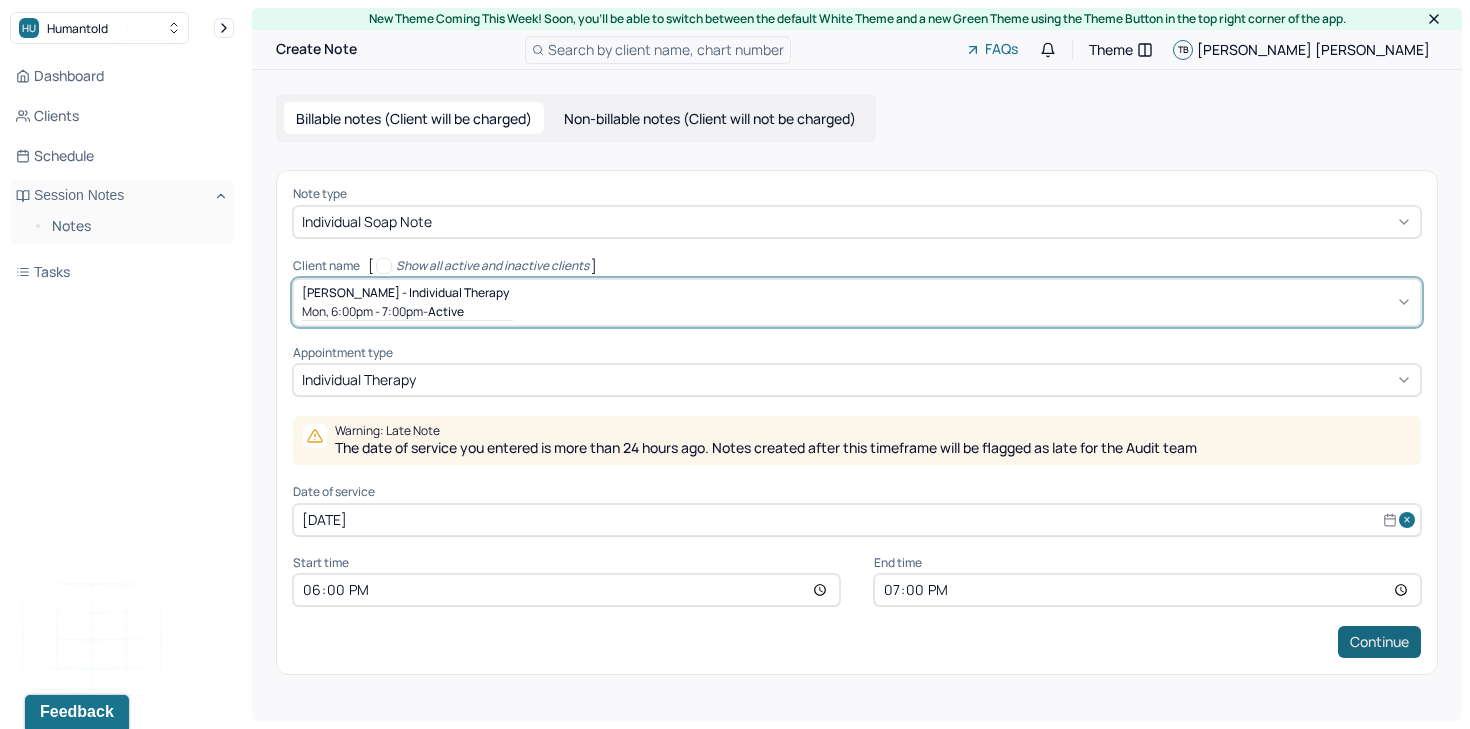 click on "Continue" at bounding box center (1379, 642) 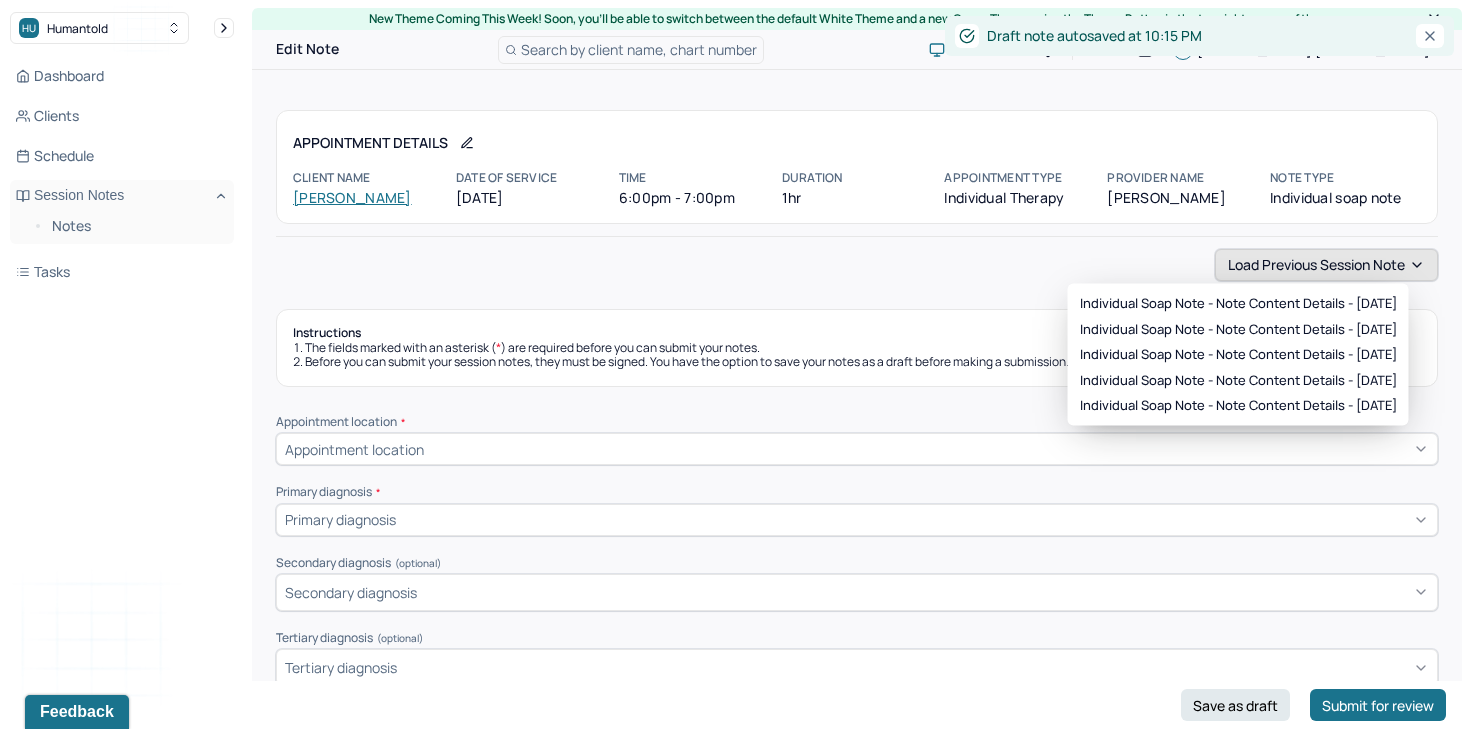 click on "Load previous session note" at bounding box center [1326, 265] 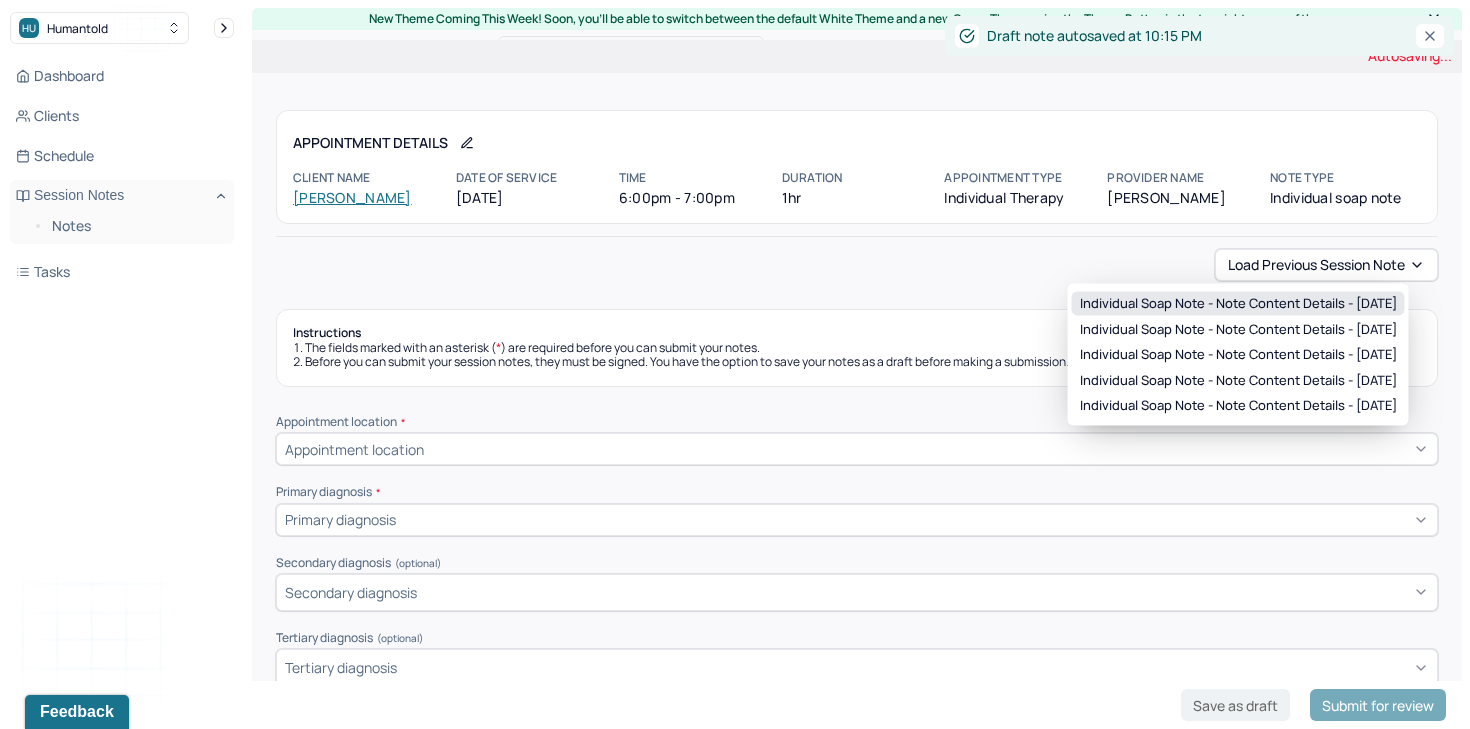 click on "Individual soap note   - Note content Details -   07/14/2025" at bounding box center [1238, 304] 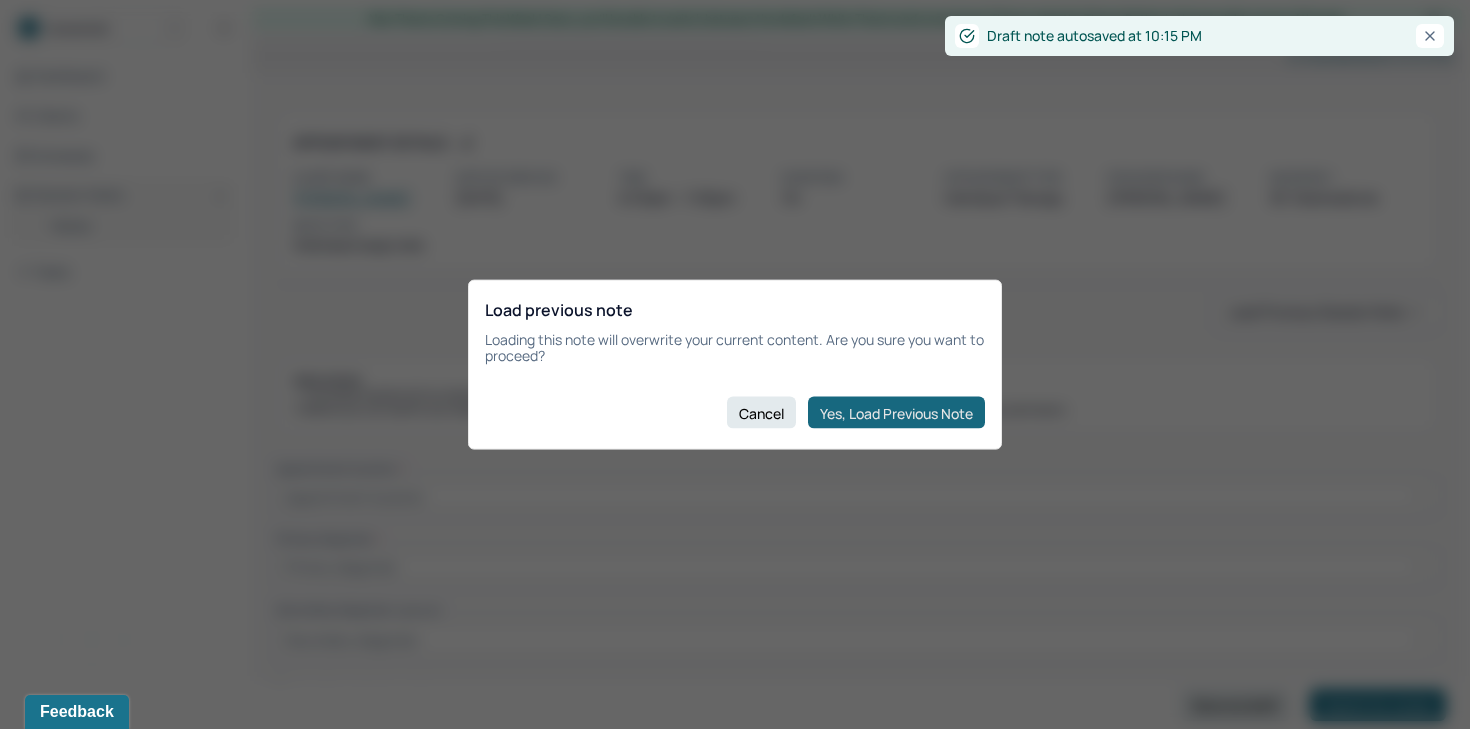click on "Yes, Load Previous Note" at bounding box center (896, 413) 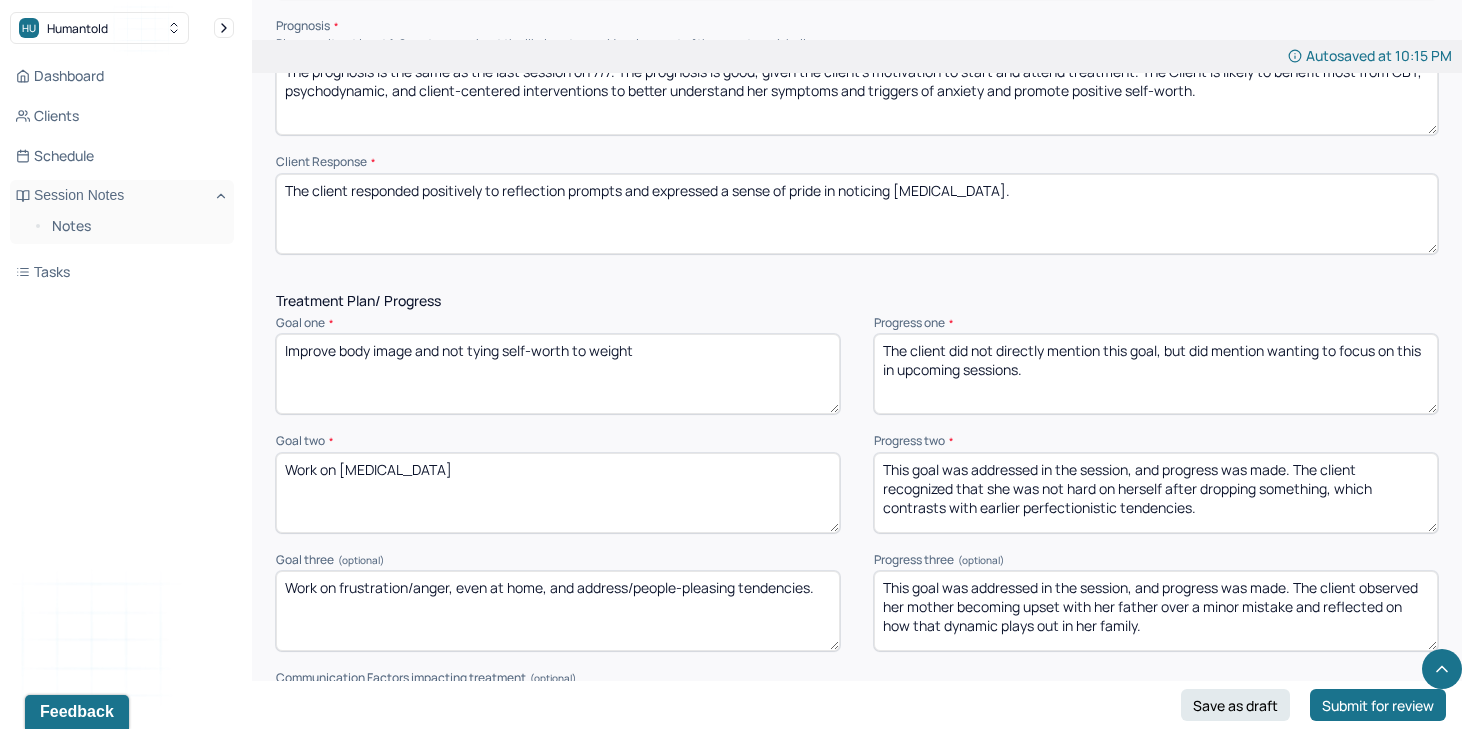 scroll, scrollTop: 2423, scrollLeft: 0, axis: vertical 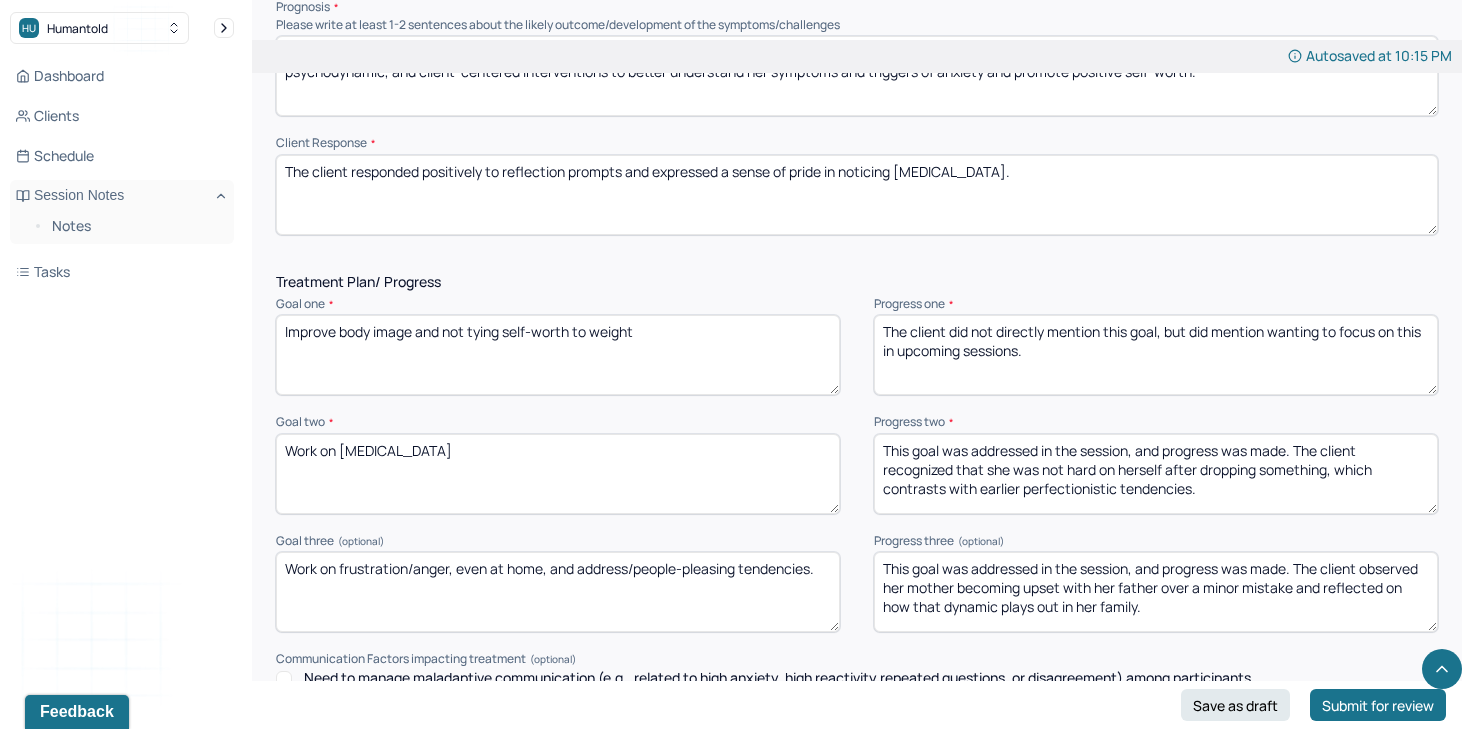 click on "The client did not directly mention this goal, but did mention wanting to focus on this in upcoming sessions." at bounding box center (1156, 355) 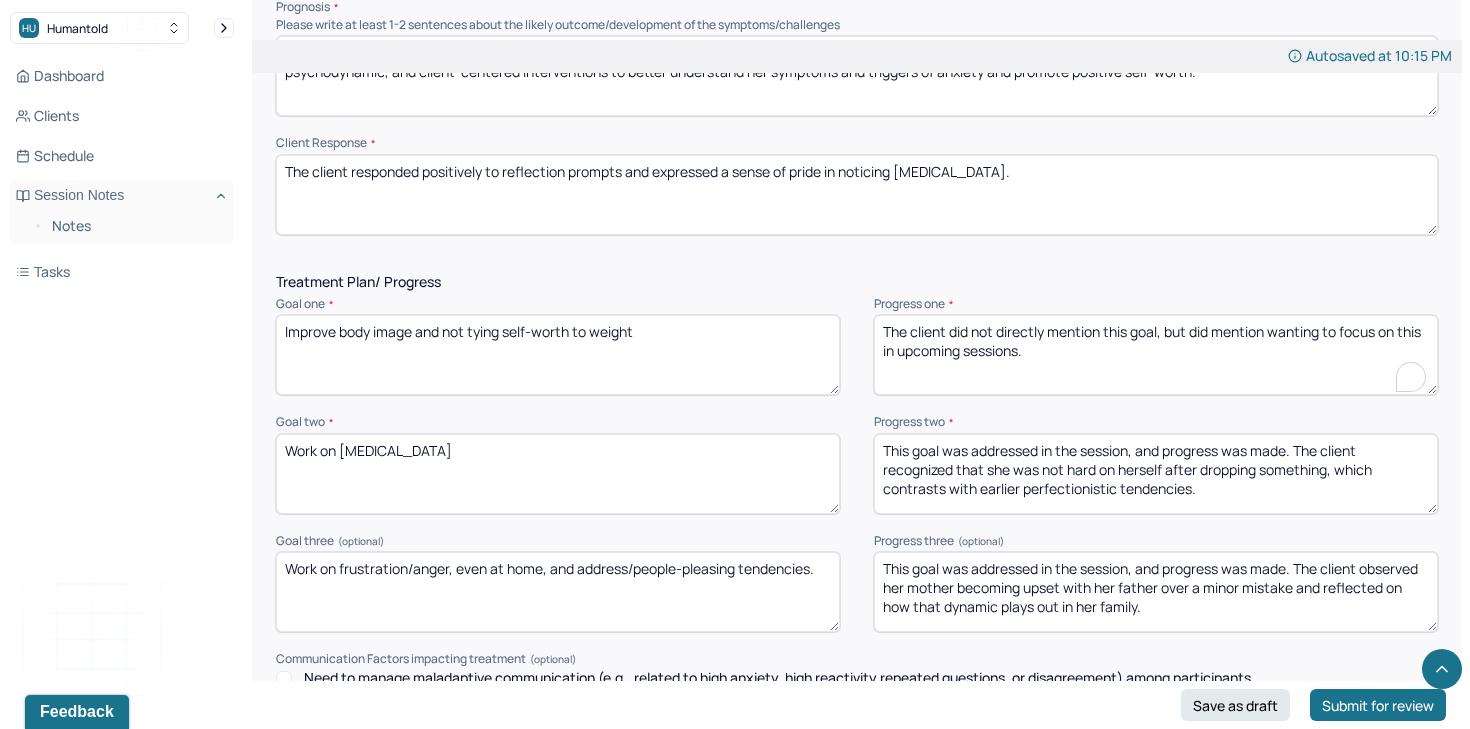 click on "The client did not directly mention this goal, but did mention wanting to focus on this in upcoming sessions." at bounding box center (1156, 355) 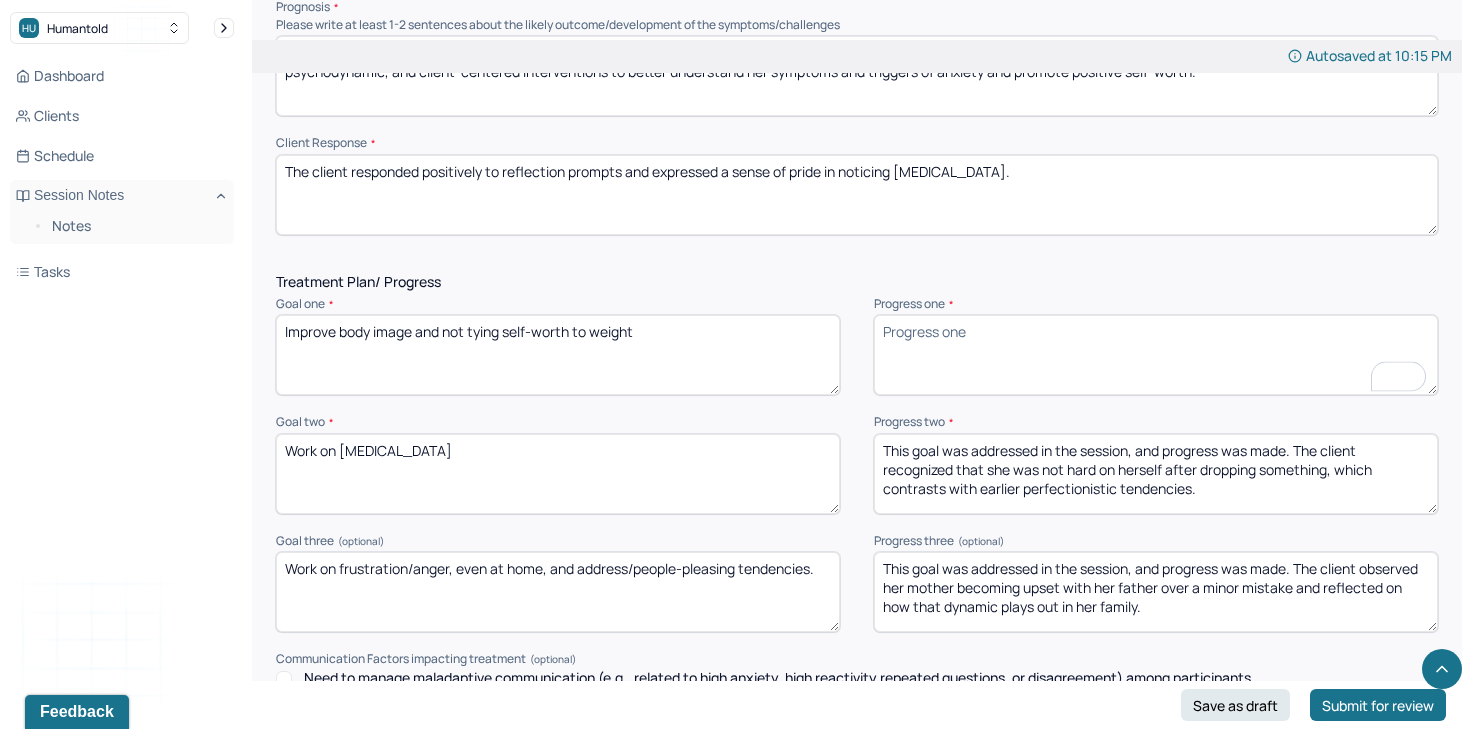 type 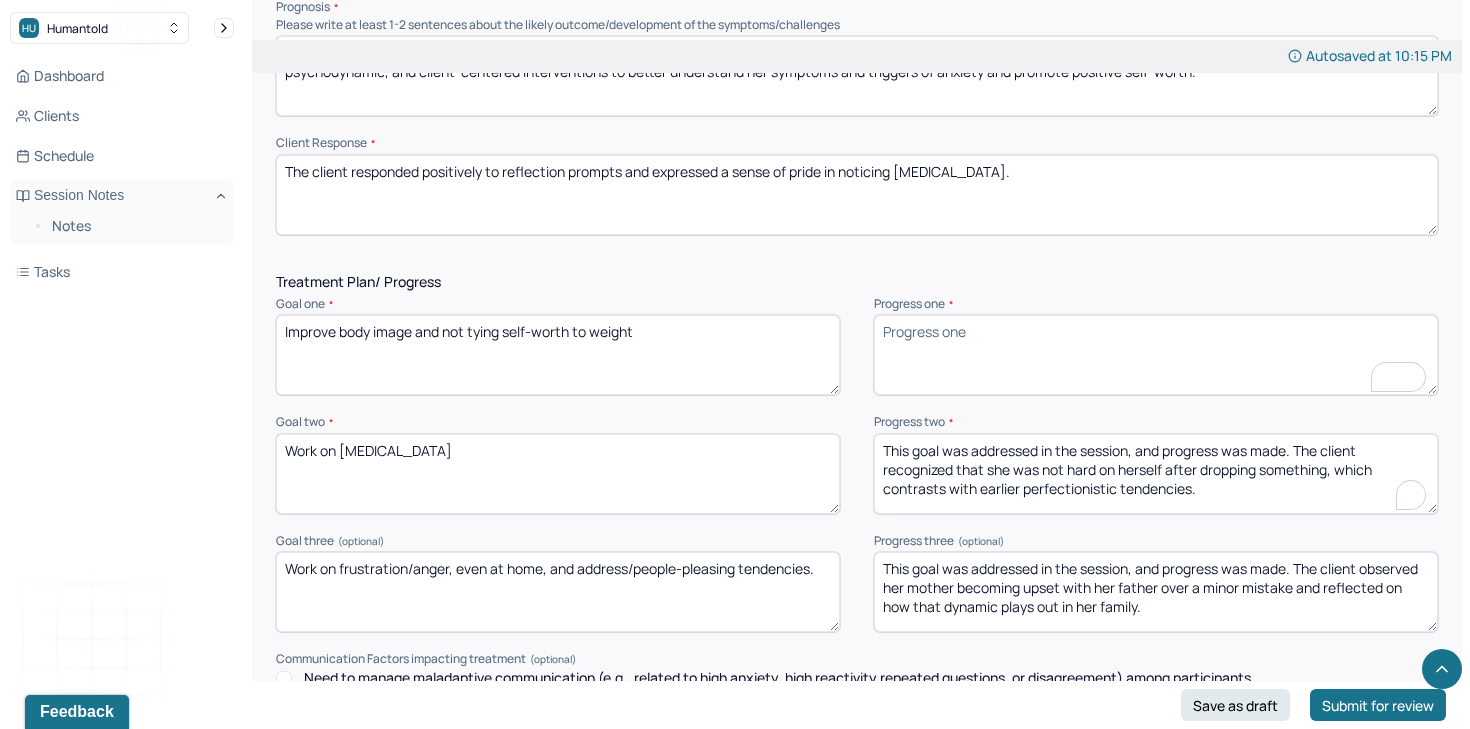 click on "This goal was addressed in the session, and progress was made. The client recognized that she was not hard on herself after dropping something, which contrasts with earlier perfectionistic tendencies." at bounding box center (1156, 474) 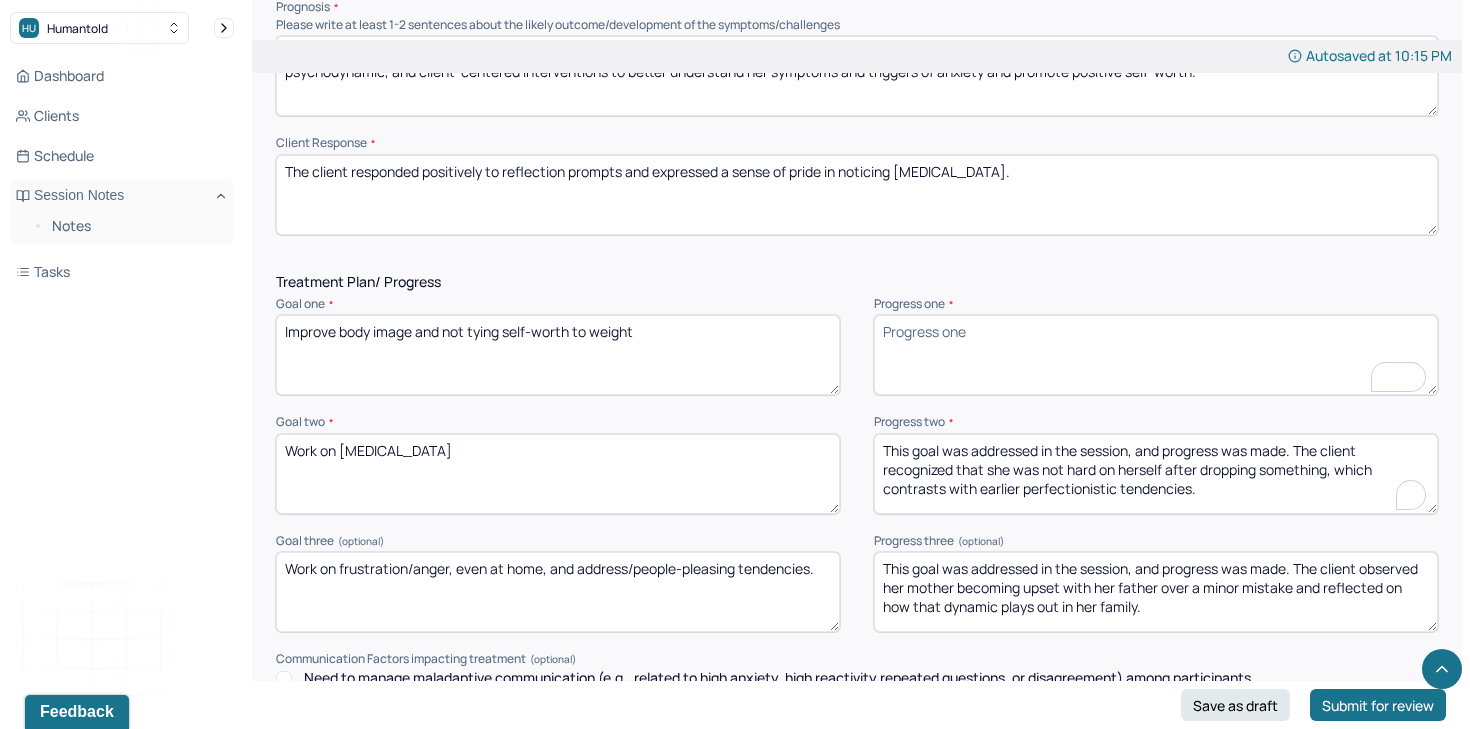 click on "This goal was addressed in the session, and progress was made. The client recognized that she was not hard on herself after dropping something, which contrasts with earlier perfectionistic tendencies." at bounding box center (1156, 474) 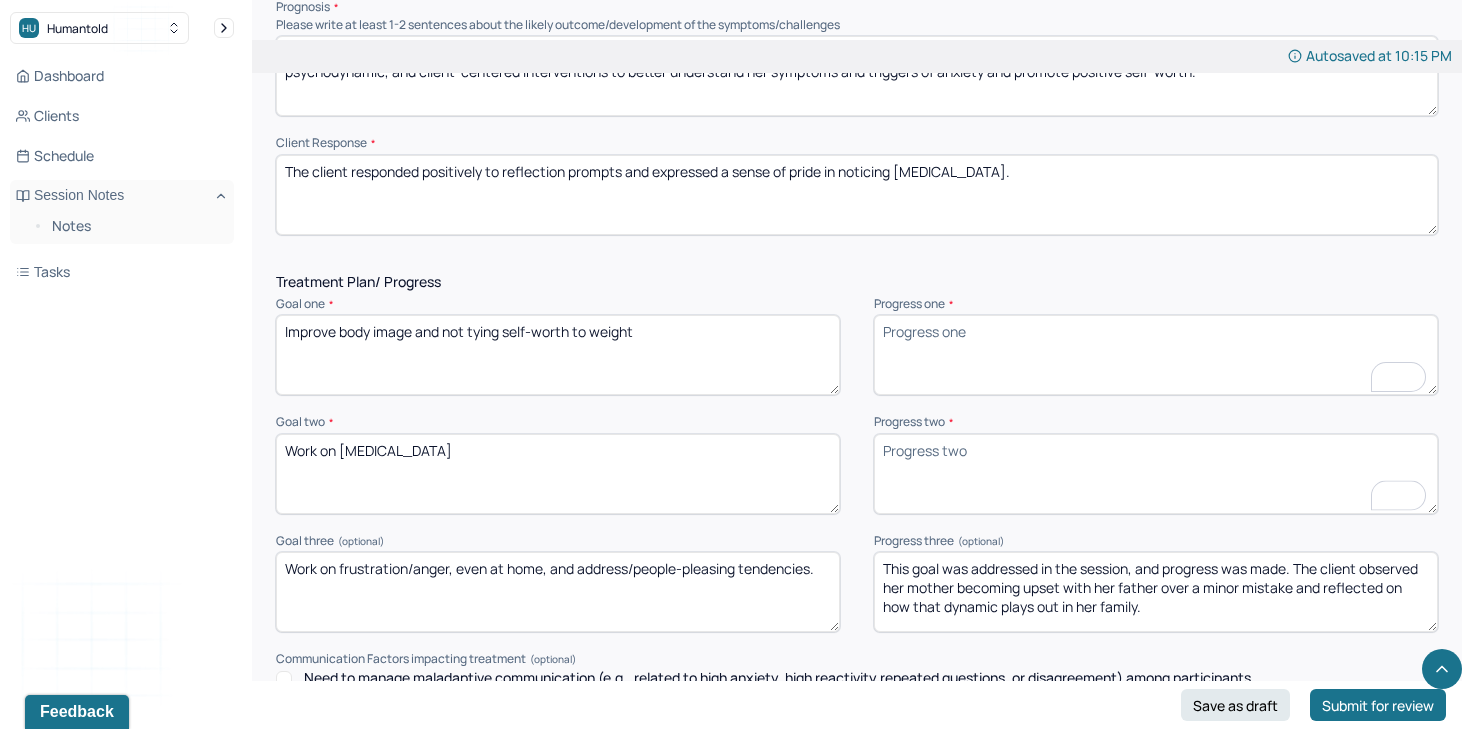type 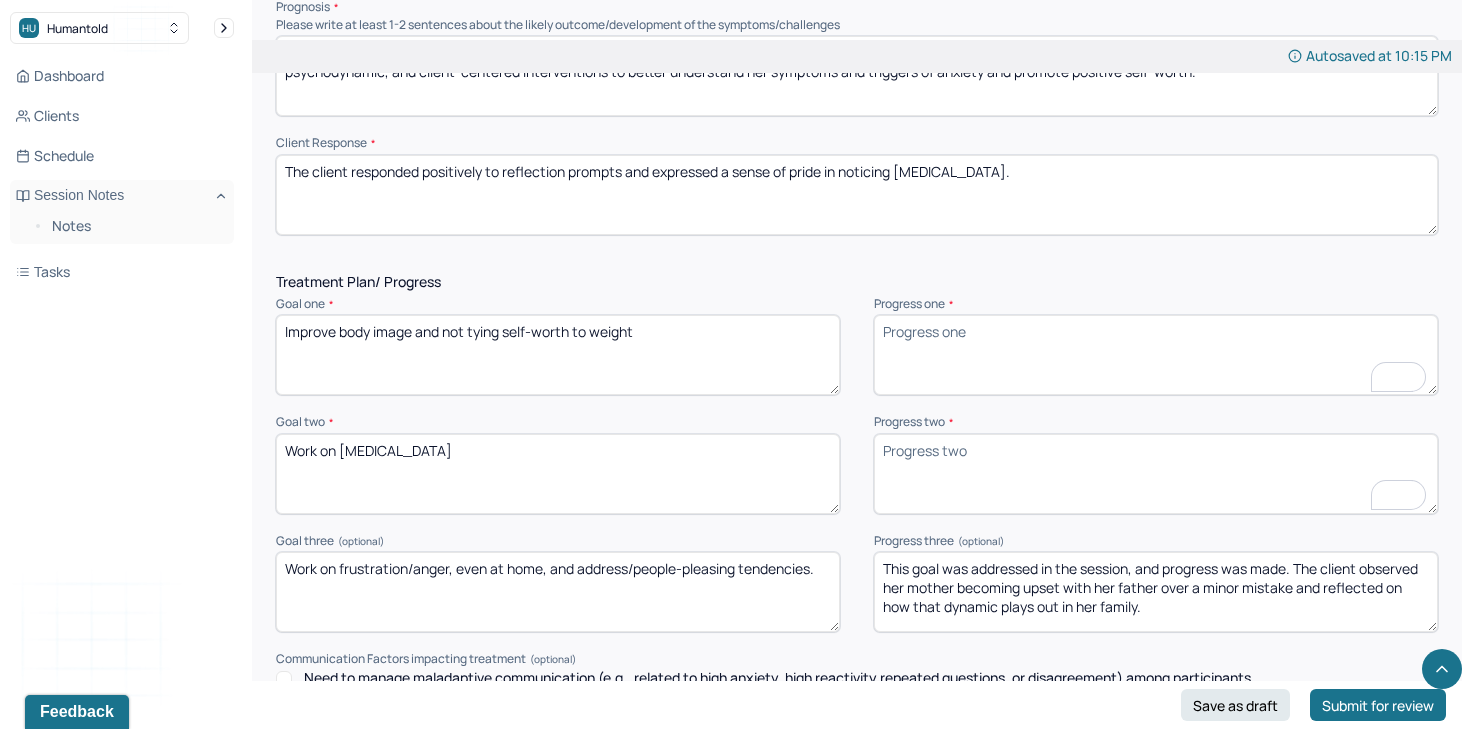 click on "This goal was addressed in the session, and progress was made. The client observed her mother becoming upset with her father over a minor mistake and reflected on how that dynamic plays out in her family." at bounding box center [1156, 592] 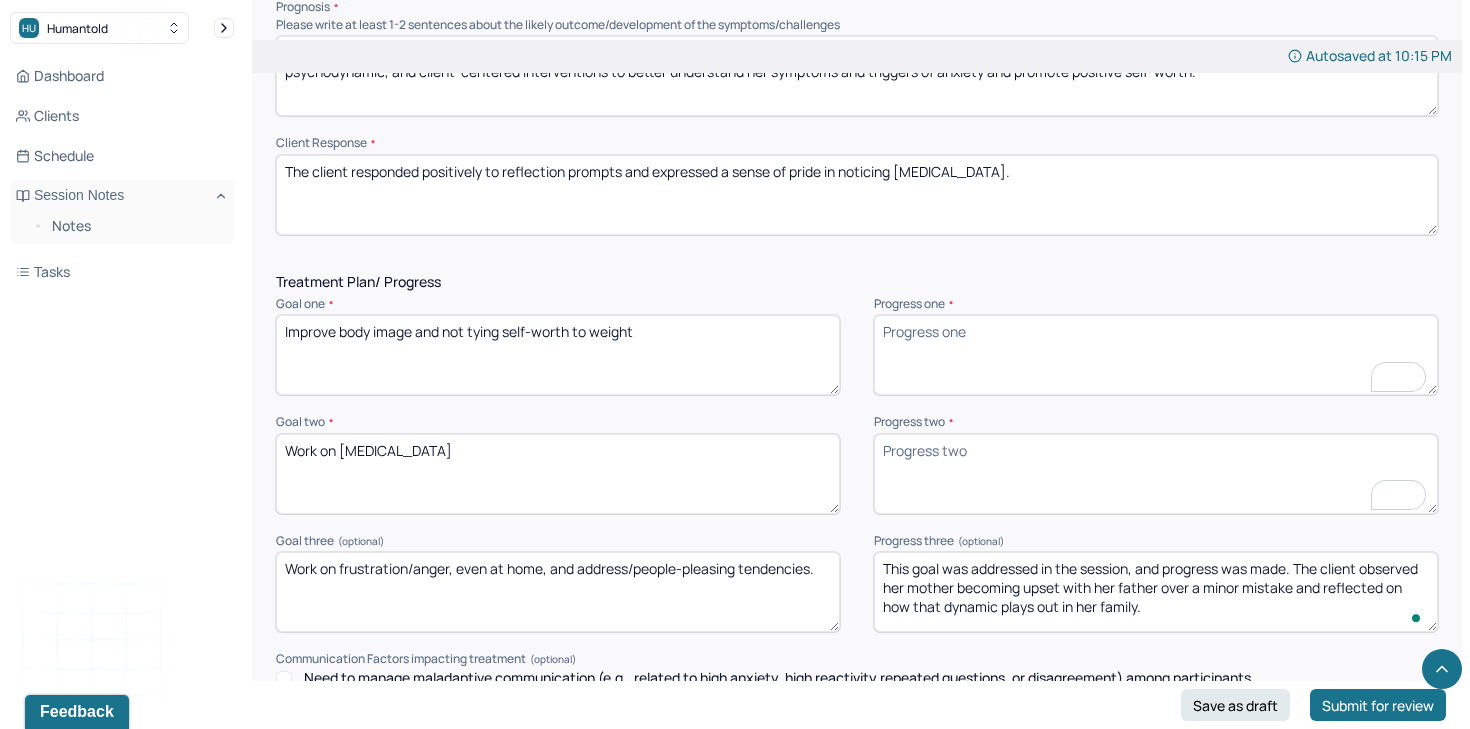 click on "This goal was addressed in the session, and progress was made. The client observed her mother becoming upset with her father over a minor mistake and reflected on how that dynamic plays out in her family." at bounding box center [1156, 592] 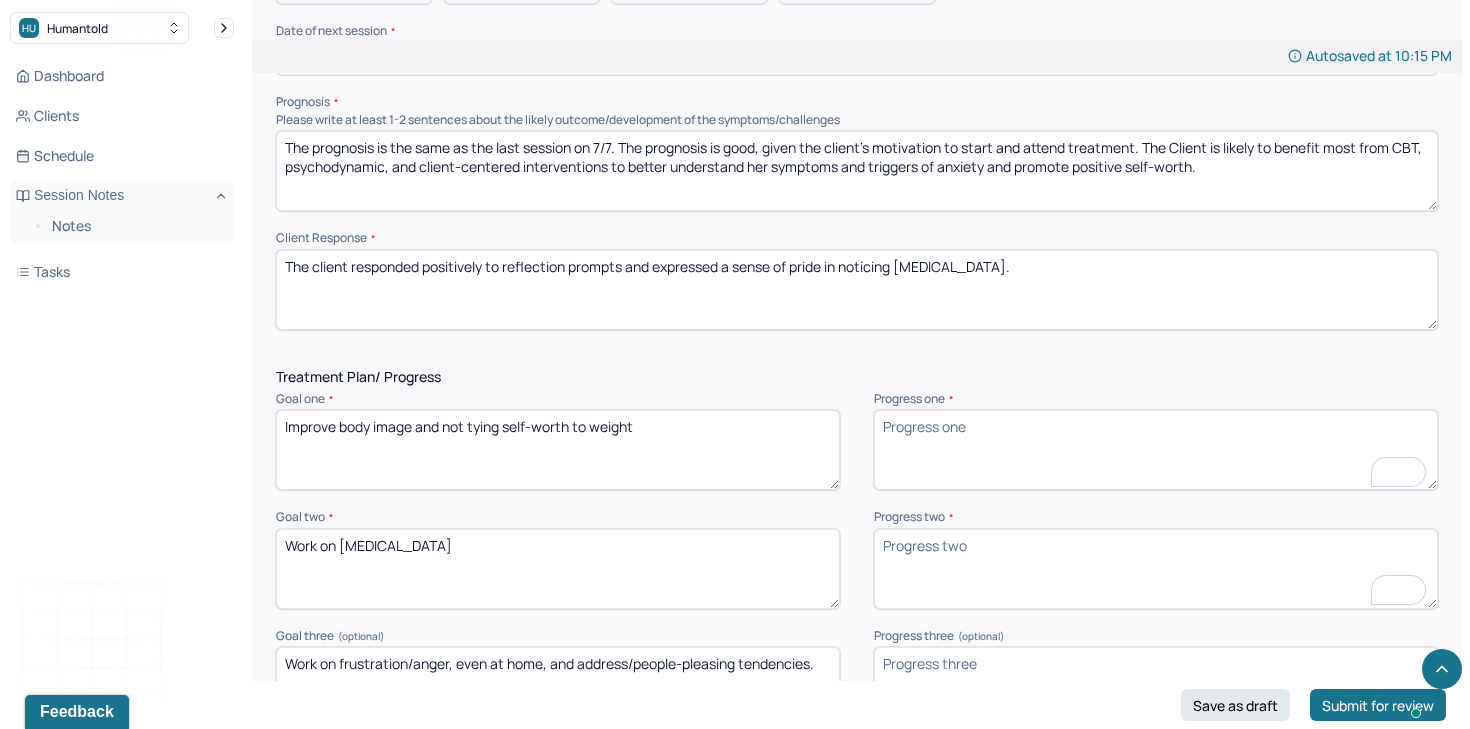 scroll, scrollTop: 2224, scrollLeft: 0, axis: vertical 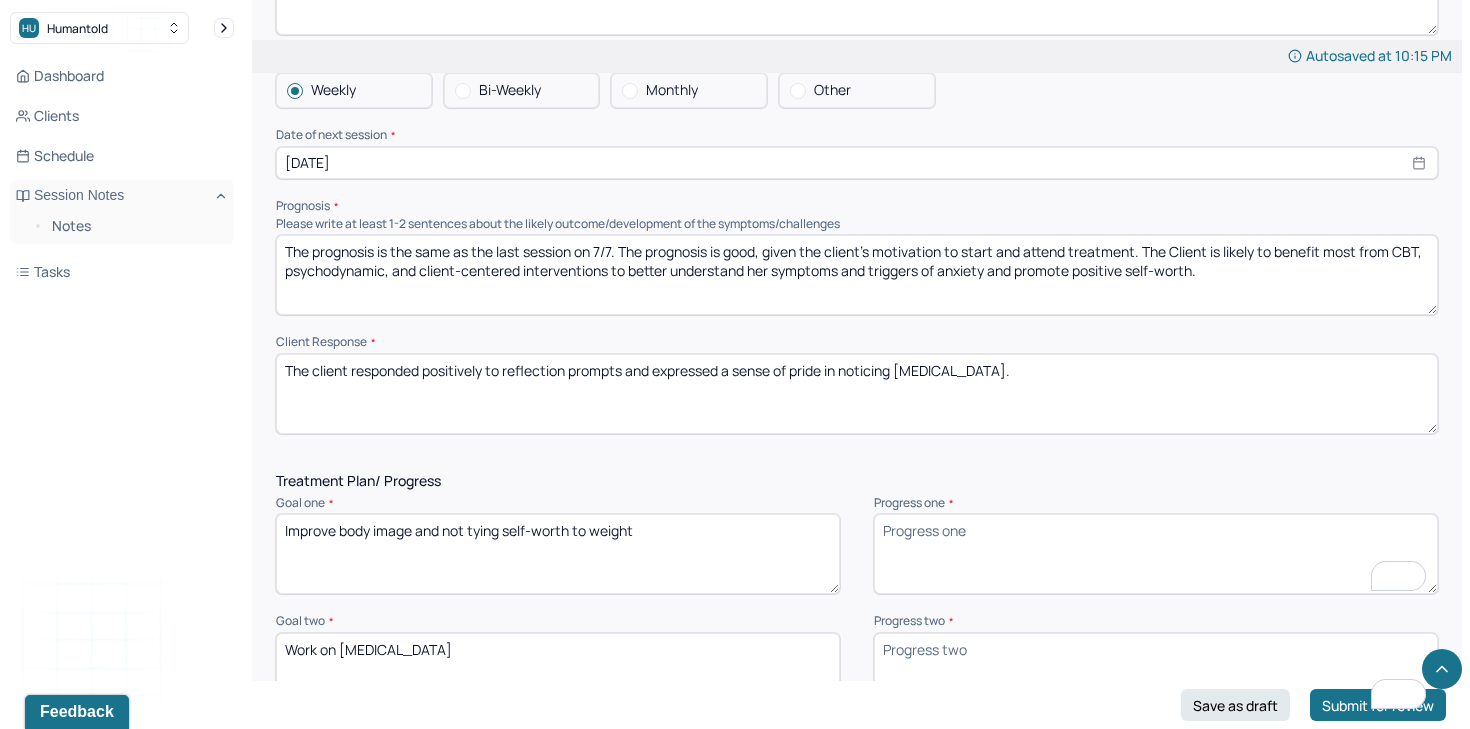 type 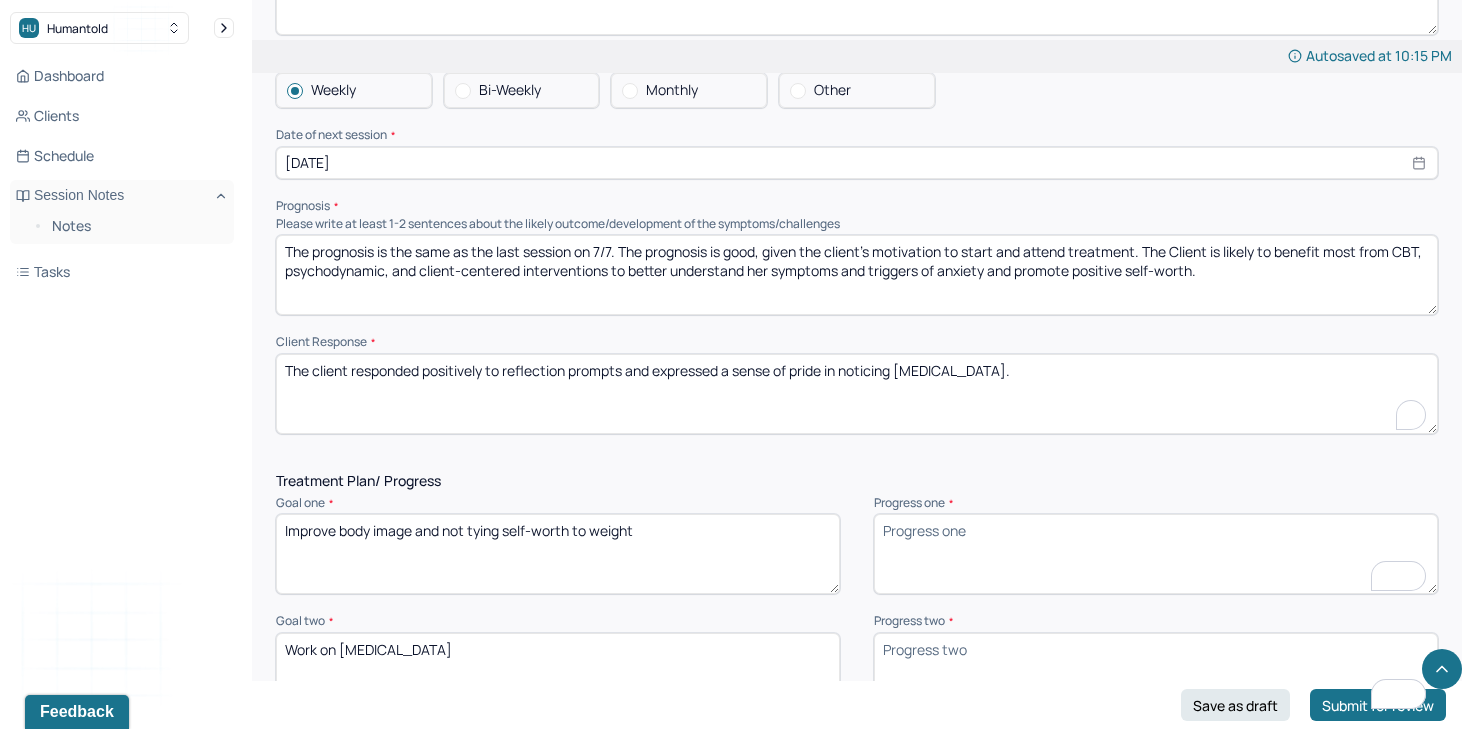 click on "The client responded positively to reflection prompts and expressed a sense of pride in noticing personal growth." at bounding box center [857, 394] 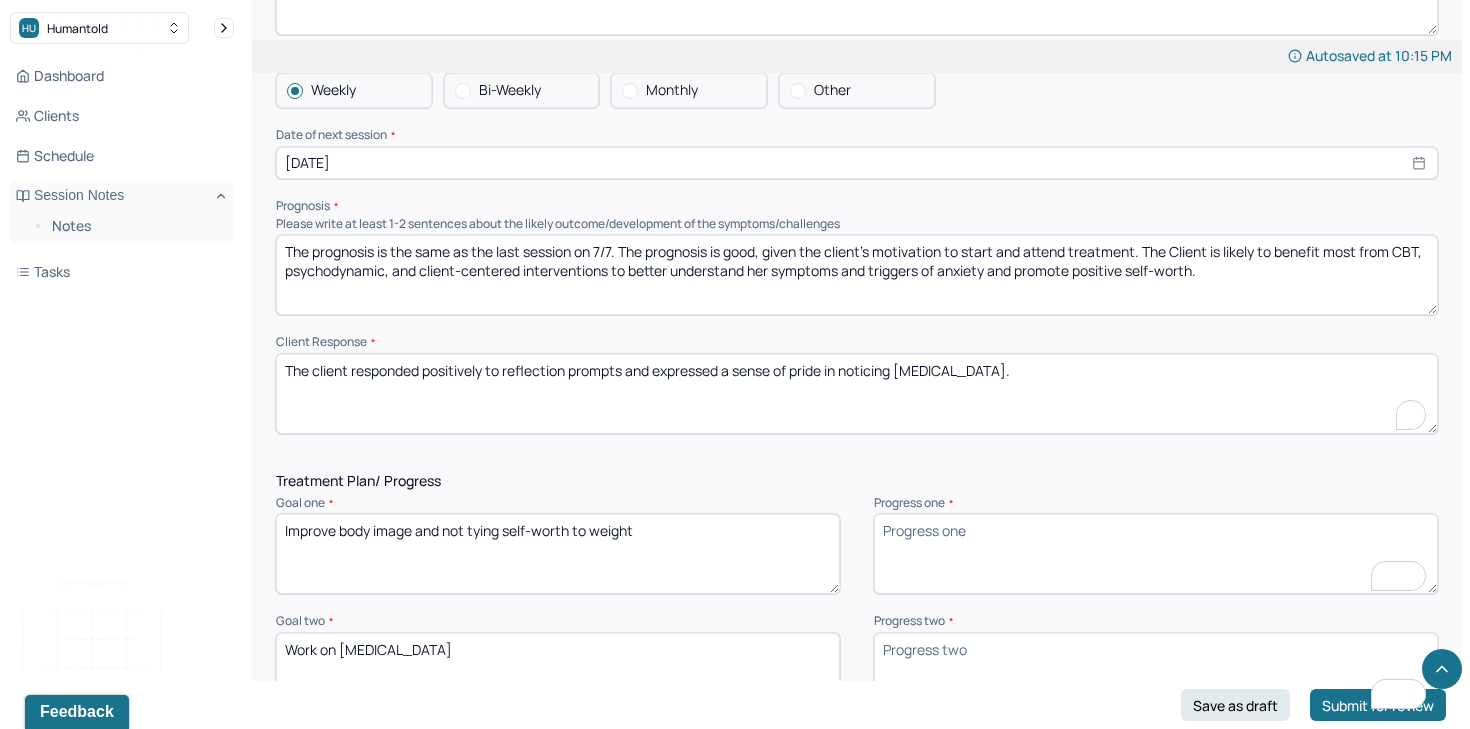click on "The client responded positively to reflection prompts and expressed a sense of pride in noticing personal growth." at bounding box center [857, 394] 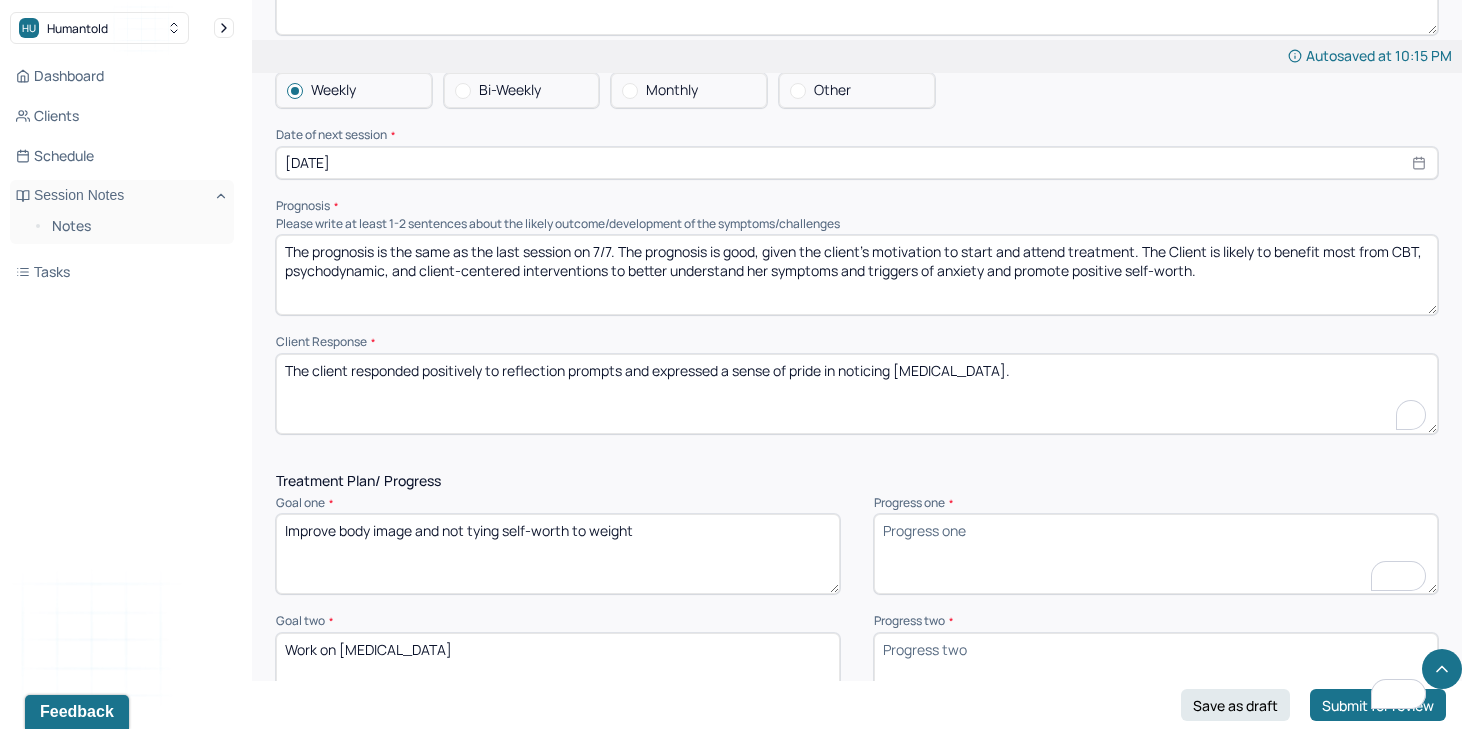 click on "The client responded positively to reflection prompts and expressed a sense of pride in noticing personal growth." at bounding box center (857, 394) 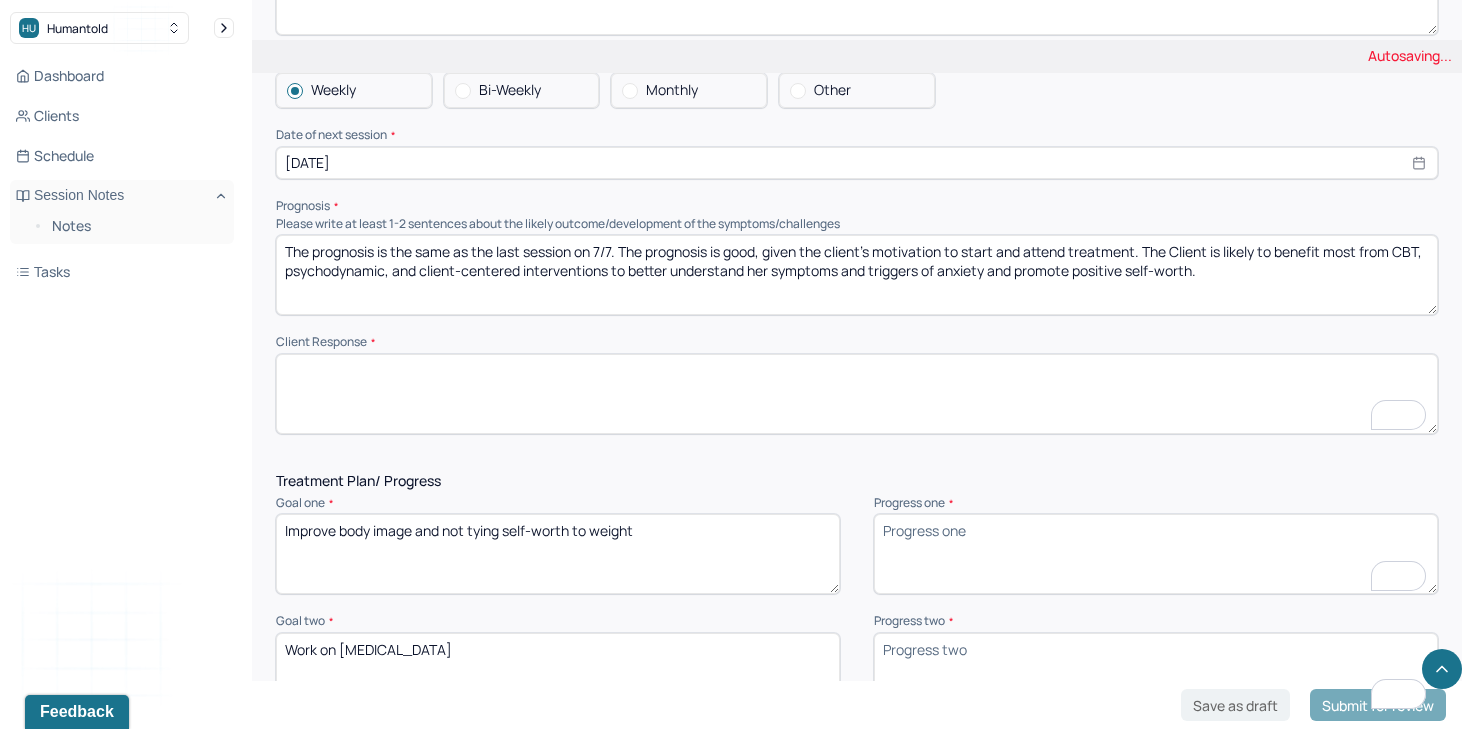 type 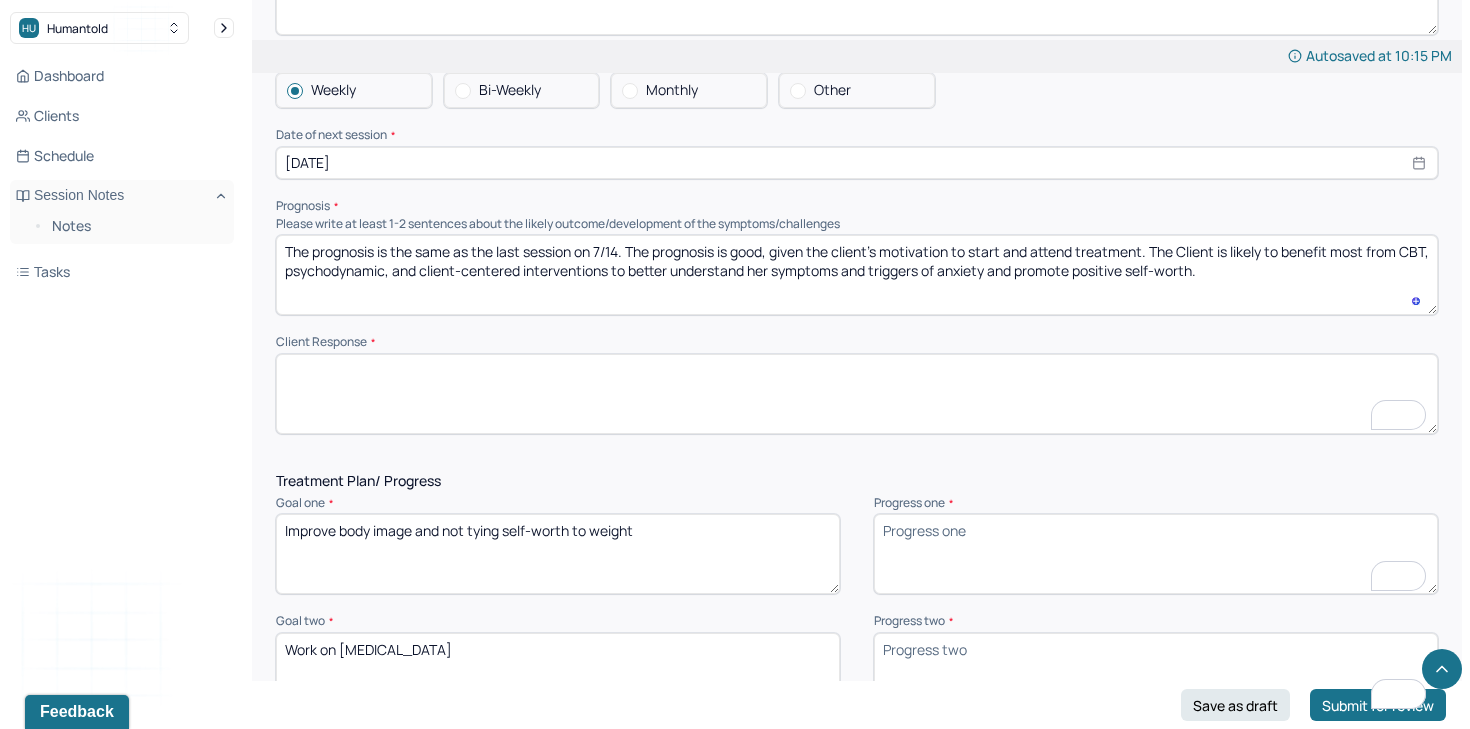 type on "The prognosis is the same as the last session on 7/14. The prognosis is good, given the client's motivation to start and attend treatment. The Client is likely to benefit most from CBT, psychodynamic, and client-centered interventions to better understand her symptoms and triggers of anxiety and promote positive self-worth." 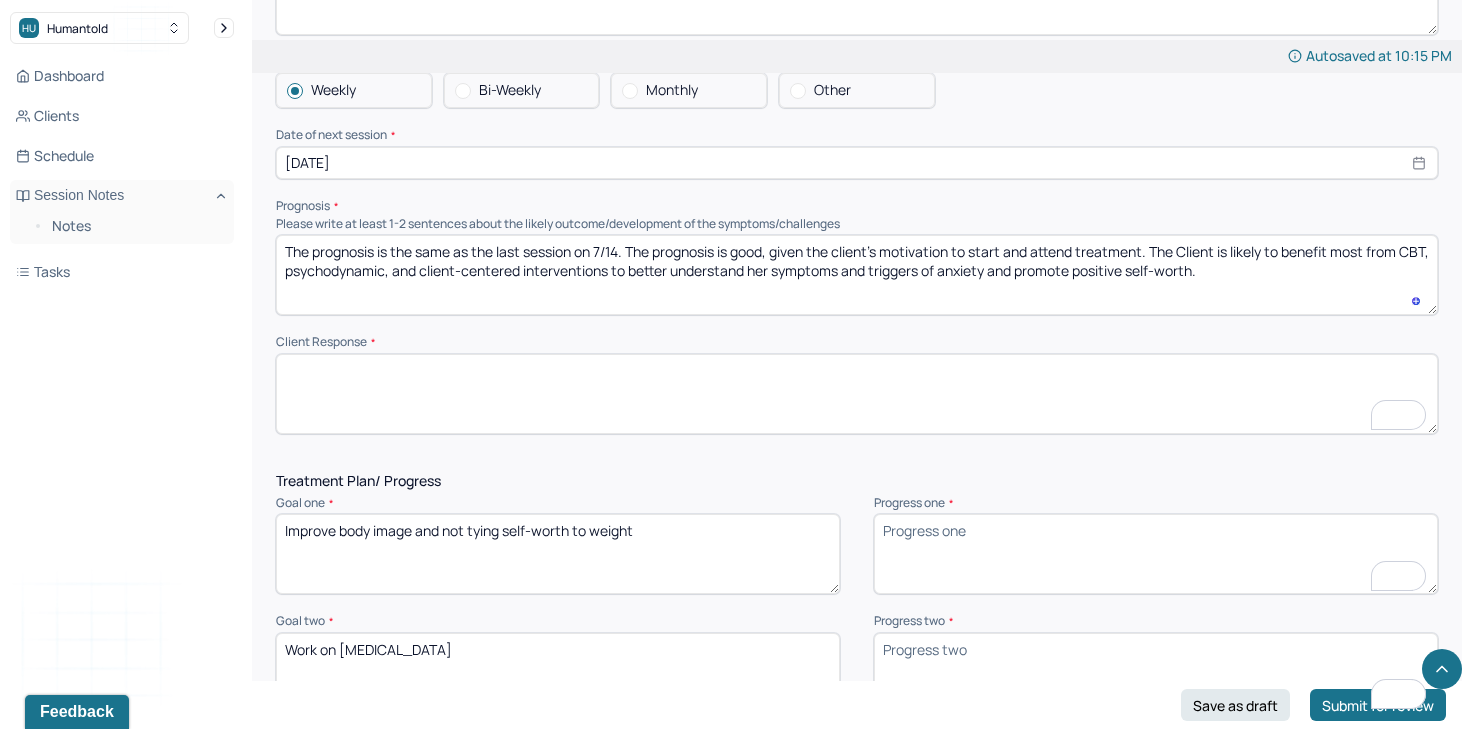 click on "[DATE]" at bounding box center [857, 163] 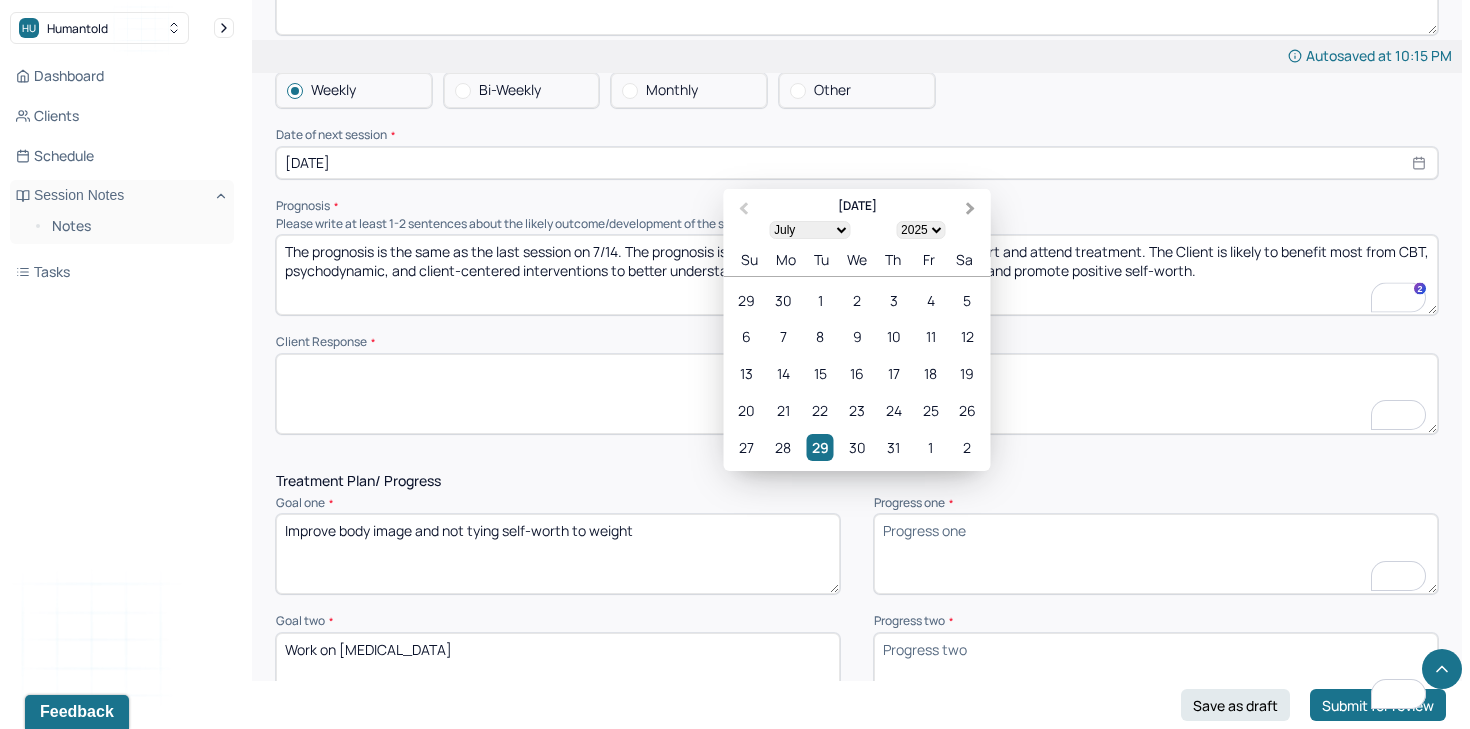 click on "Next Month" at bounding box center [973, 210] 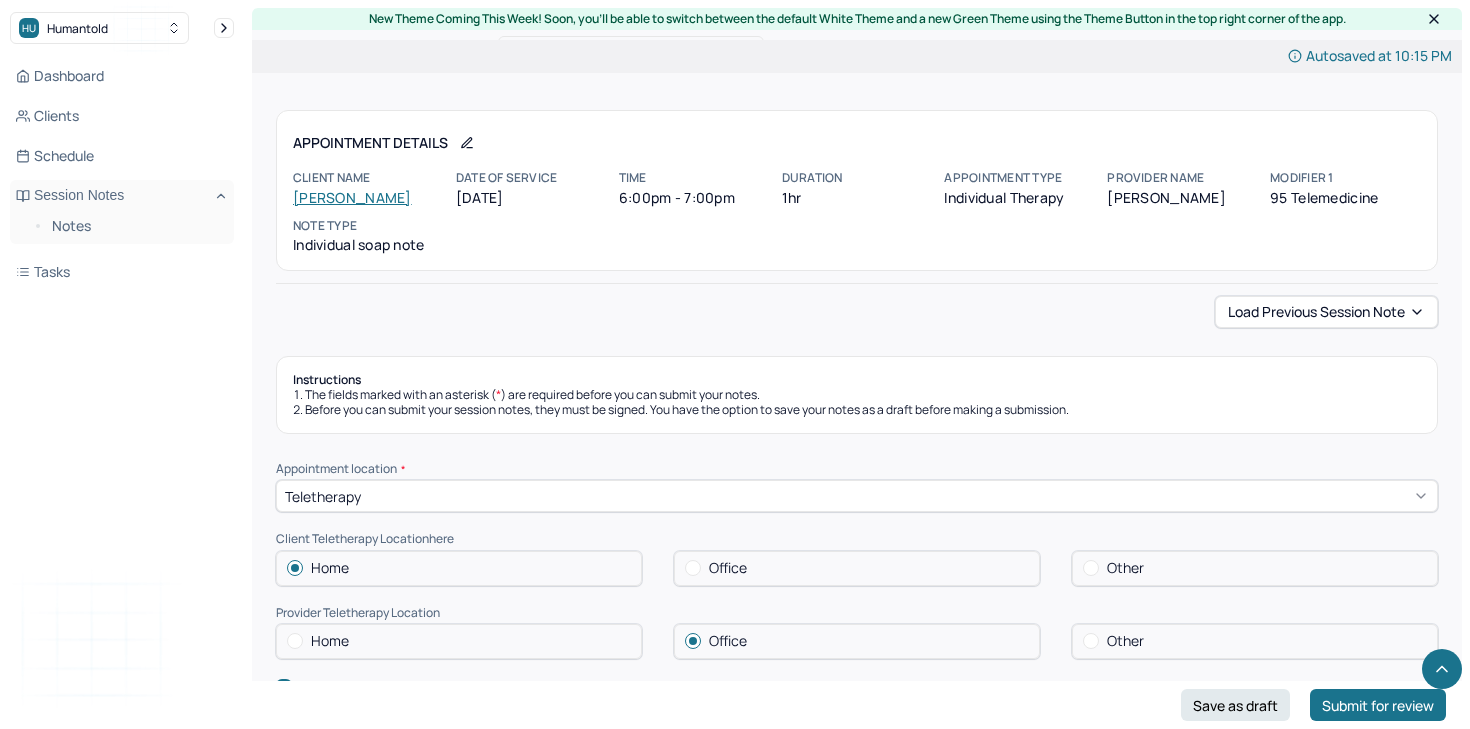 select on "7" 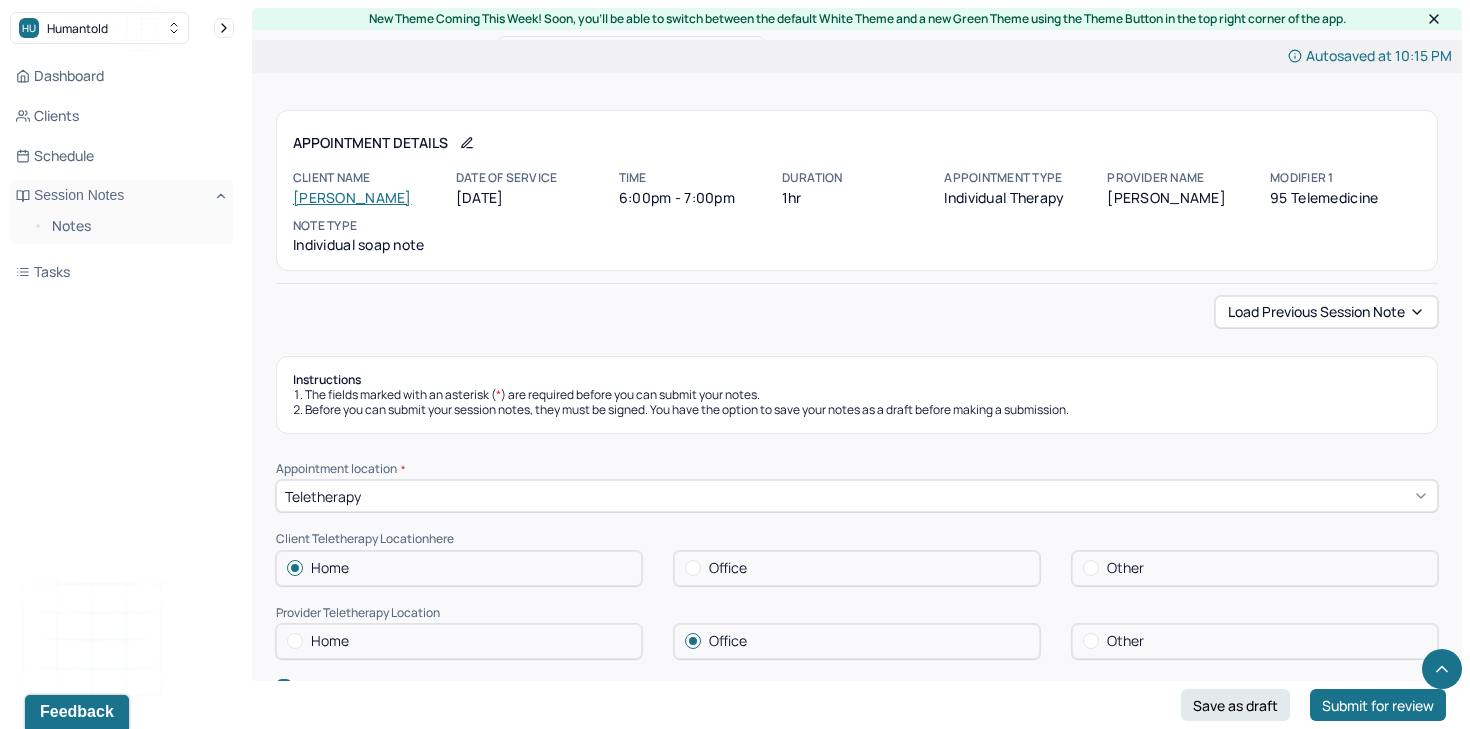 scroll, scrollTop: 2224, scrollLeft: 0, axis: vertical 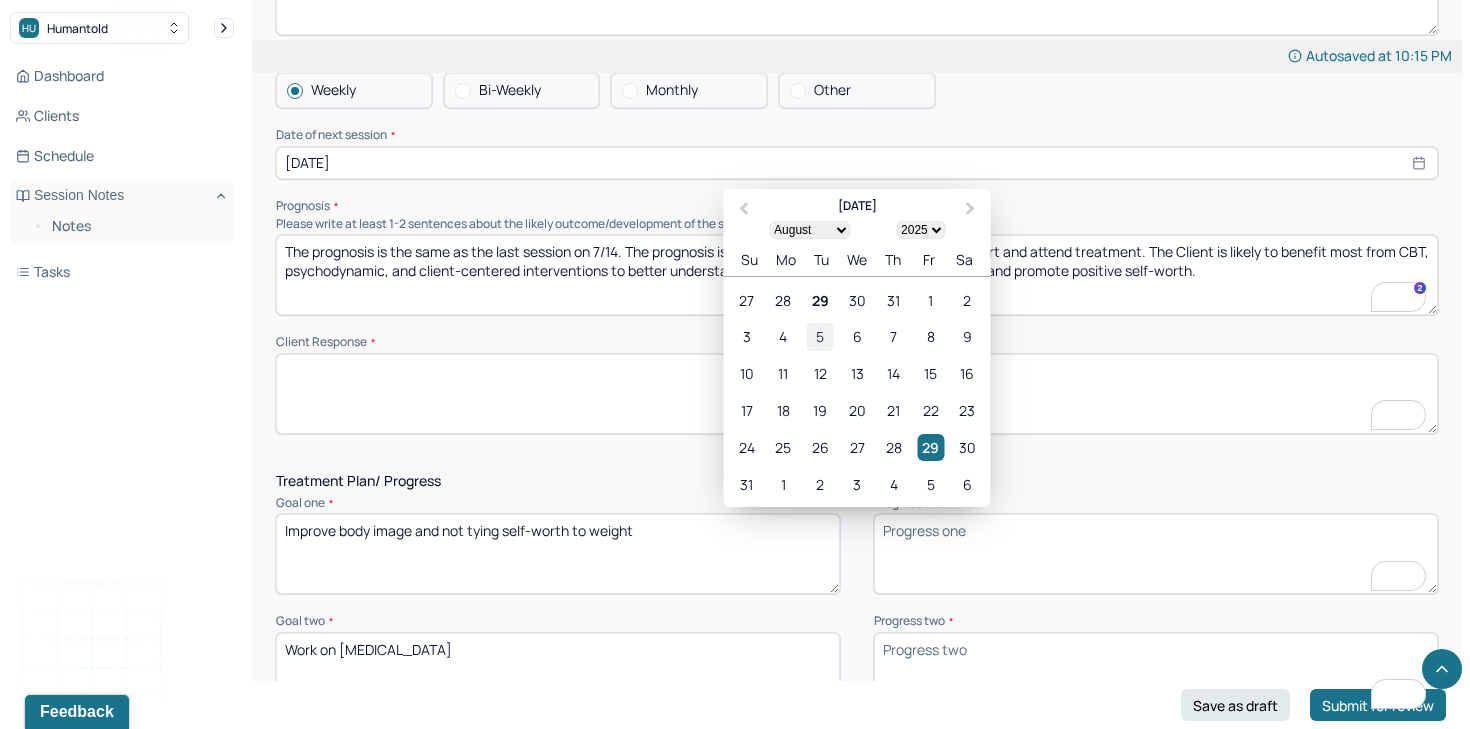 click on "5" at bounding box center (820, 336) 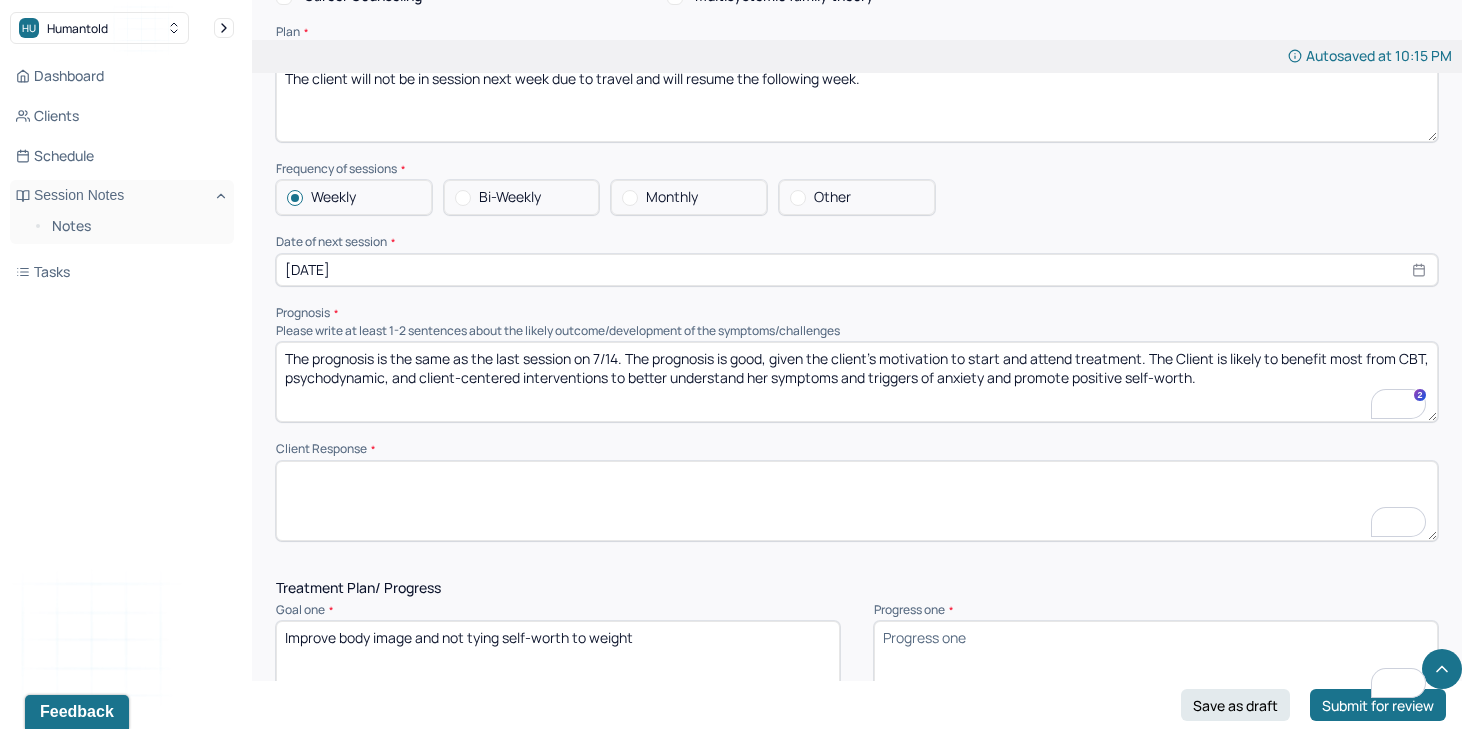 scroll, scrollTop: 2110, scrollLeft: 0, axis: vertical 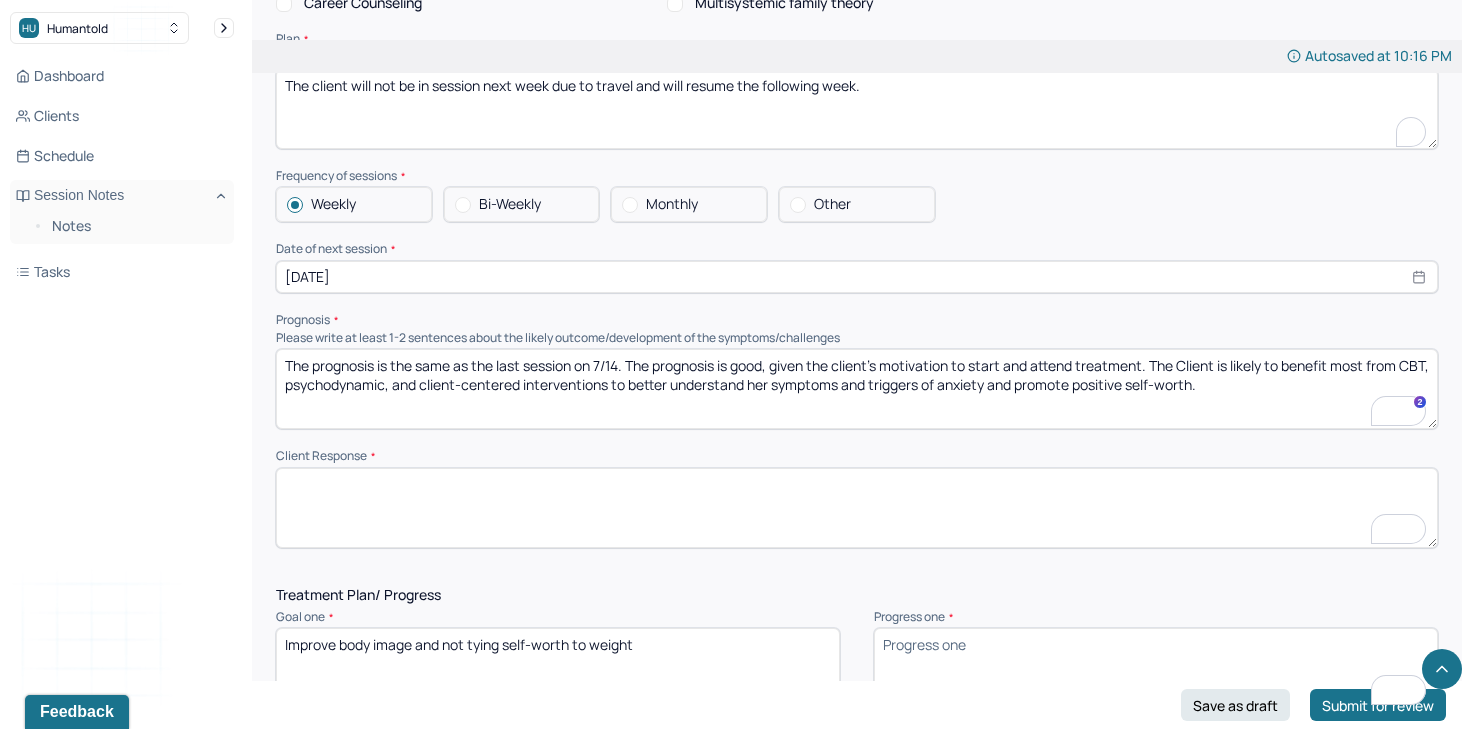 click on "The client will not be in session next week due to travel and will resume the following week." at bounding box center [857, 109] 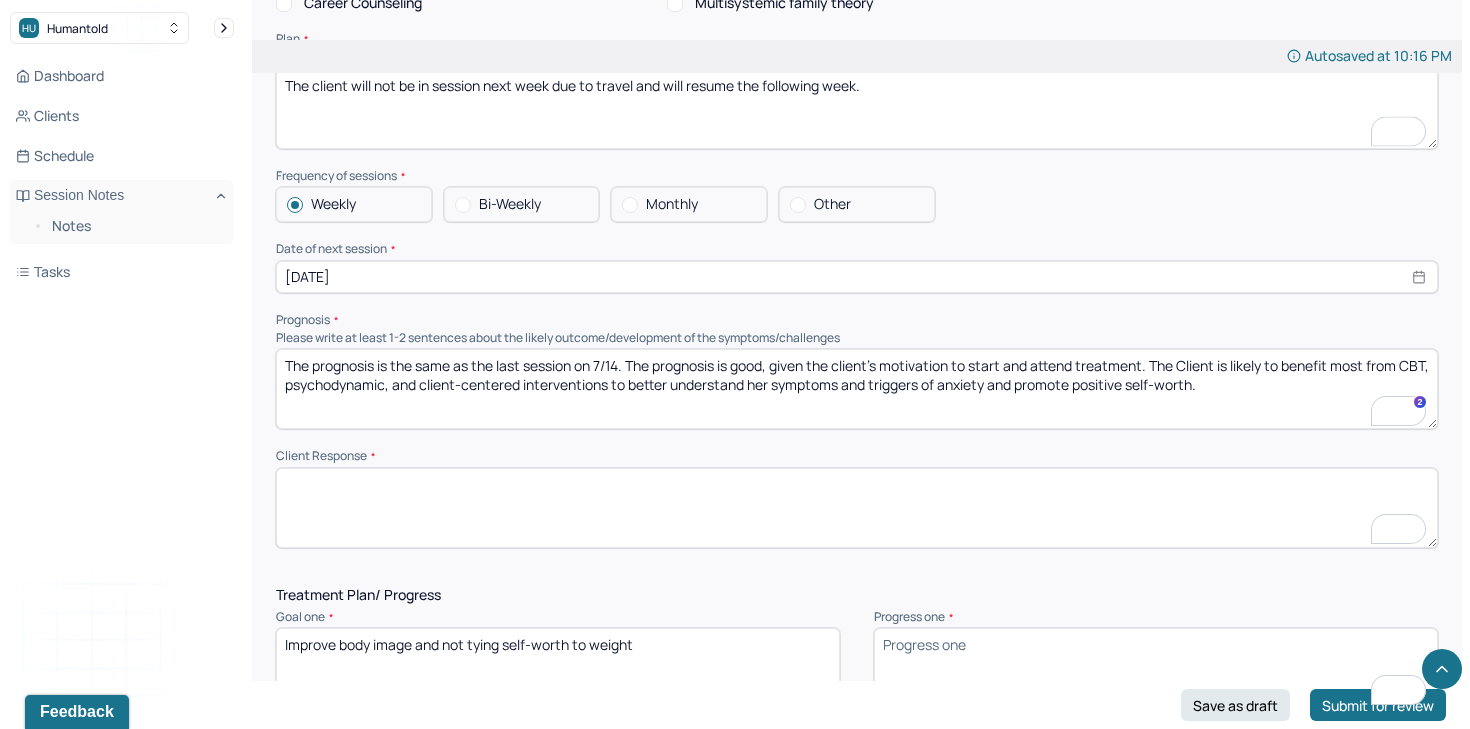 click on "The client will not be in session next week due to travel and will resume the following week." at bounding box center (857, 109) 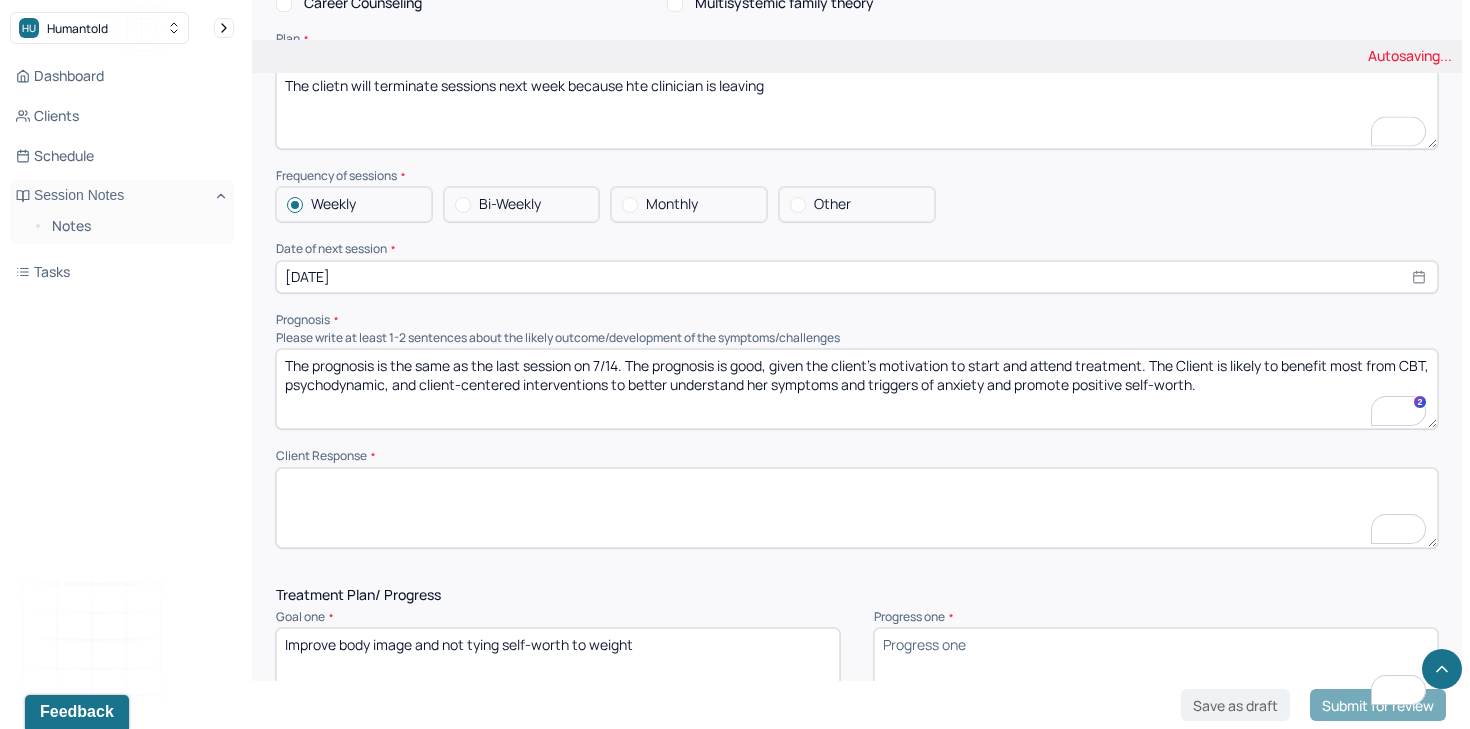 click on "The client will not be in session next week due to travel and will resume the following week." at bounding box center [857, 109] 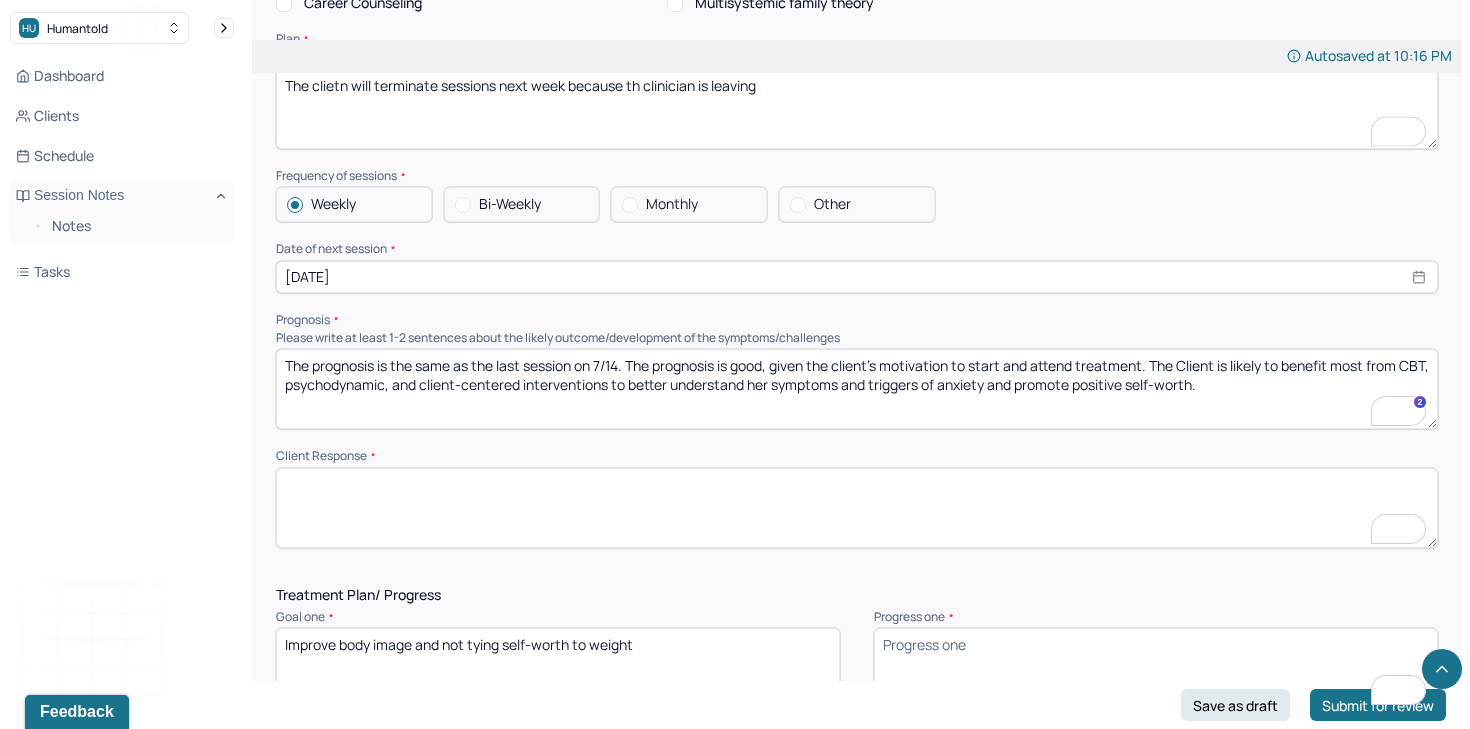 type on "The clietn will terminate sessions next week because the clinician is leaving" 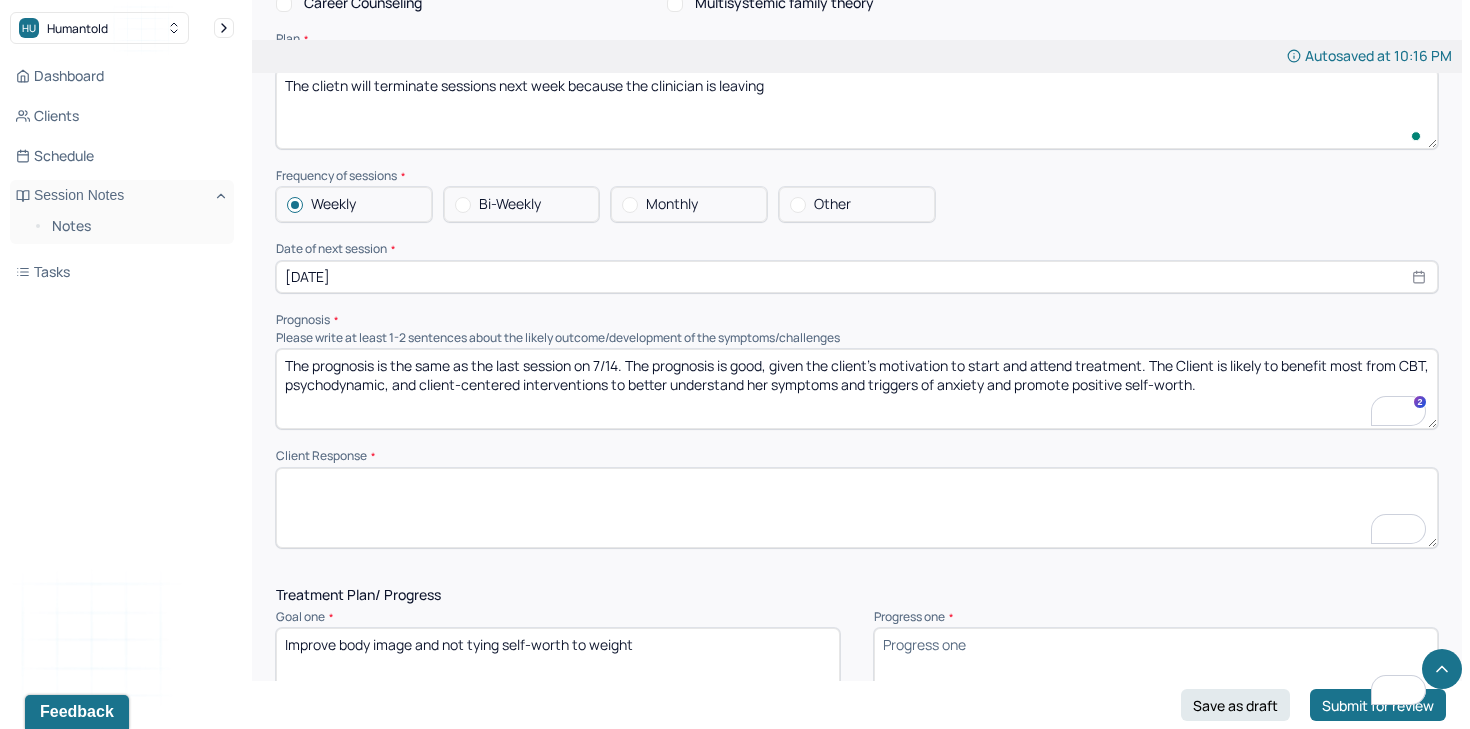 click on "The clietn will terminate sessions next week because hte clinician is leaving" at bounding box center (857, 109) 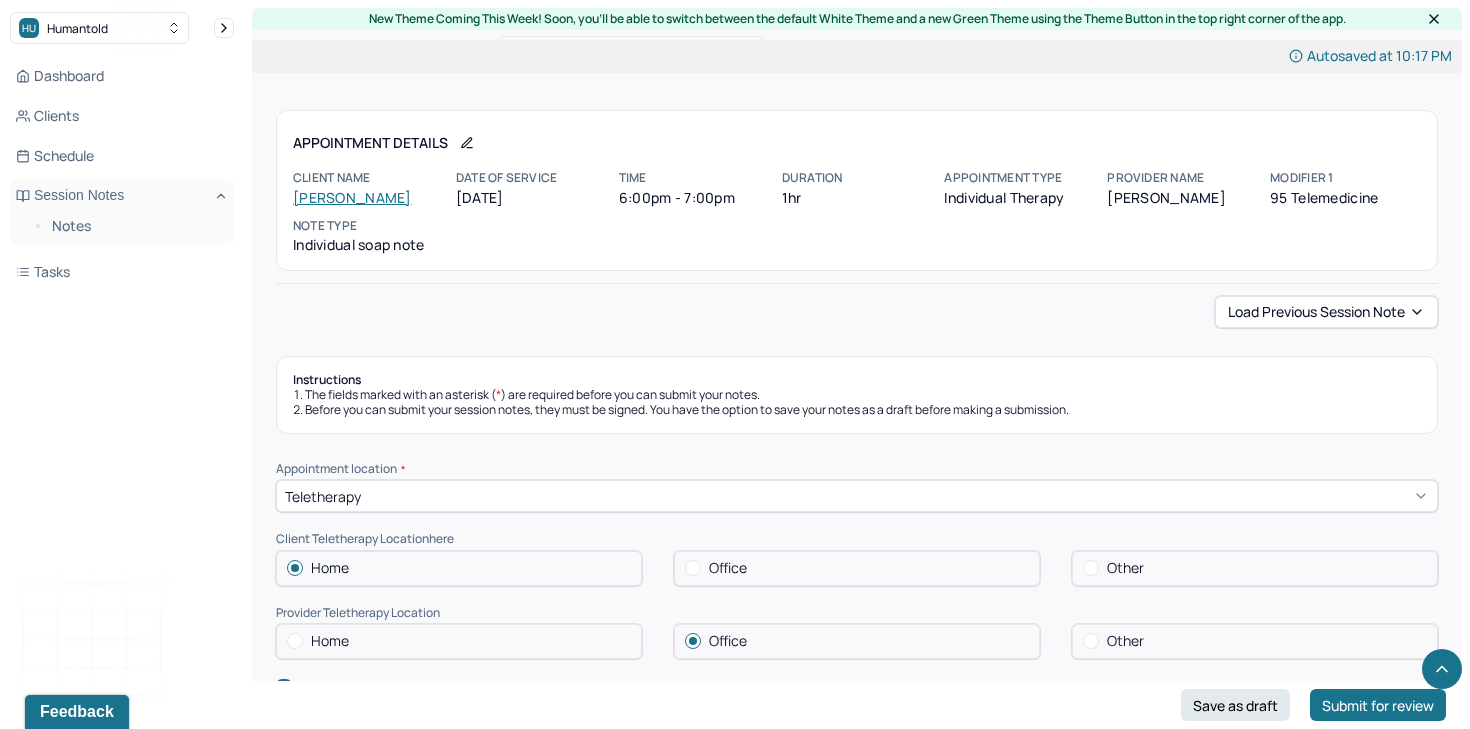 scroll, scrollTop: 1159, scrollLeft: 0, axis: vertical 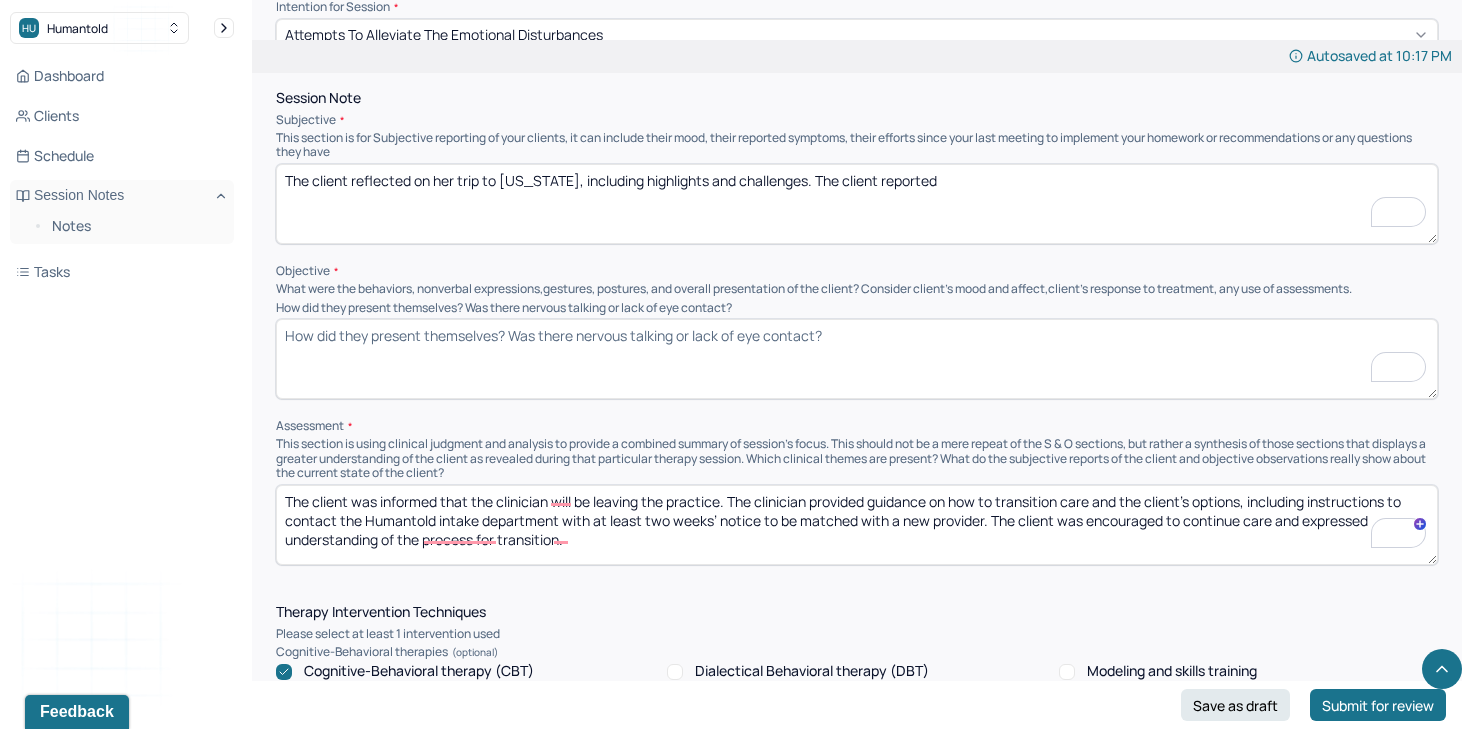 click on "How did they present themselves? Was there nervous talking or lack of eye contact?" at bounding box center [857, 359] 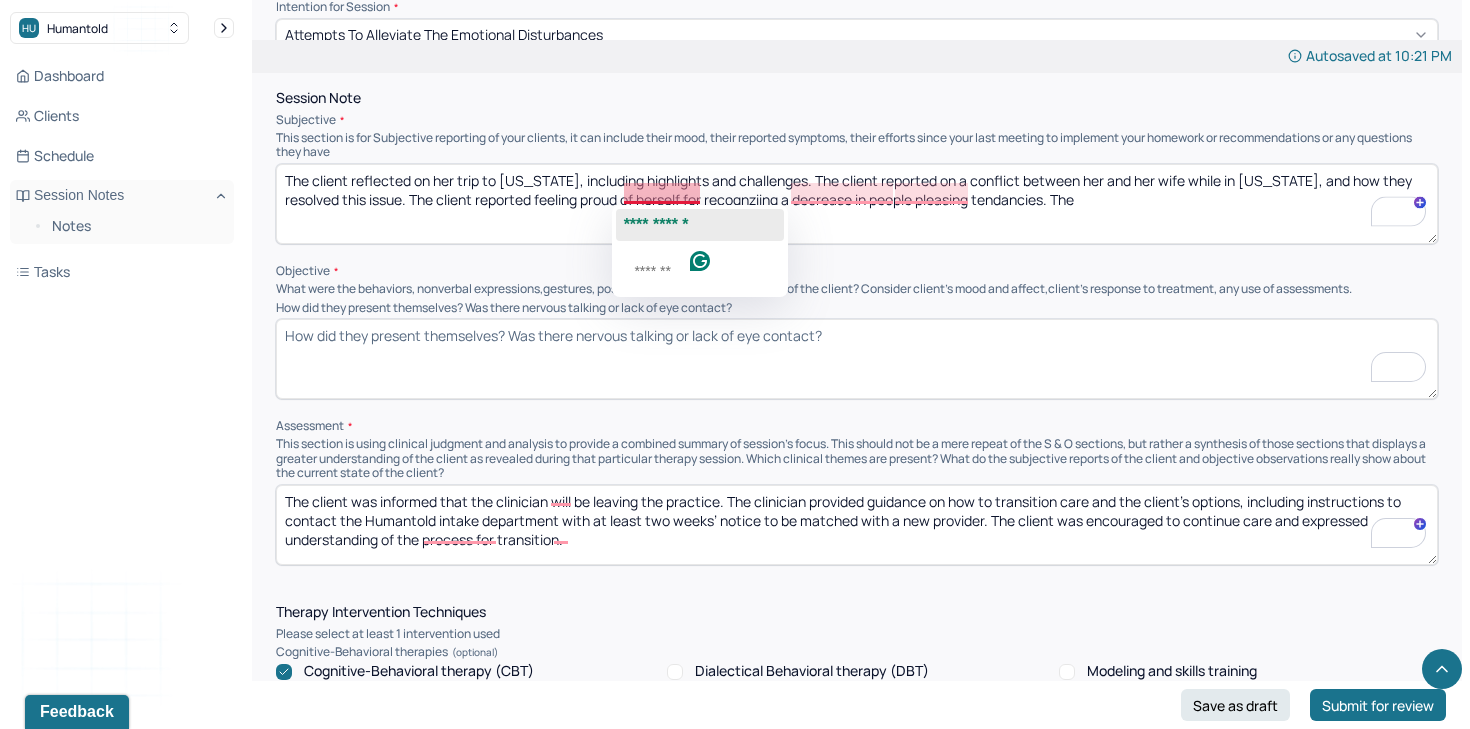 click on "**********" 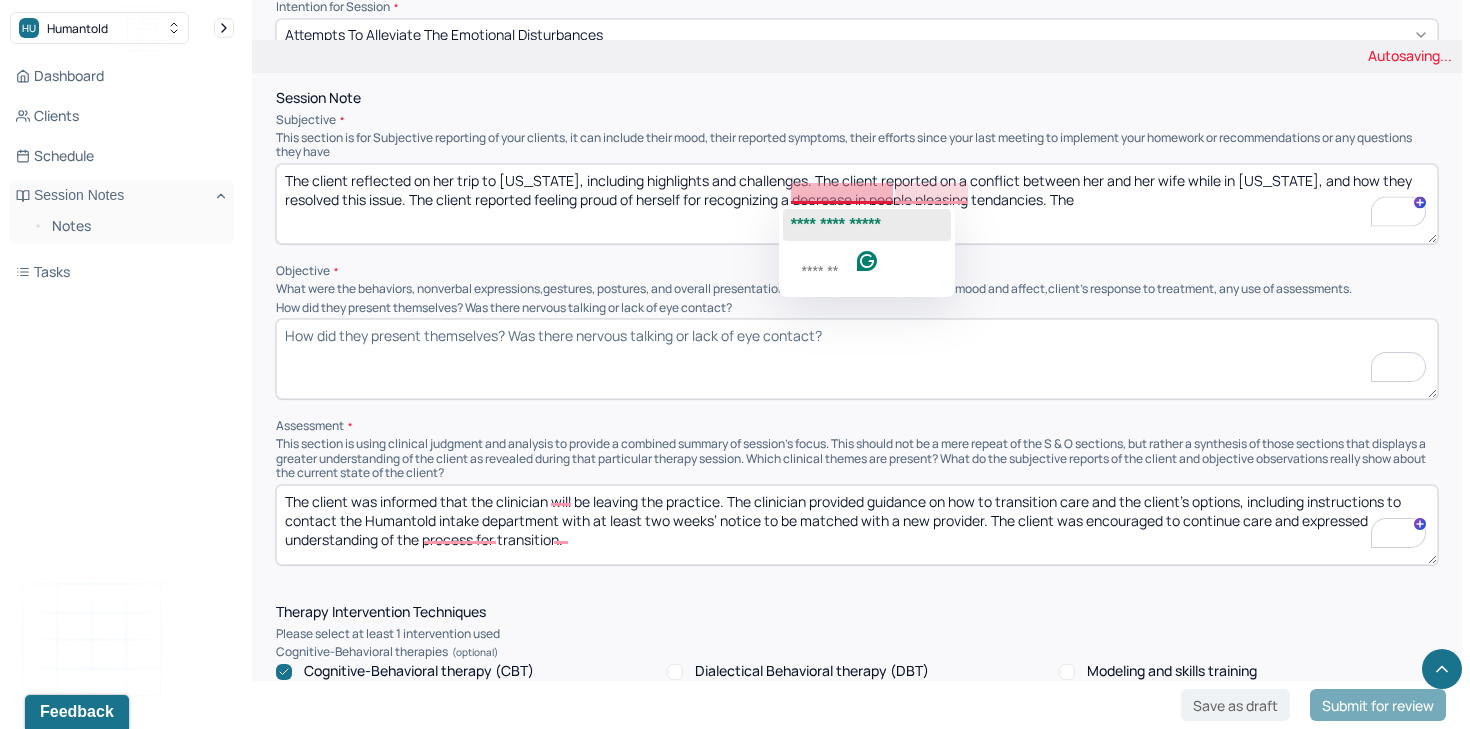 click on "**********" 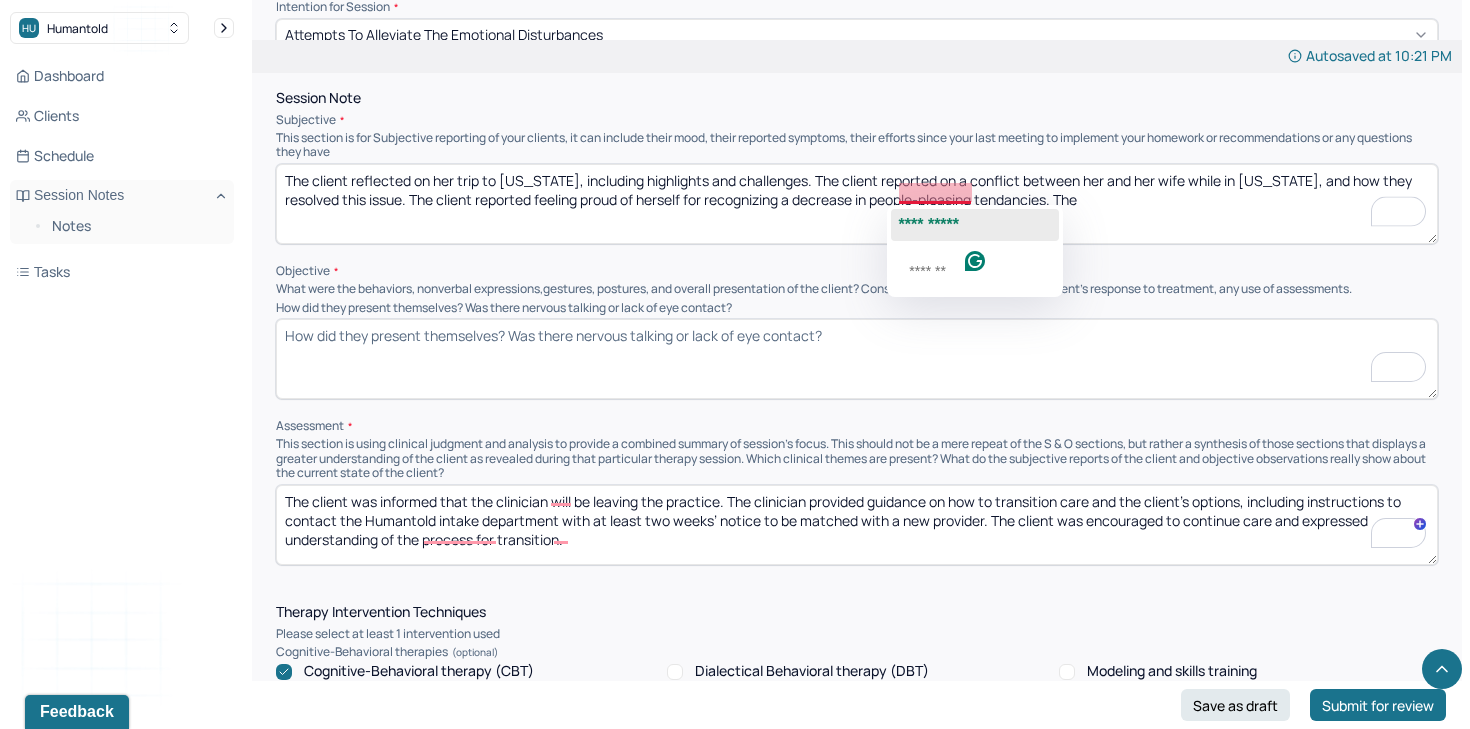 click on "**********" 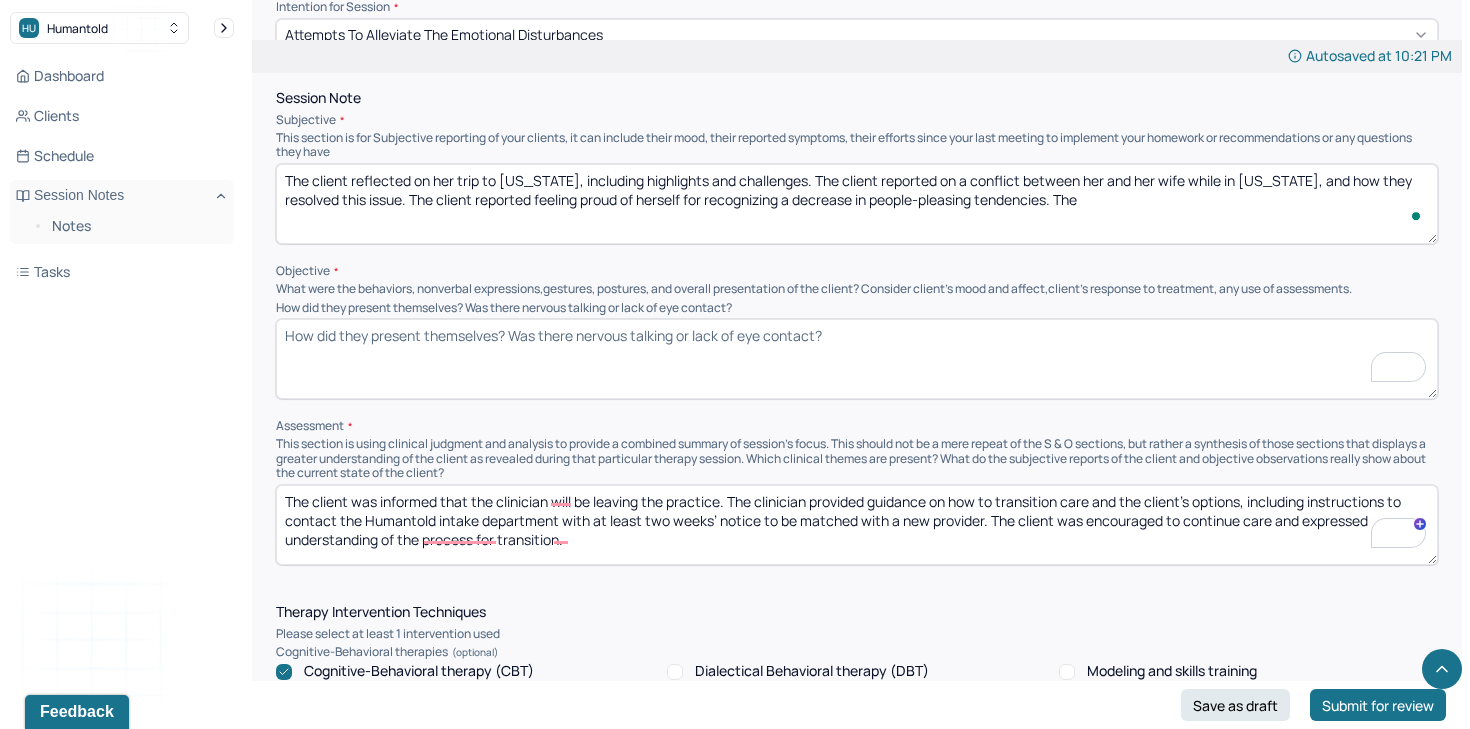 click on "The client reflected on her trip to Alaska, including highlights and challenges. The client reported on a conflict between her and her wife while in Alaska, and how they resolved this issue. The client reported feeling proud of herself for recognizing a decrease in people pleasing tendancies. The" at bounding box center (857, 204) 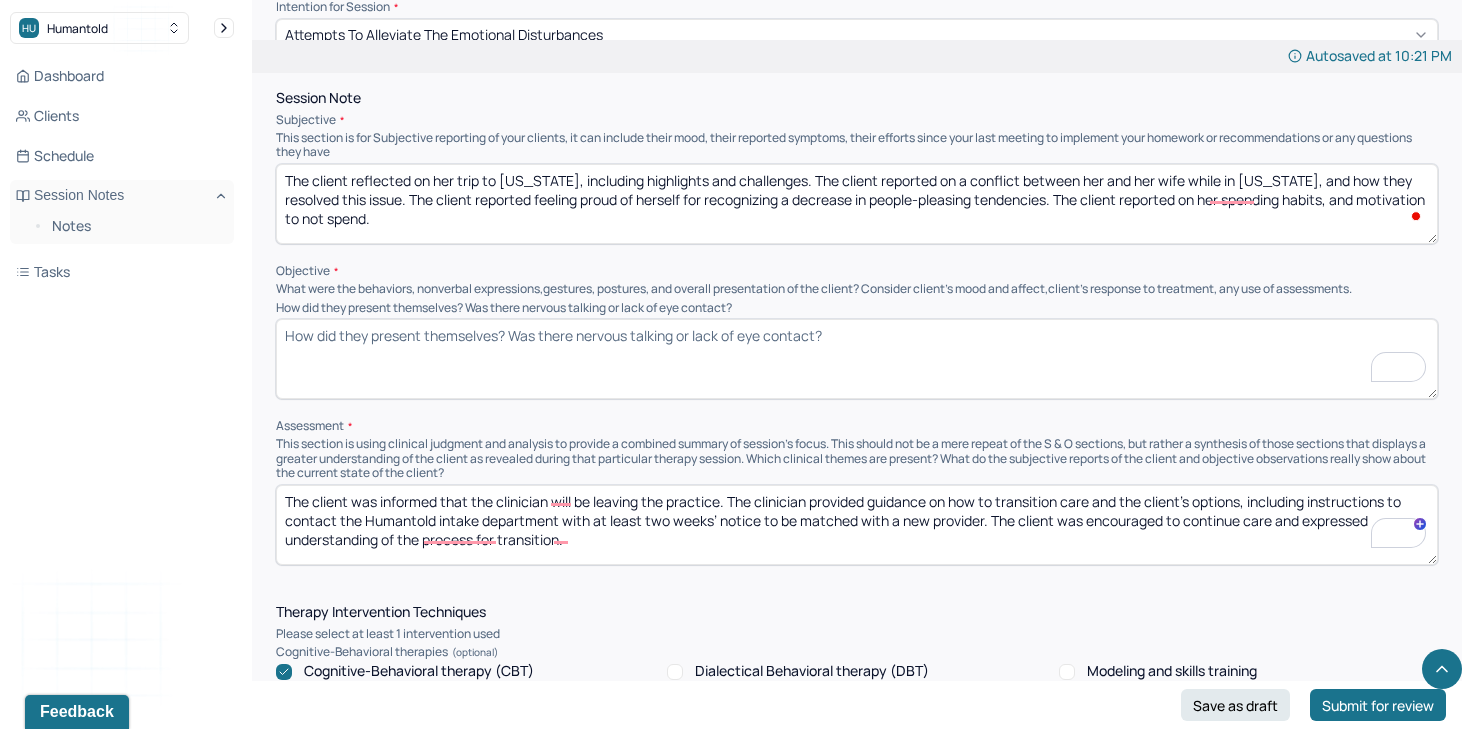 click on "The client reflected on her trip to Alaska, including highlights and challenges. The client reported on a conflict between her and her wife while in Alaska, and how they resolved this issue. The client reported feeling proud of herself for recognizing a decrease in people pleasing tendancies. The" at bounding box center (857, 204) 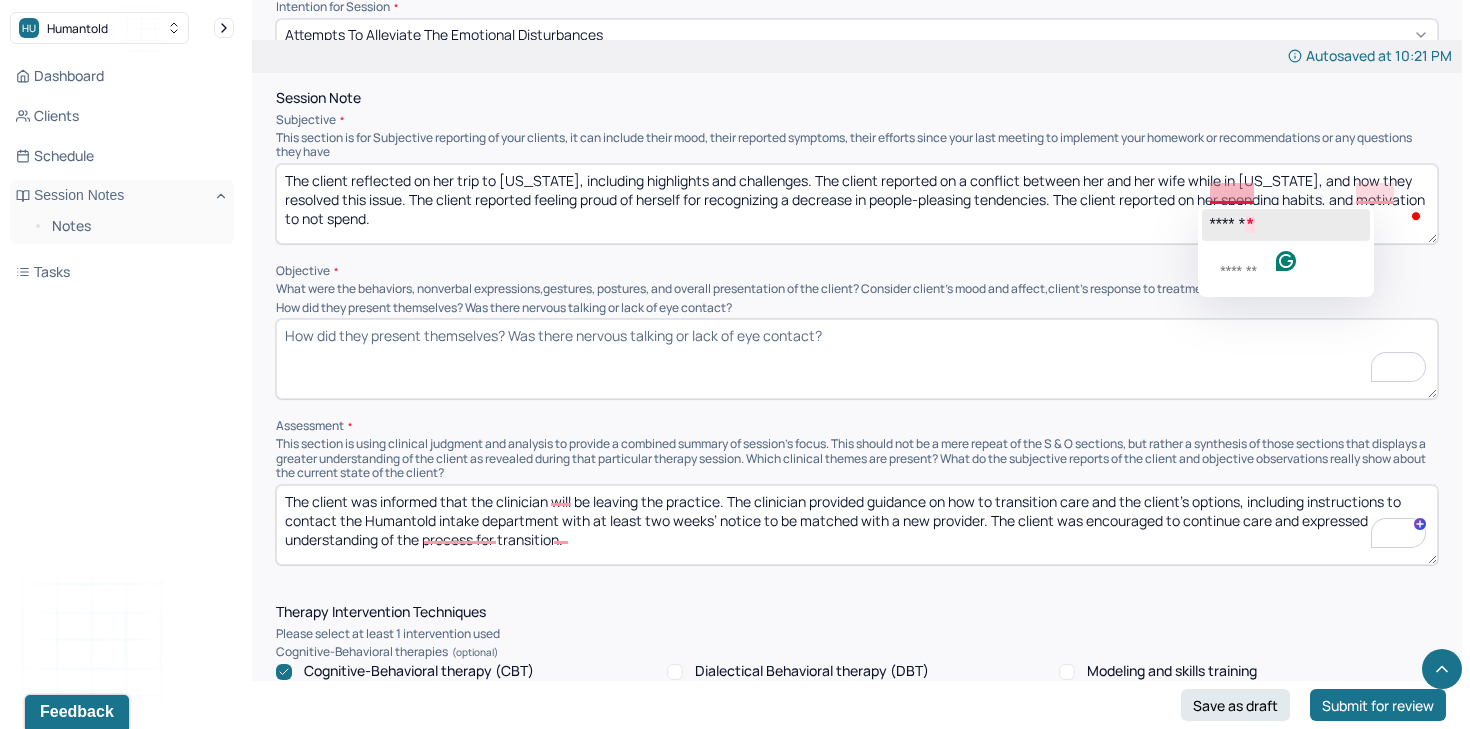 click on "******" 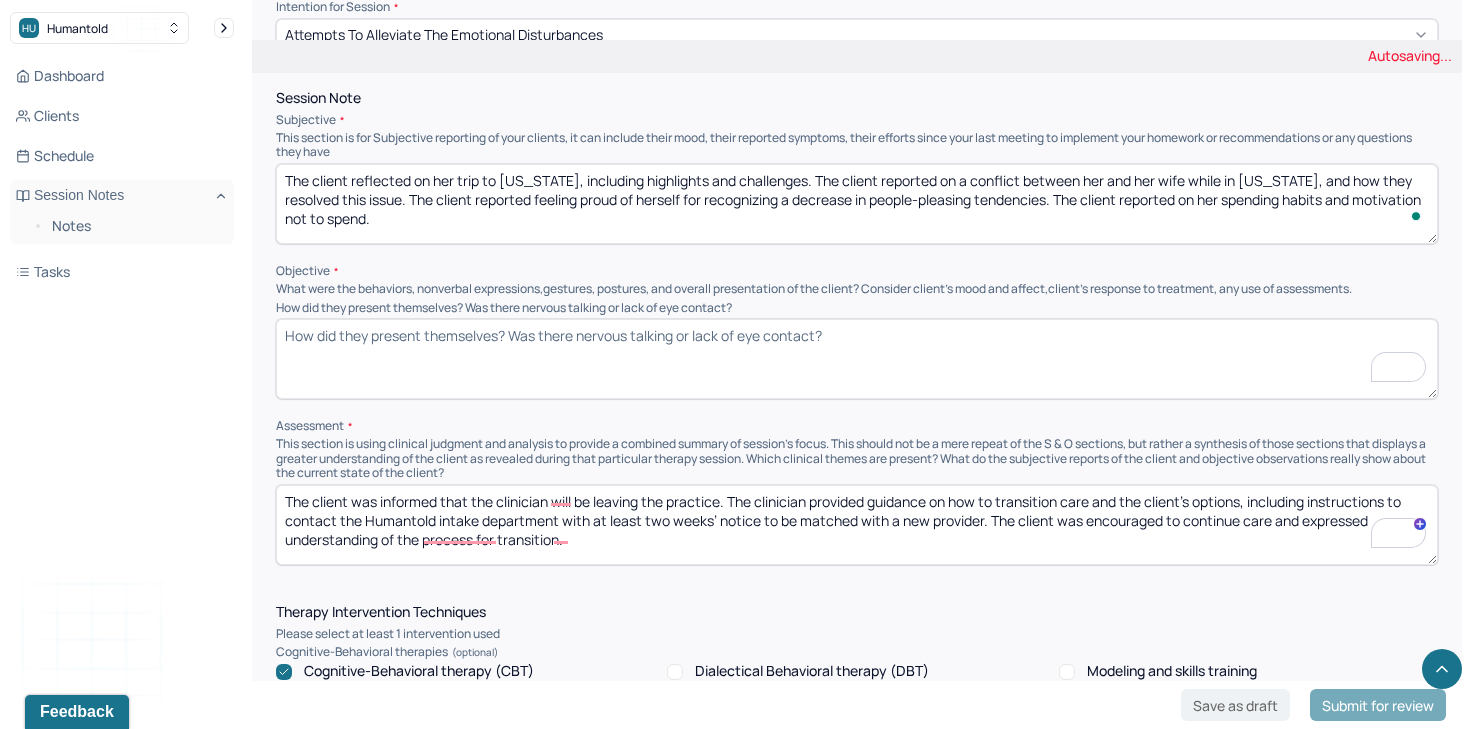 type on "The client reflected on her trip to [US_STATE], including highlights and challenges. The client reported on a conflict between her and her wife while in [US_STATE], and how they resolved this issue. The client reported feeling proud of herself for recognizing a decrease in people-pleasing tendencies. The client reported on her spending habits and motivation not to spend." 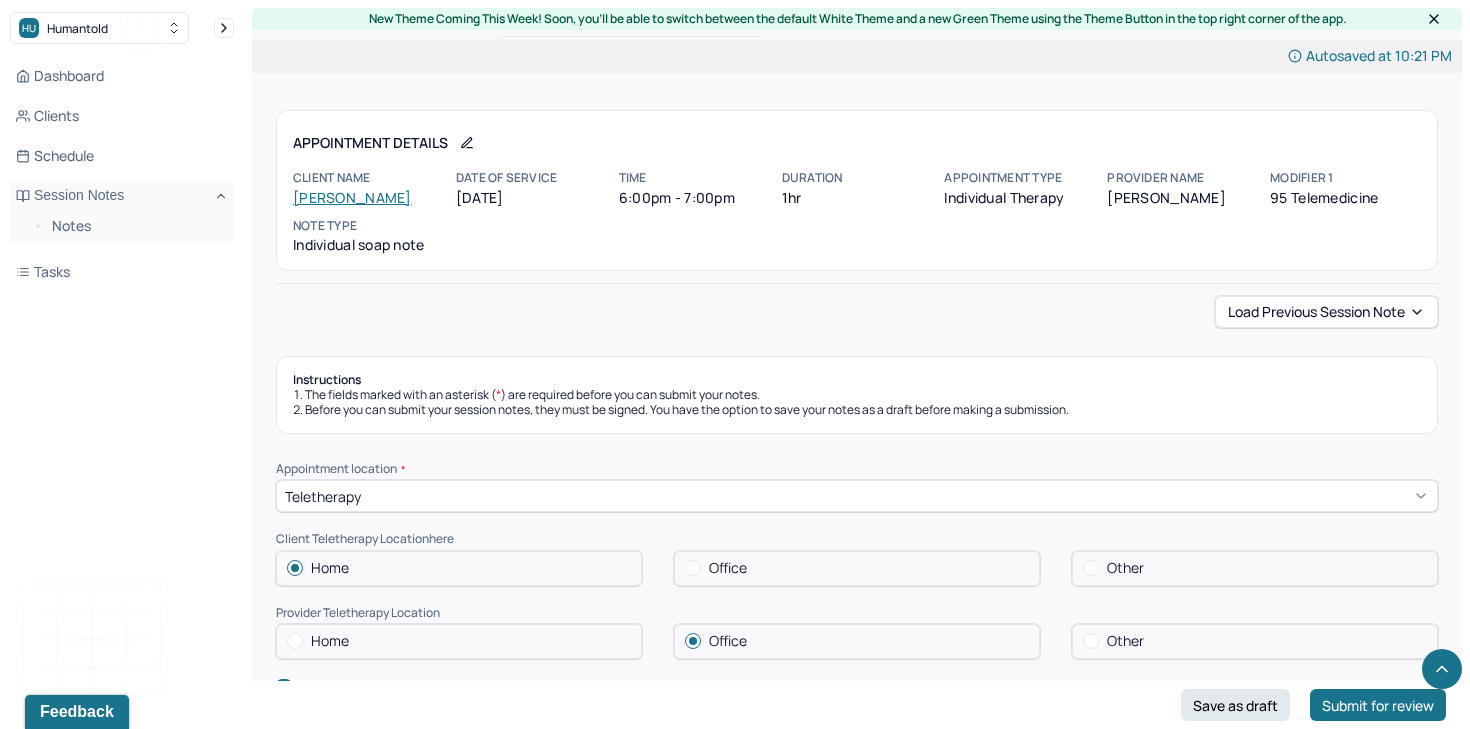 scroll, scrollTop: 1159, scrollLeft: 0, axis: vertical 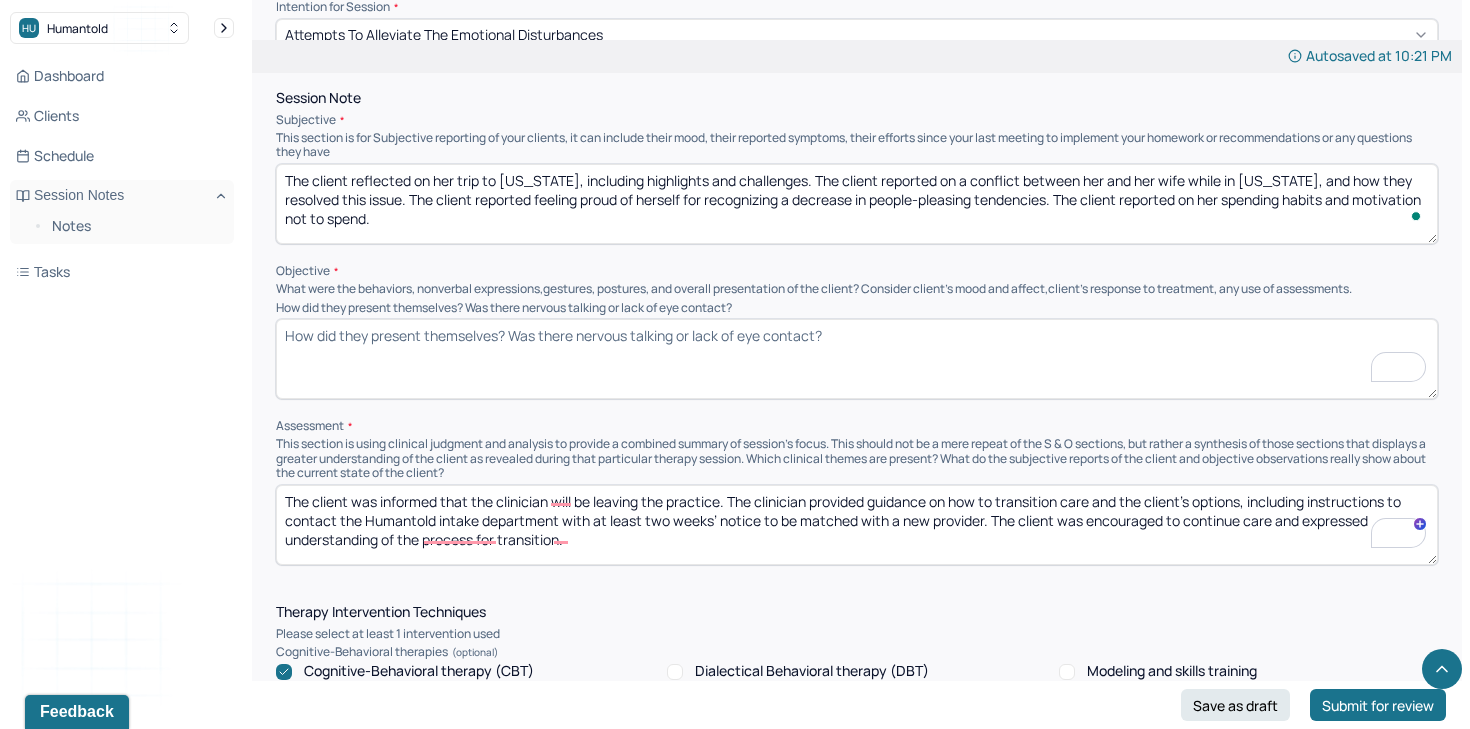 click on "How did they present themselves? Was there nervous talking or lack of eye contact?" at bounding box center (857, 359) 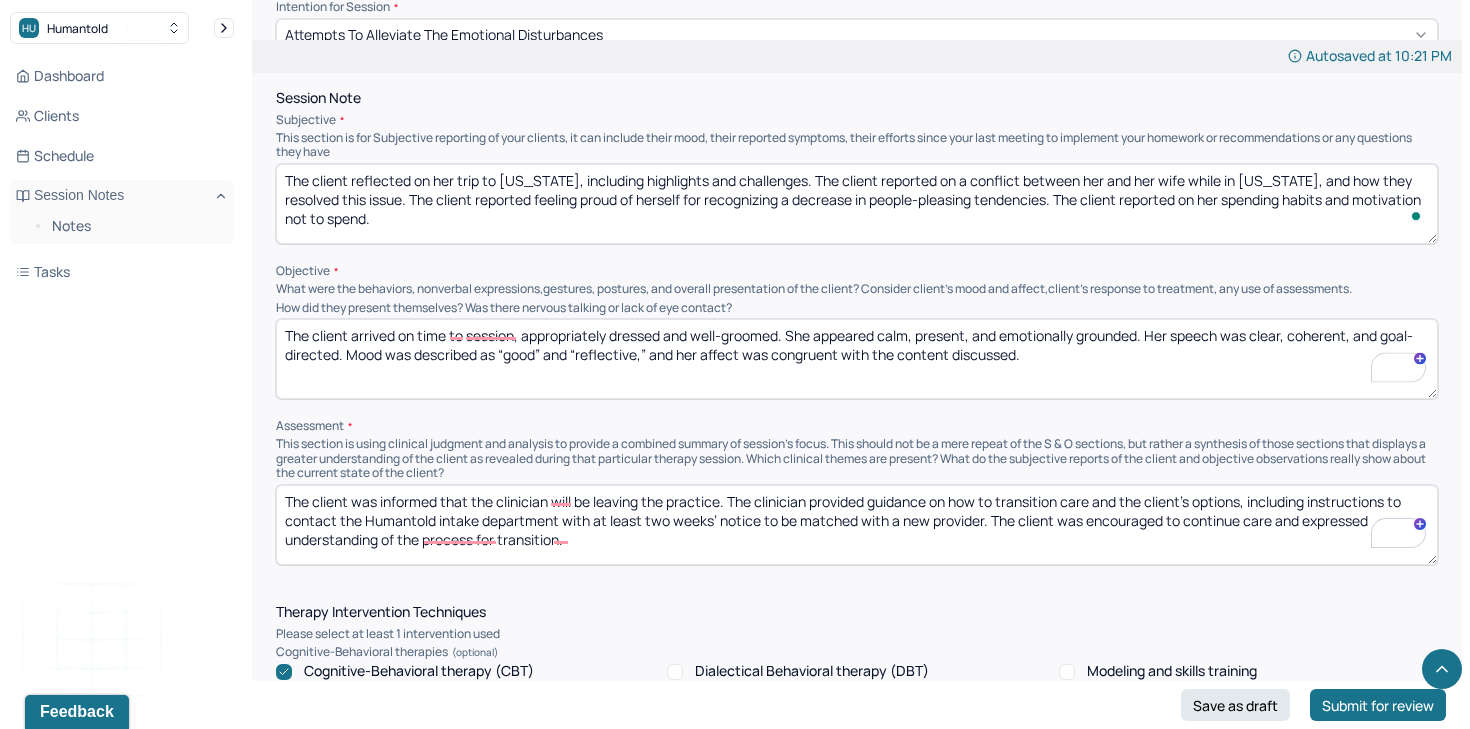 type on "The client arrived on time to session, appropriately dressed and well-groomed. She appeared calm, present, and emotionally grounded. Her speech was clear, coherent, and goal-directed. Mood was described as “good” and “reflective,” and her affect was congruent with the content discussed." 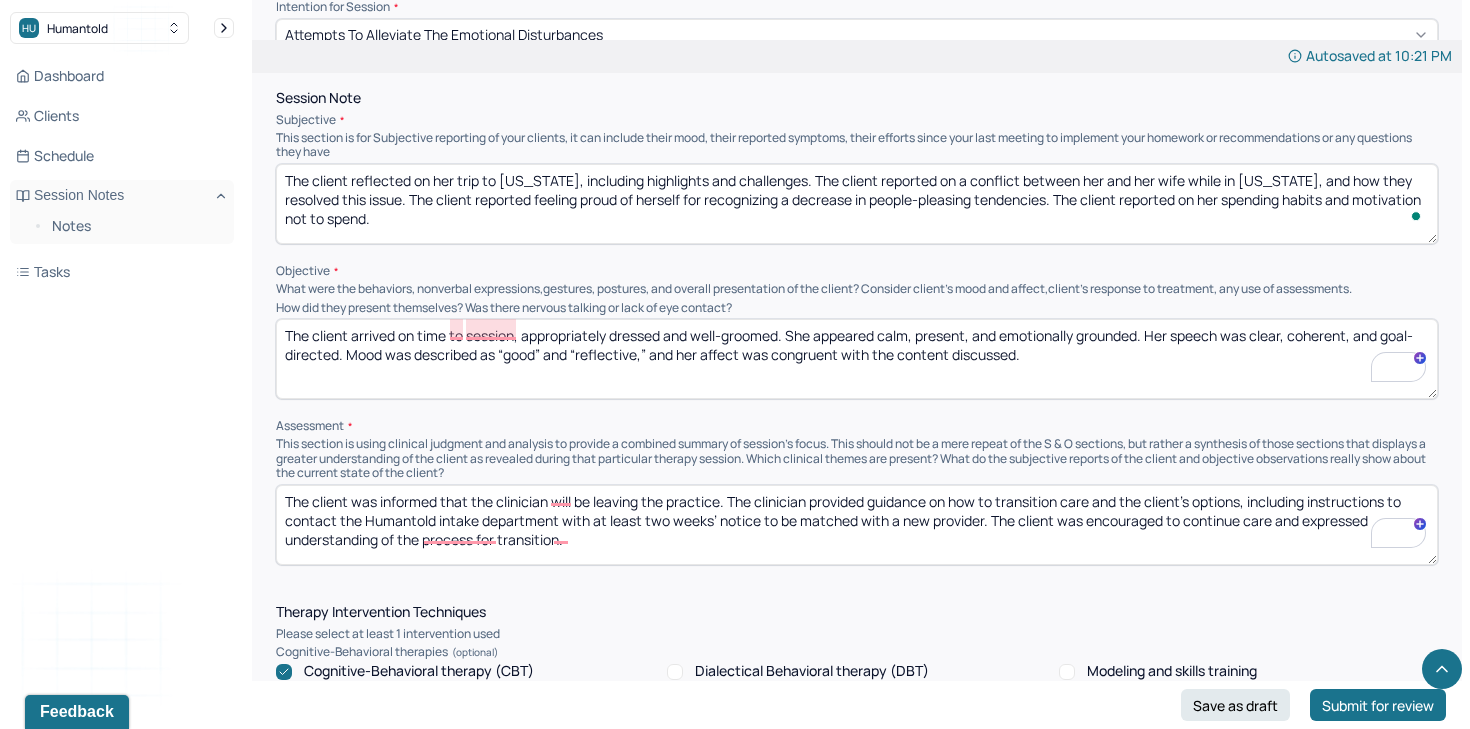 click on "The client was informed that the clinician will be leaving the practice. The clinician provided guidance on how to transition care and the client's options, including instructions to contact the Humantold intake department with at least two weeks’ notice to be matched with a new provider. The client was encouraged to continue care and expressed understanding of the process for transition." at bounding box center [857, 525] 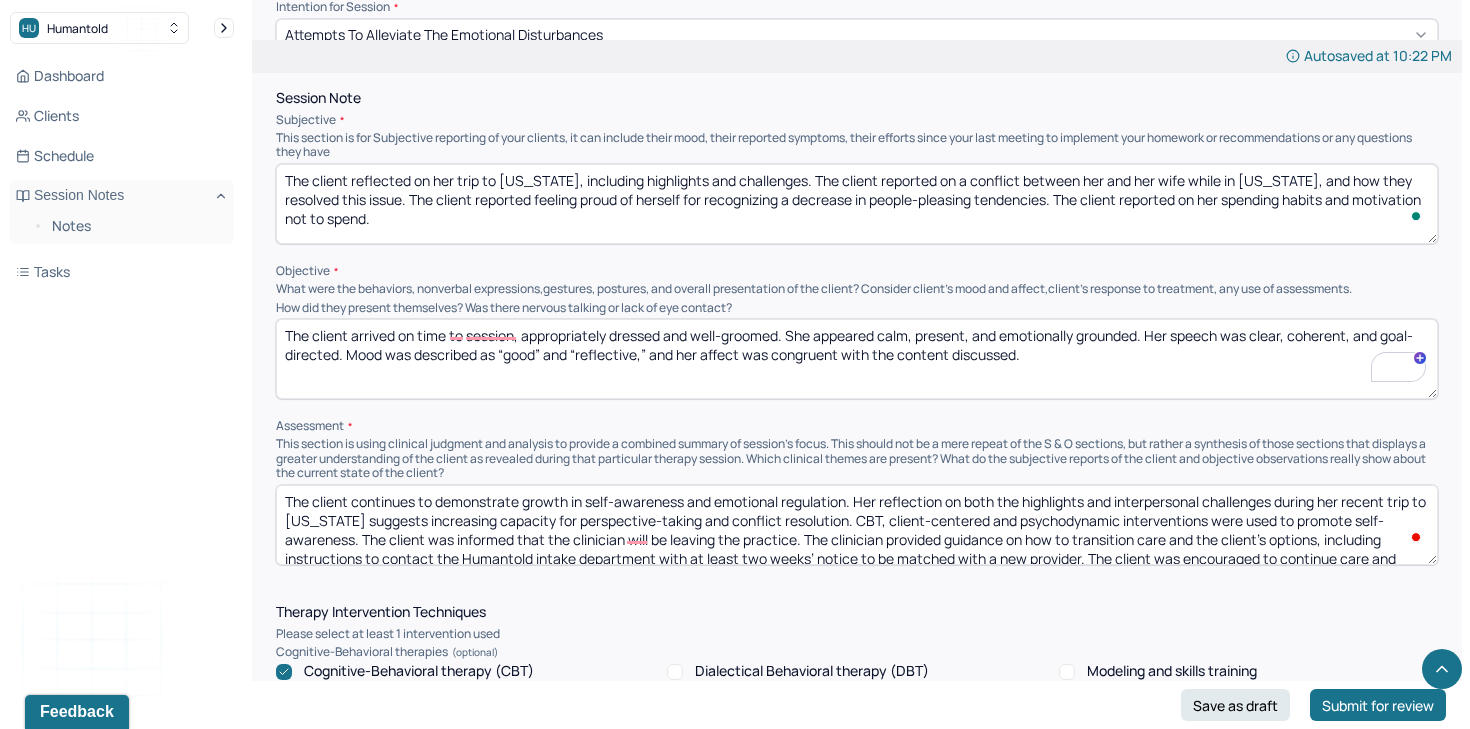 scroll, scrollTop: 28, scrollLeft: 0, axis: vertical 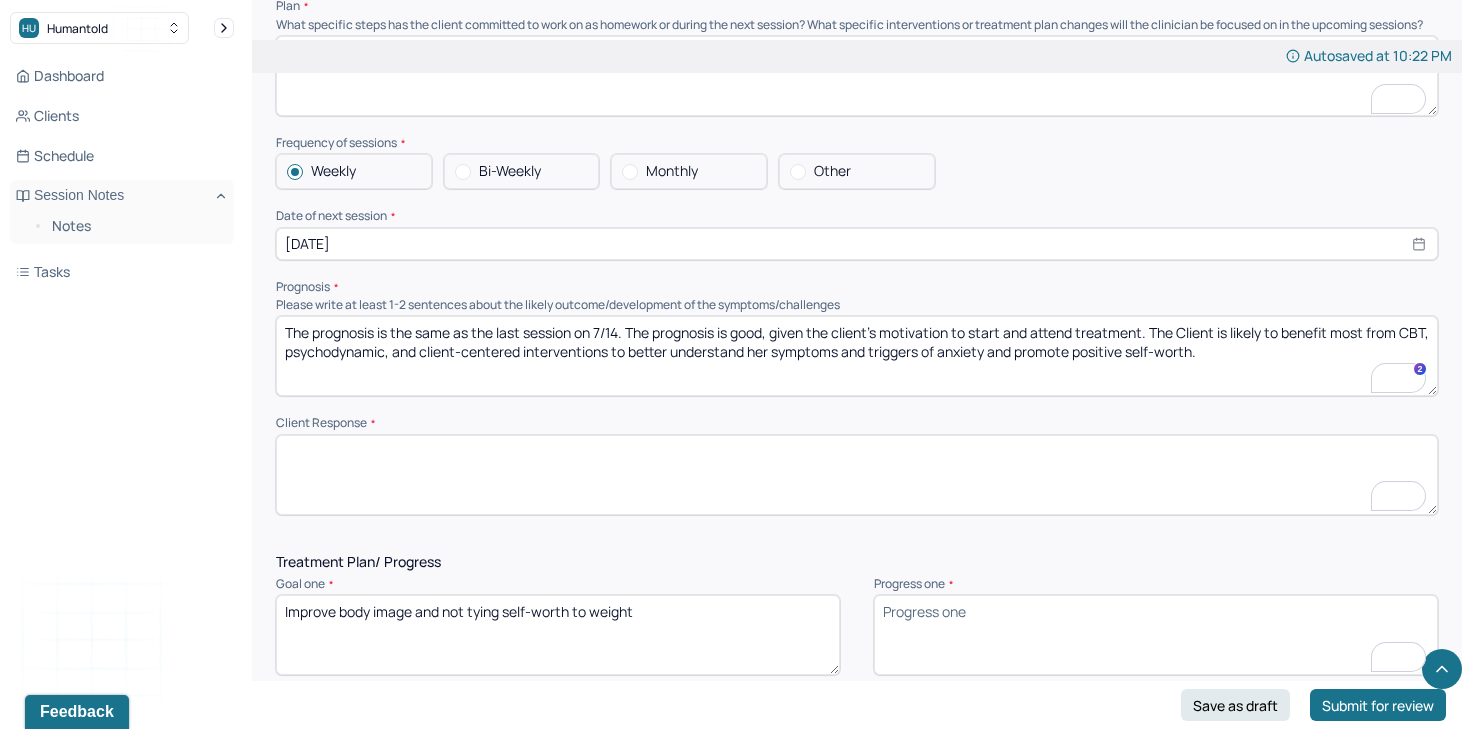 type on "The client continues to demonstrate growth in self-awareness and emotional regulation. Her reflection on both the highlights and interpersonal challenges during her recent trip to [US_STATE] suggests increasing capacity for perspective-taking and conflict resolution. CBT, client-centered and psychodynamic interventions were used to promote self-awareness. The client was informed that the clinician will be leaving the practice. The clinician provided guidance on how to transition care and the client's options, including instructions to contact the Humantold intake department with at least two weeks’ notice to be matched with a new provider. The client was encouraged to continue care and expressed understanding of the process for transition." 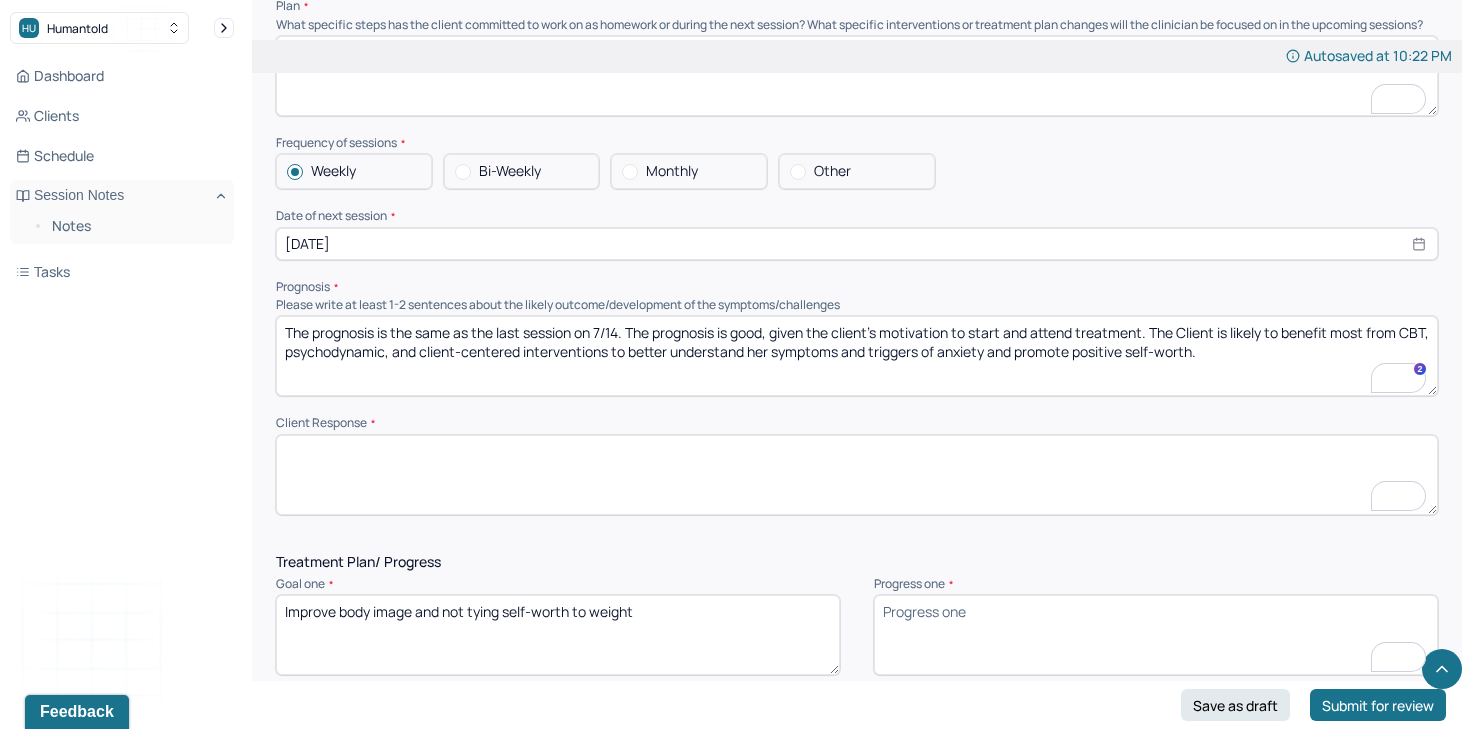 click at bounding box center (857, 475) 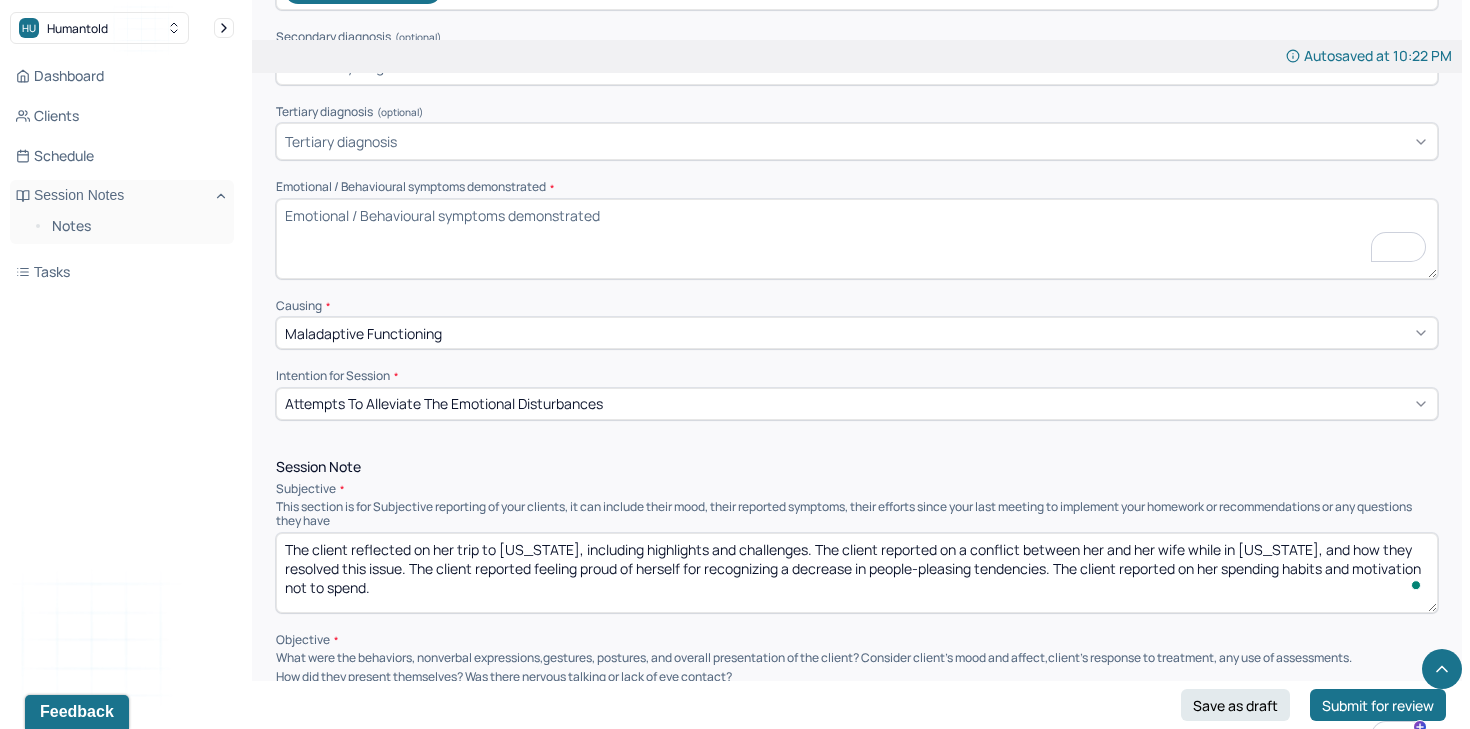 scroll, scrollTop: 769, scrollLeft: 0, axis: vertical 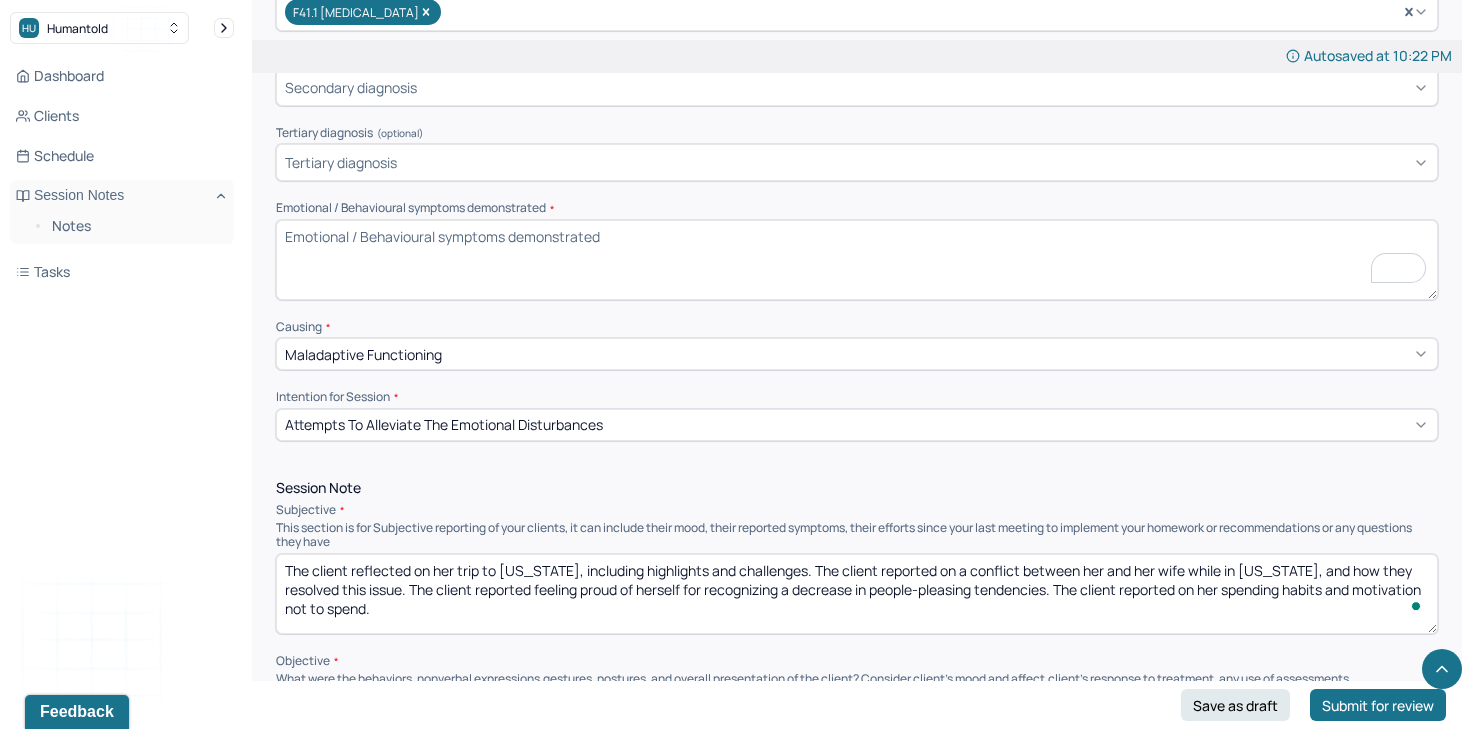 type on "The client responded positively to therapist reflections that highlighted her progress and growing insight." 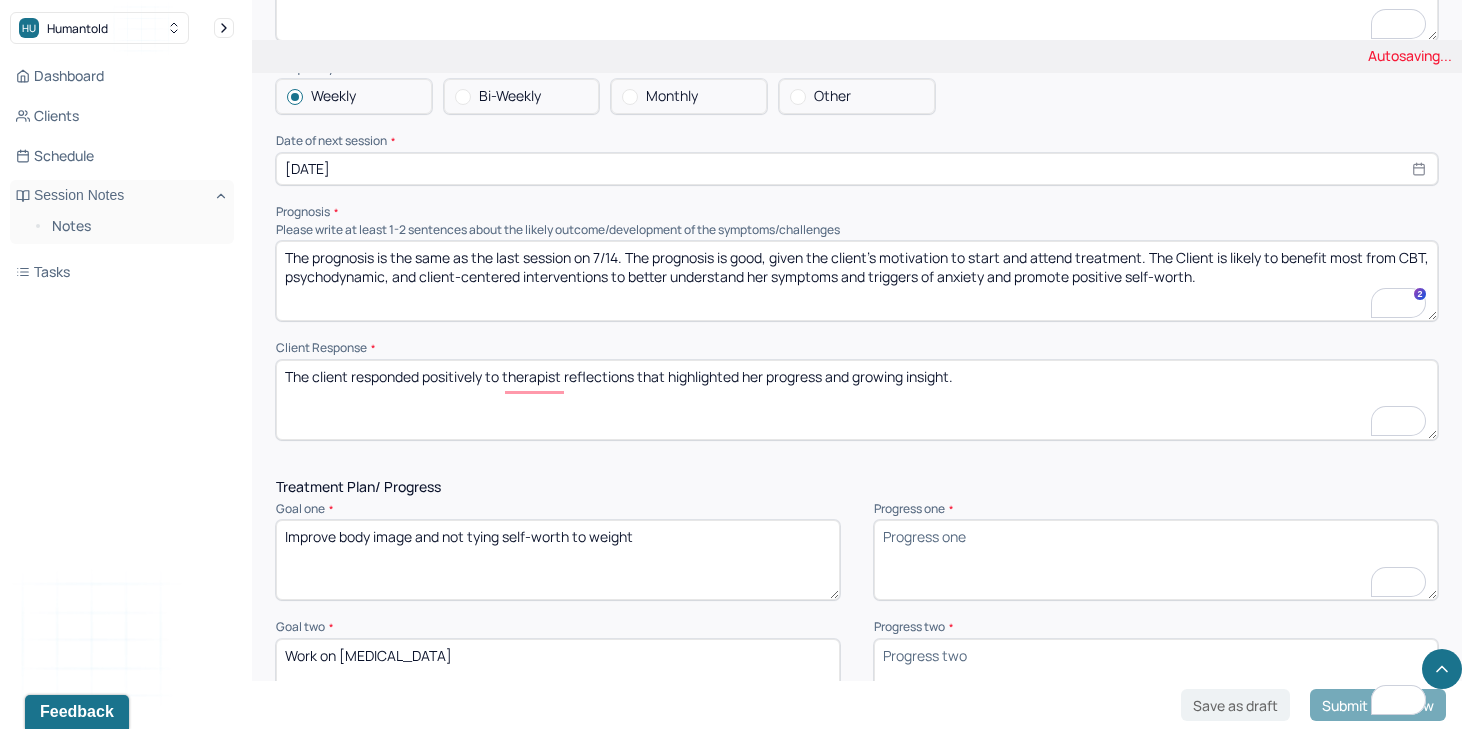scroll, scrollTop: 2448, scrollLeft: 0, axis: vertical 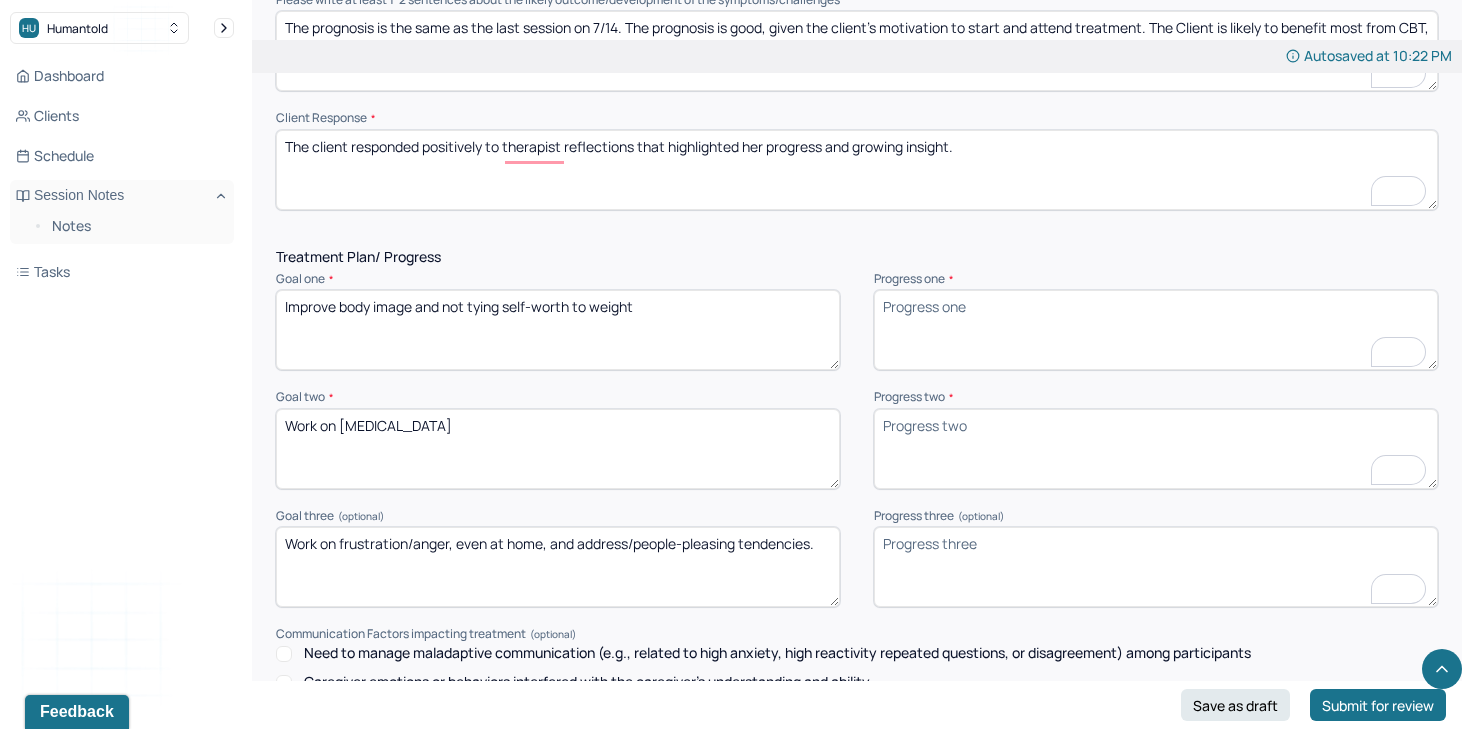 type on "During the session, the client presented as emotionally regulated and calm. She appeared thoughtful and grounded while reflecting on both enjoyable and difficult aspects of her recent trip. When discussing the conflict with her wife, she maintained a balanced tone and demonstrated a clear understanding of her role in the interaction." 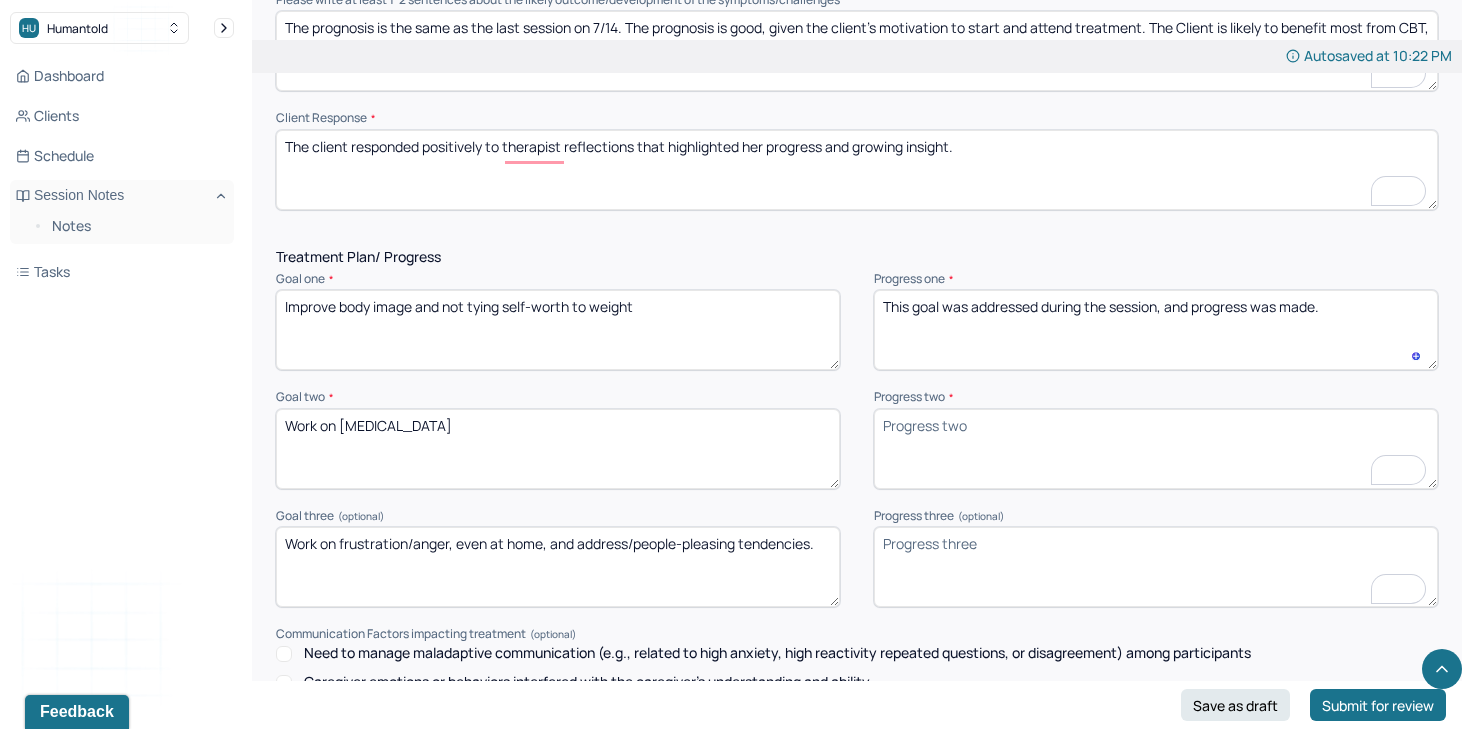 click on "This goal was addressed during the session, and progress was made." at bounding box center (1156, 330) 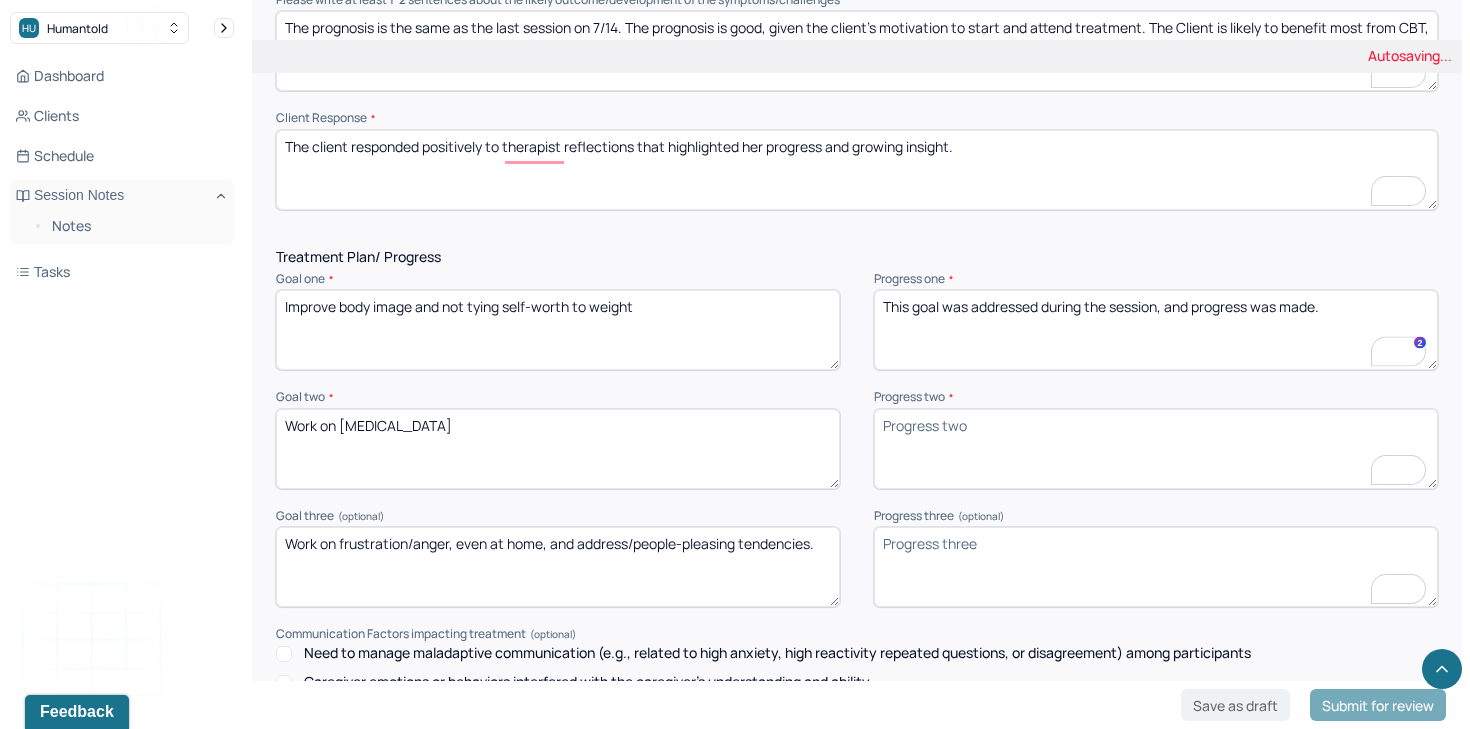 type on "This goal was addressed during the session, and progress was made." 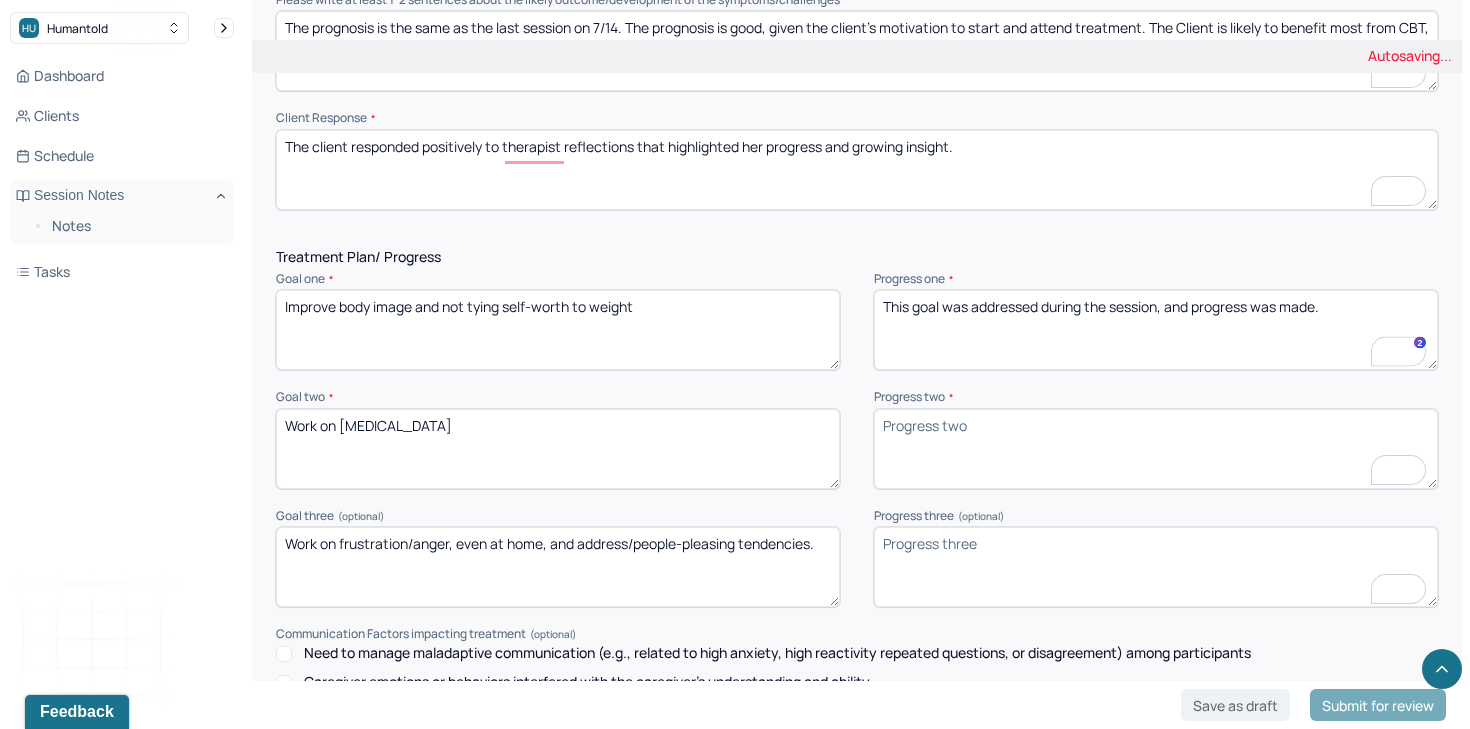 paste on "This goal was addressed during the session, and progress was made." 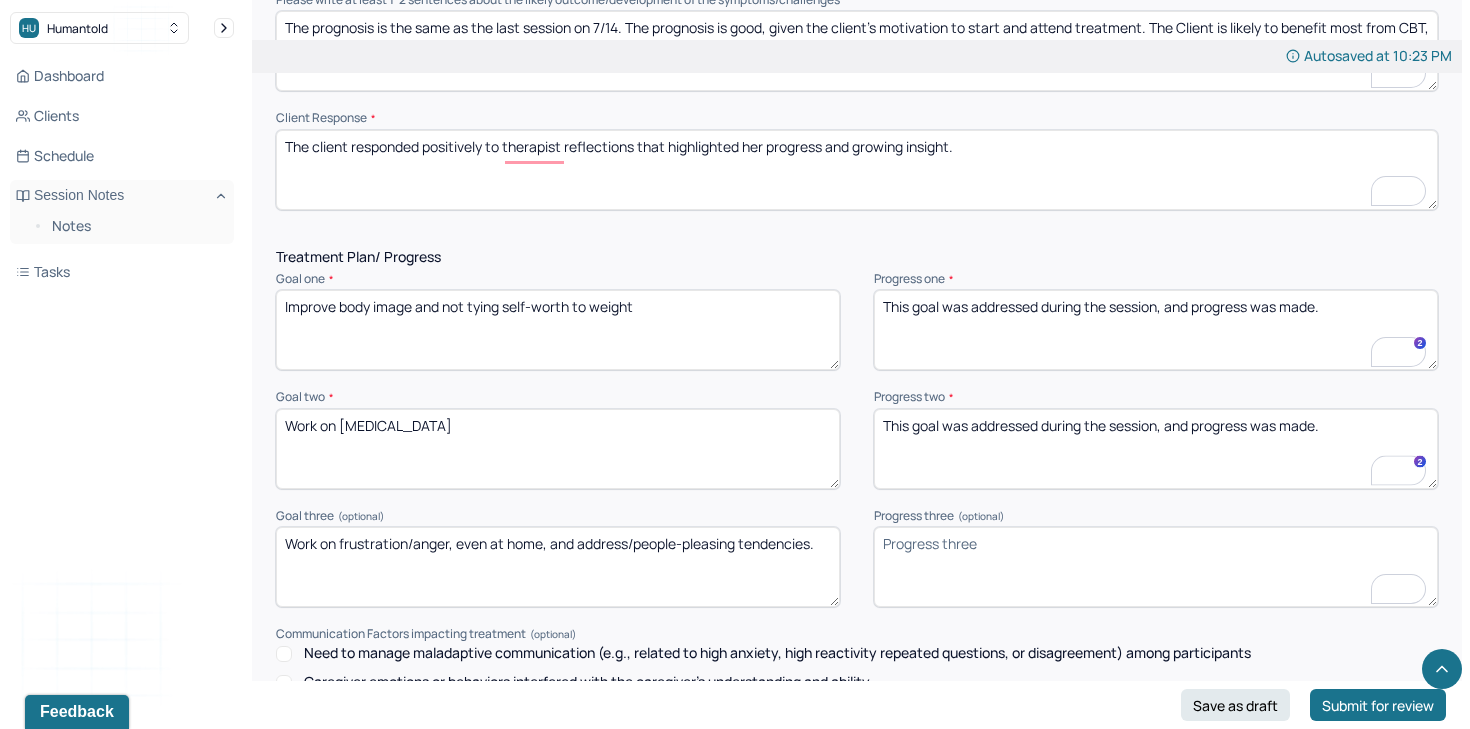 type on "This goal was addressed during the session, and progress was made." 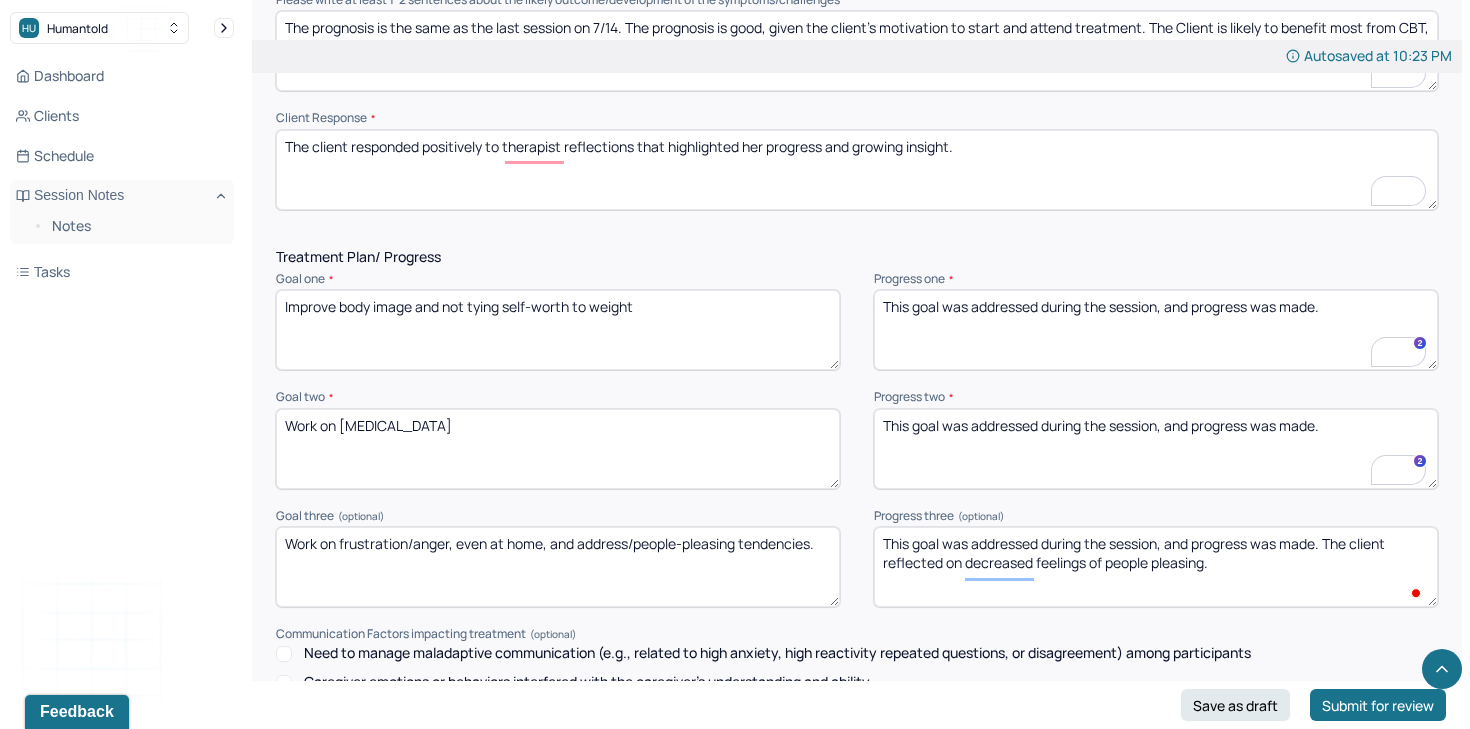 type on "This goal was addressed during the session, and progress was made. The client reflected on decreased feelings of people pleasing." 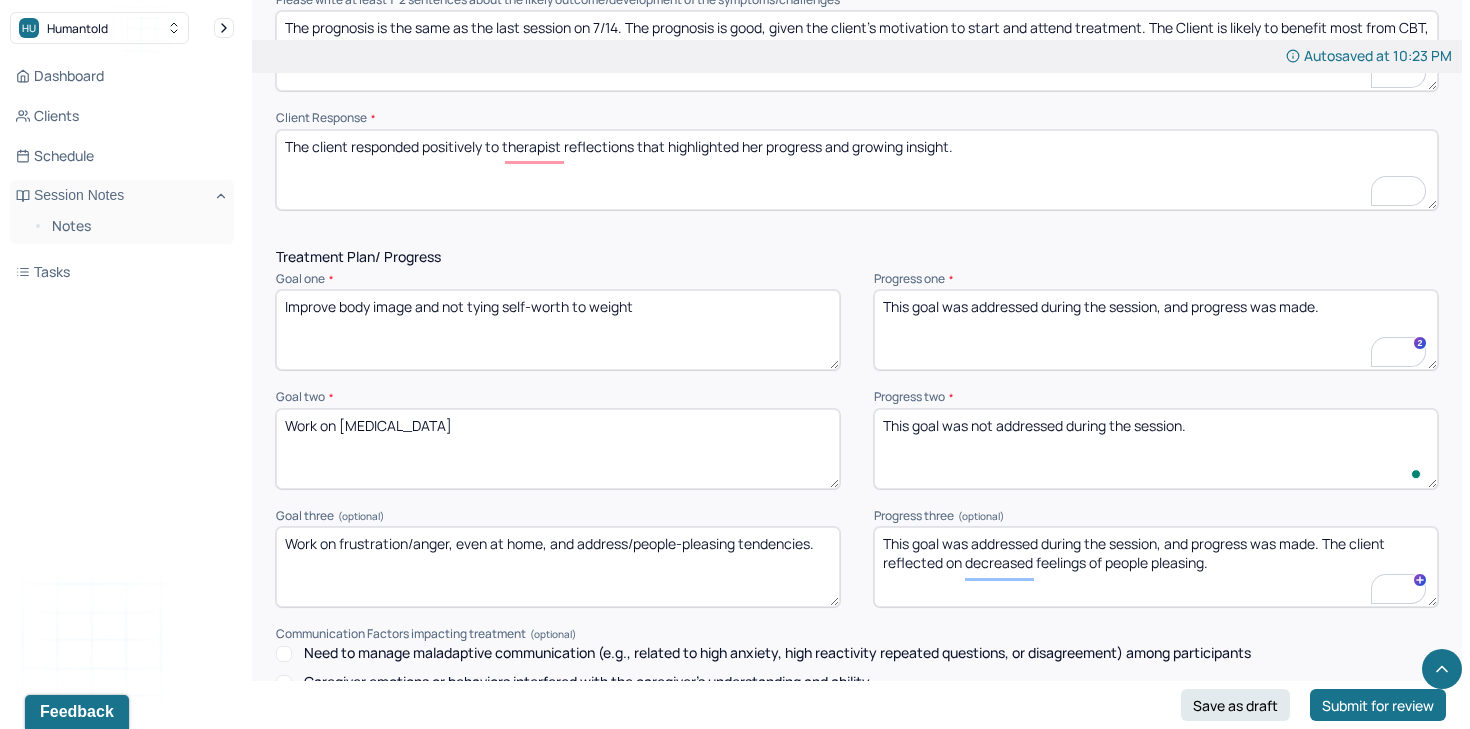 type on "This goal was not addressed during the session." 